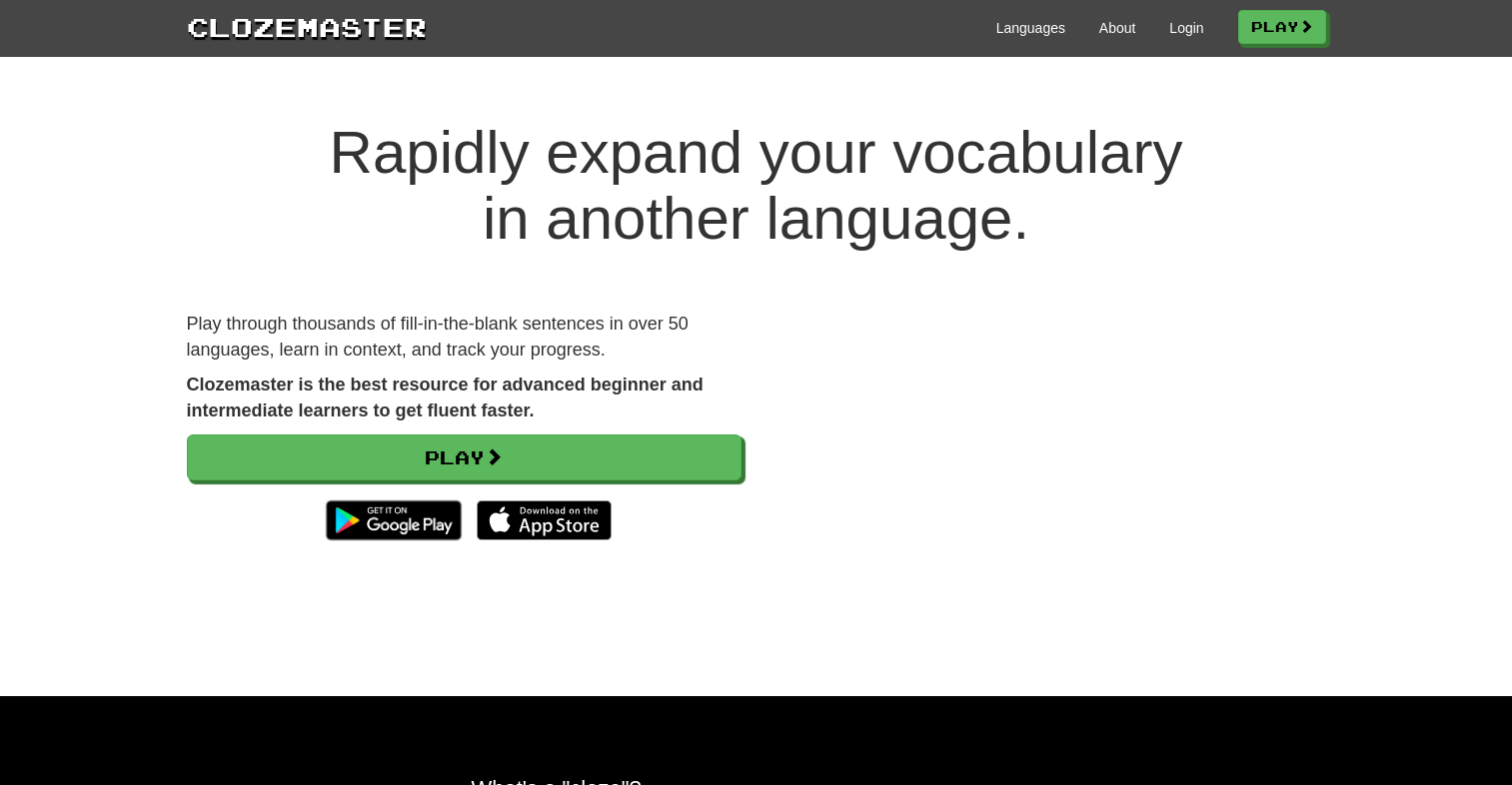 scroll, scrollTop: 0, scrollLeft: 0, axis: both 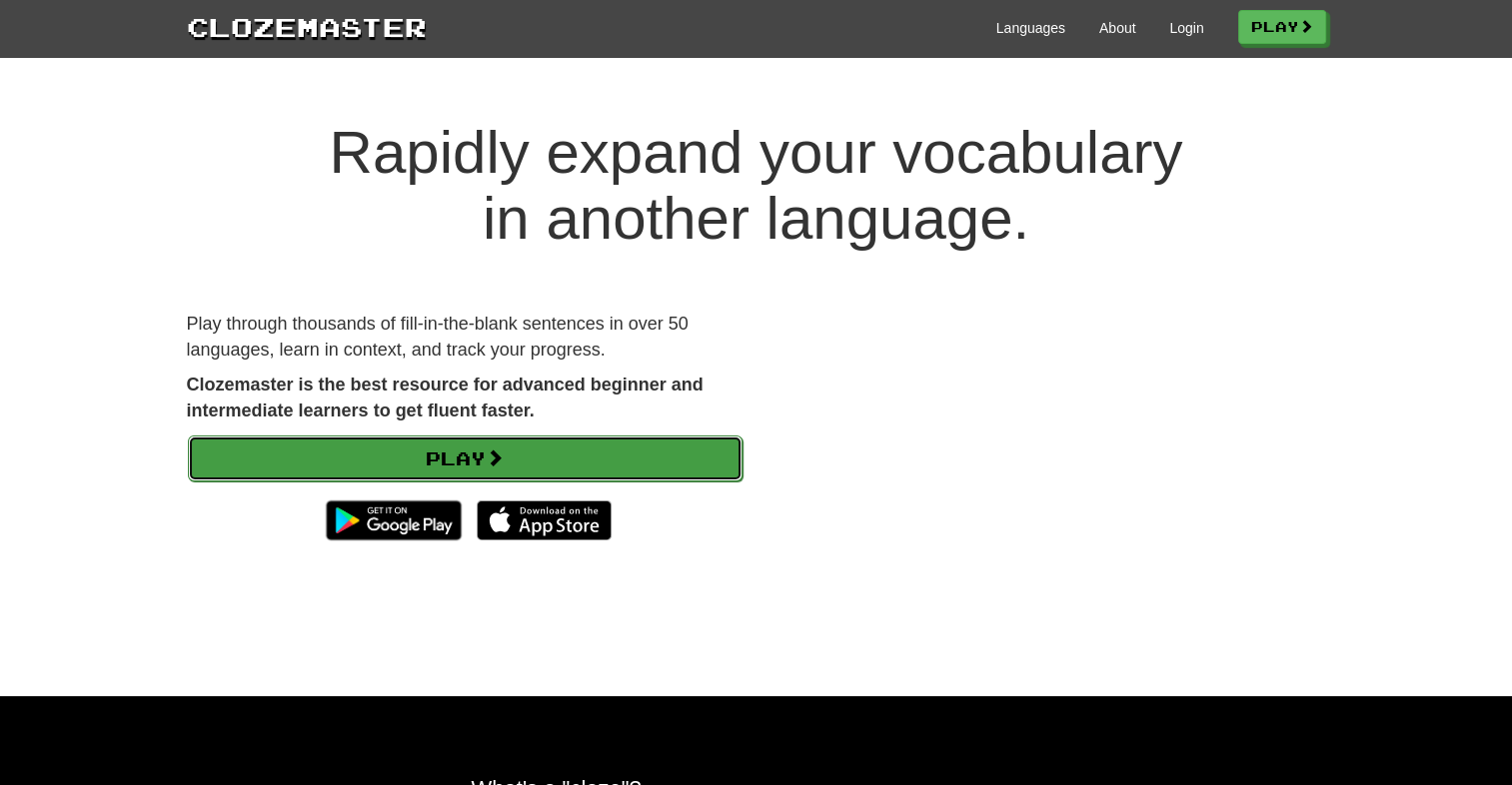 click on "Play" at bounding box center (465, 458) 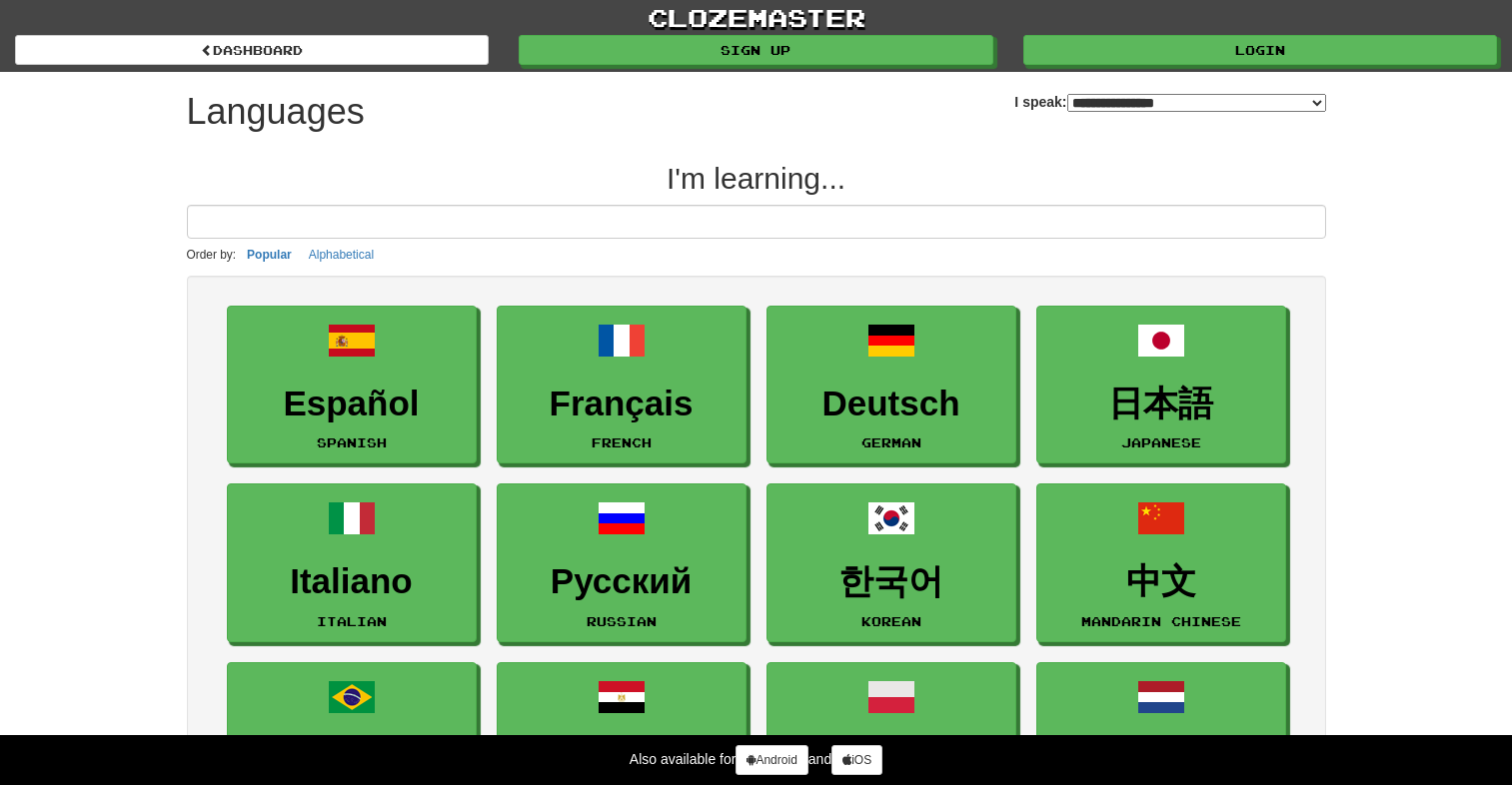 select on "*******" 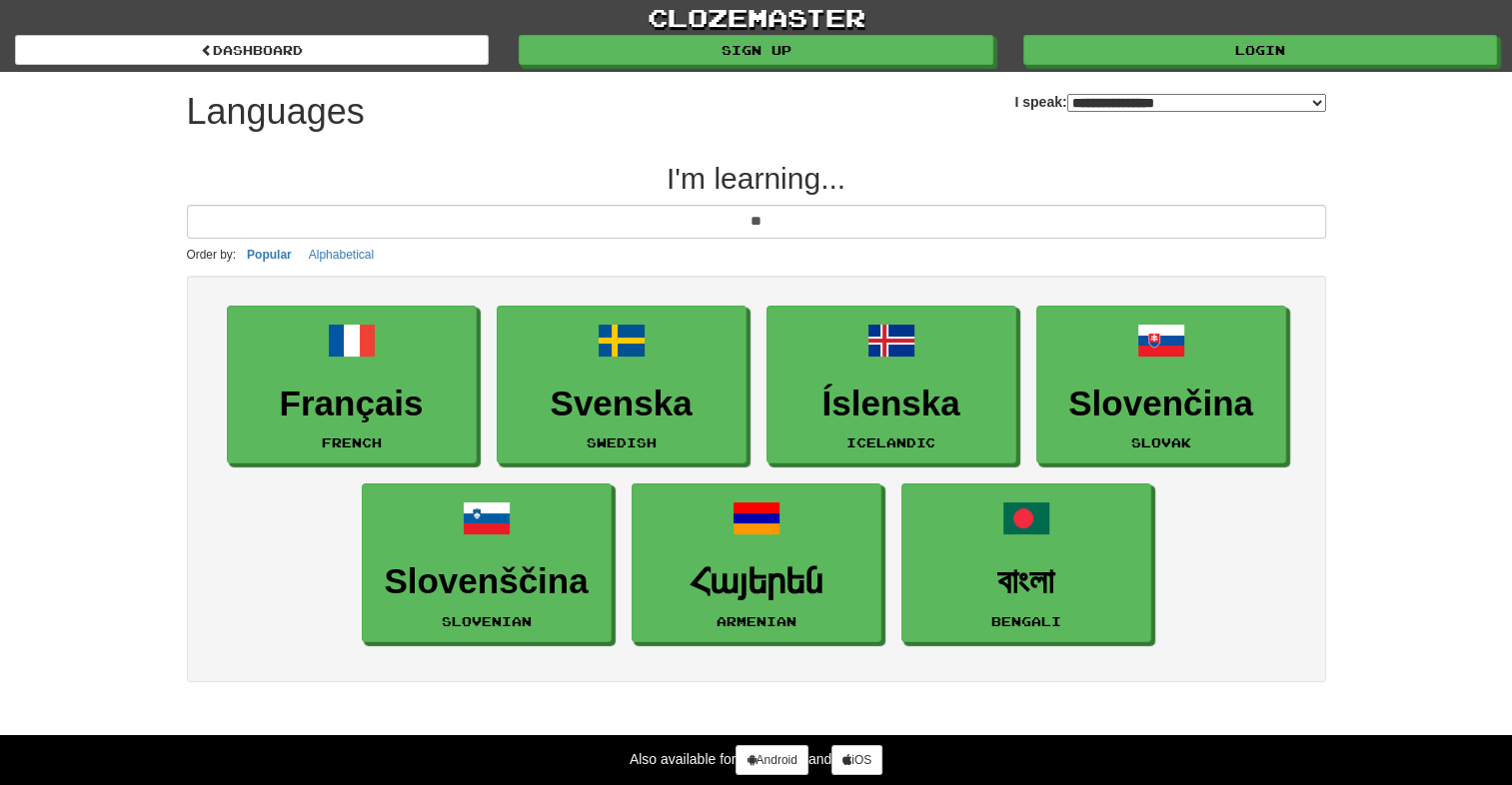 type on "*" 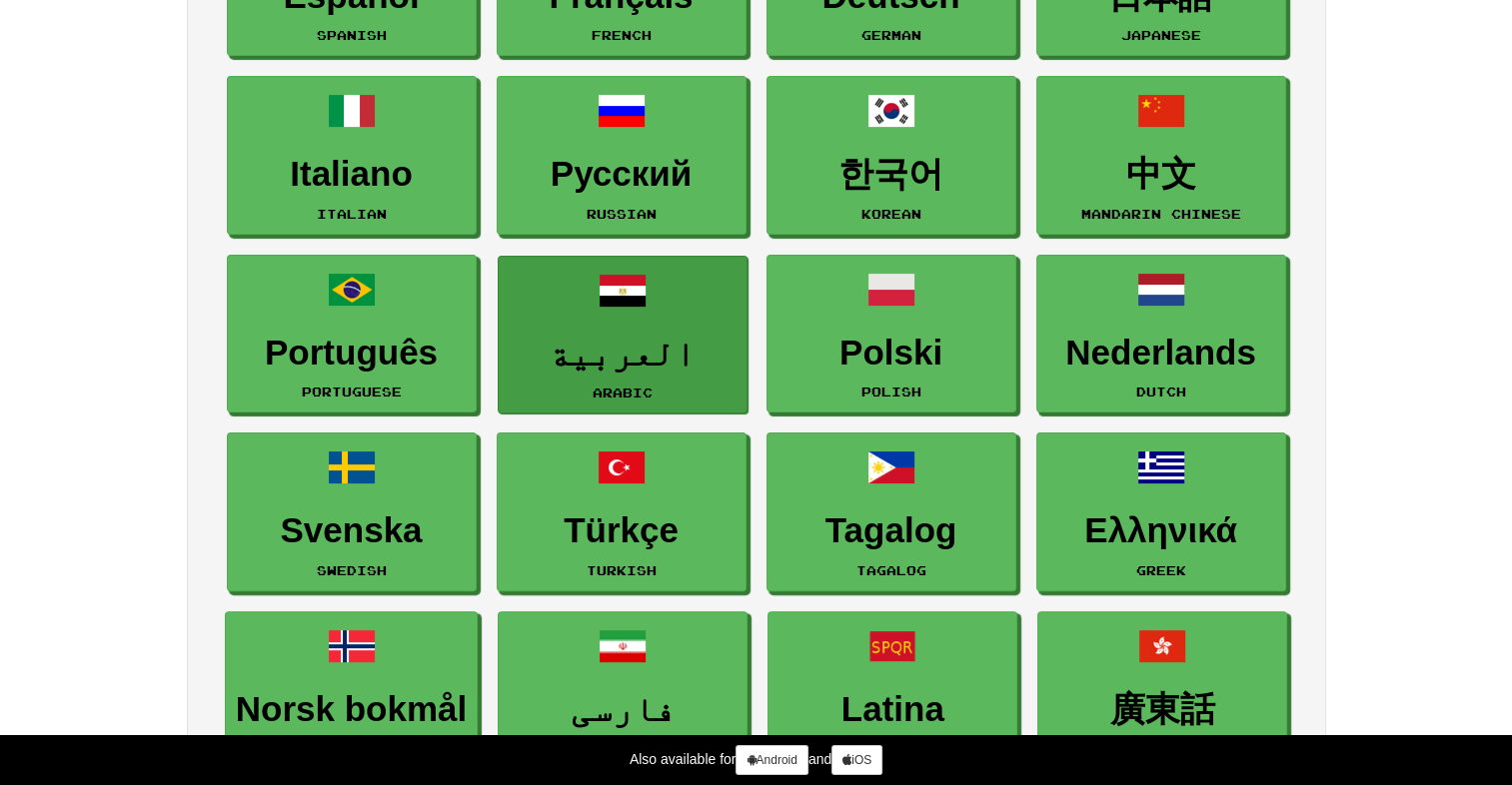 scroll, scrollTop: 0, scrollLeft: 0, axis: both 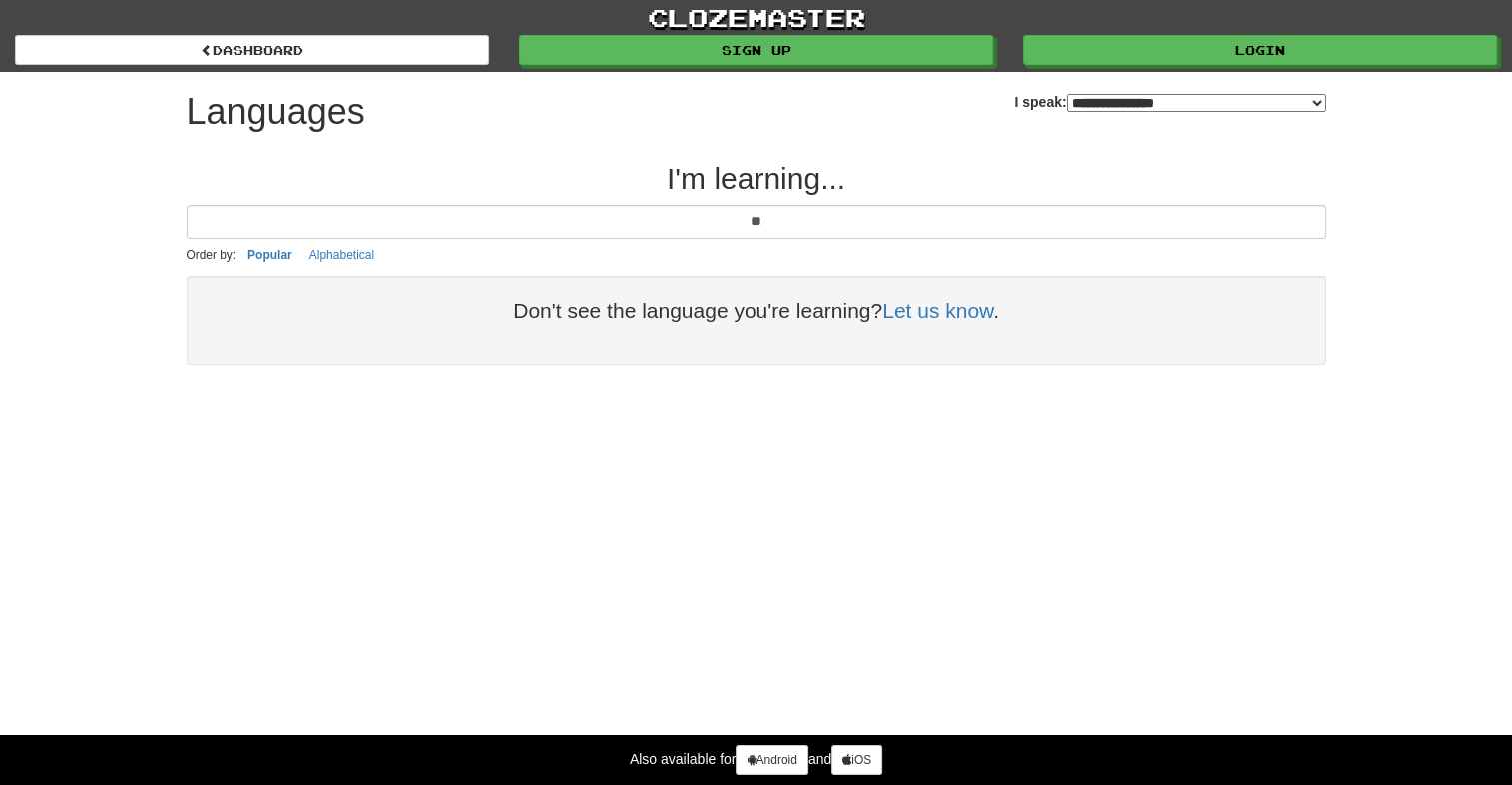 type on "*" 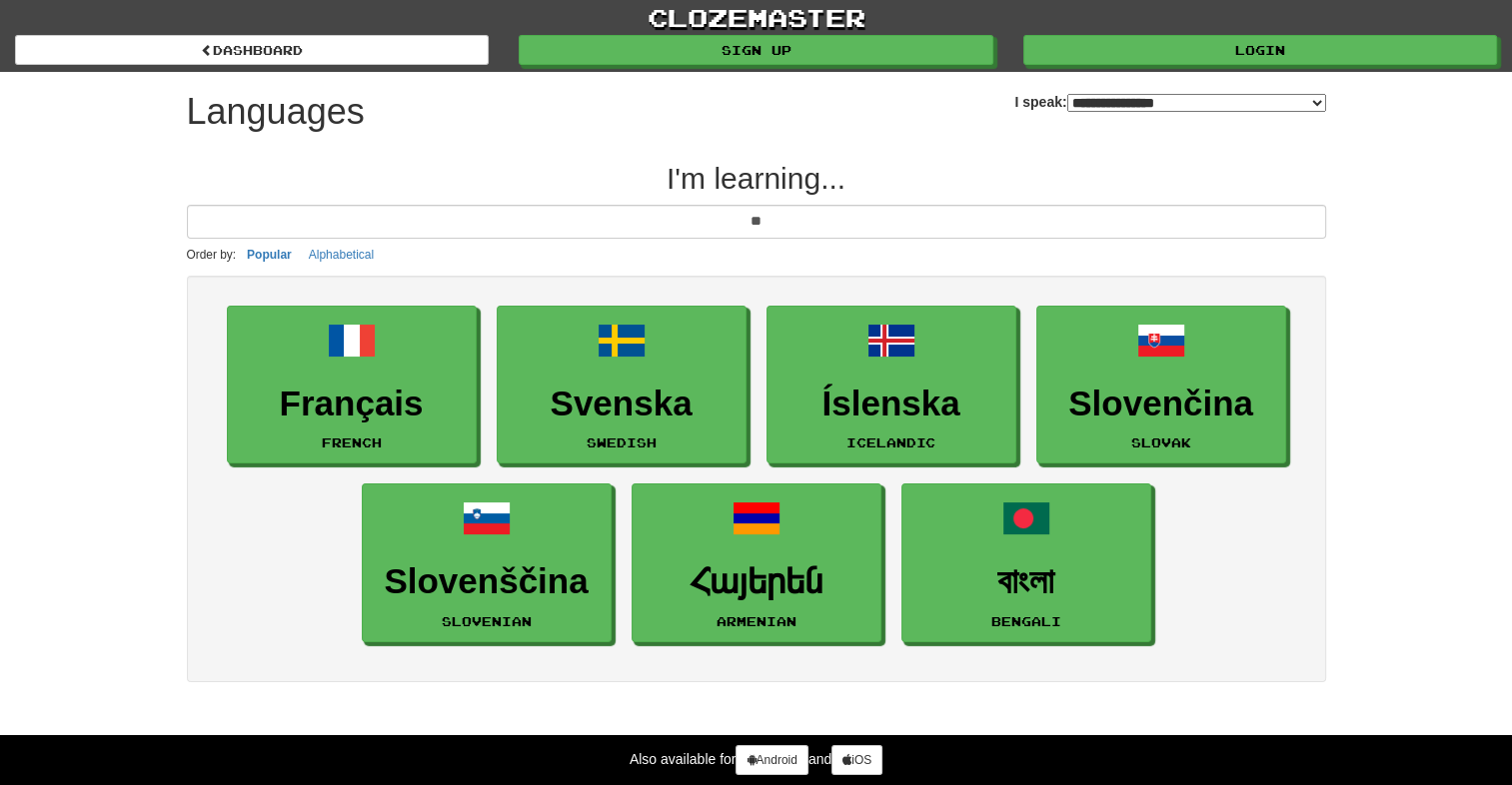 type on "*" 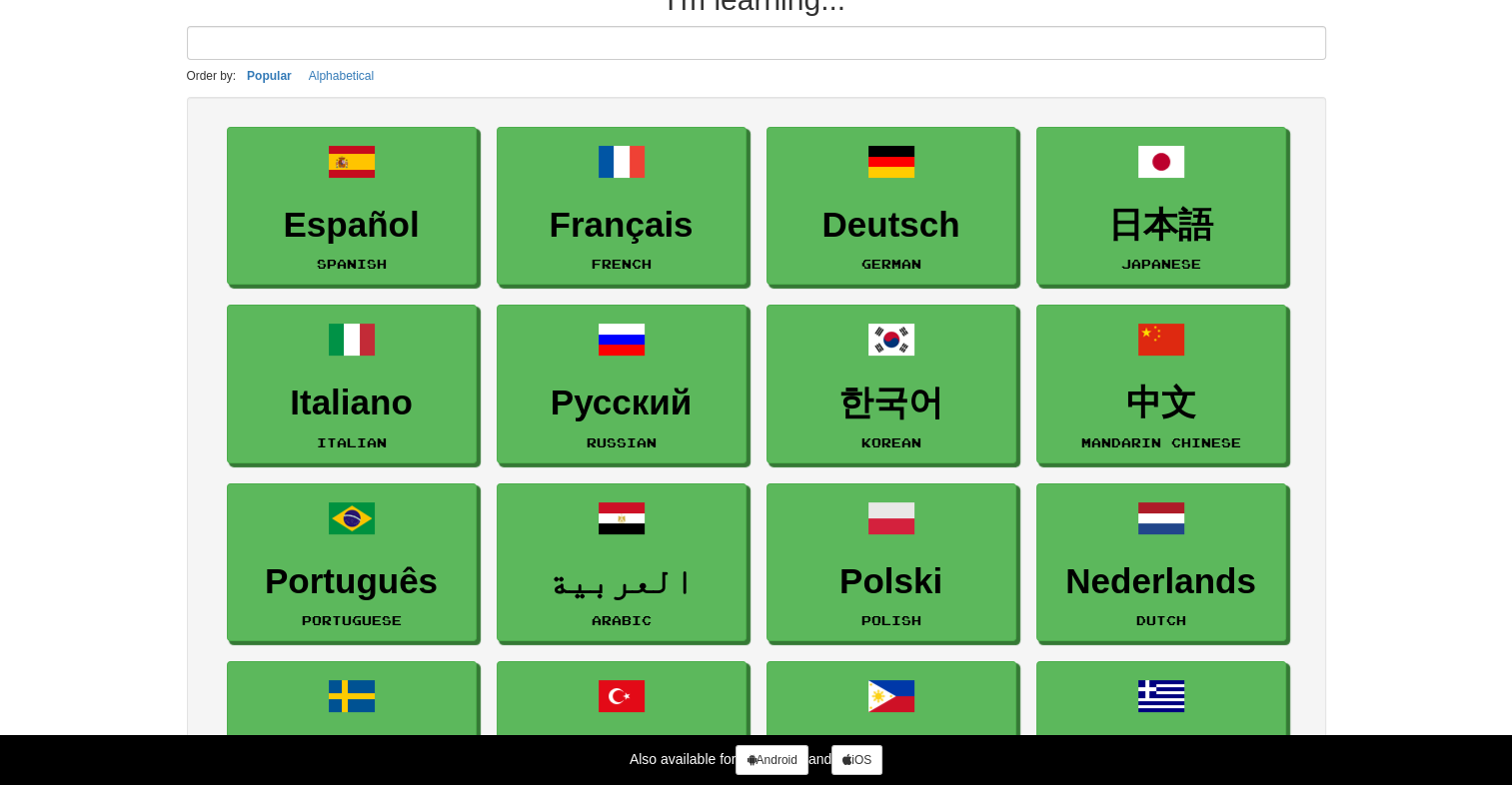 scroll, scrollTop: 0, scrollLeft: 0, axis: both 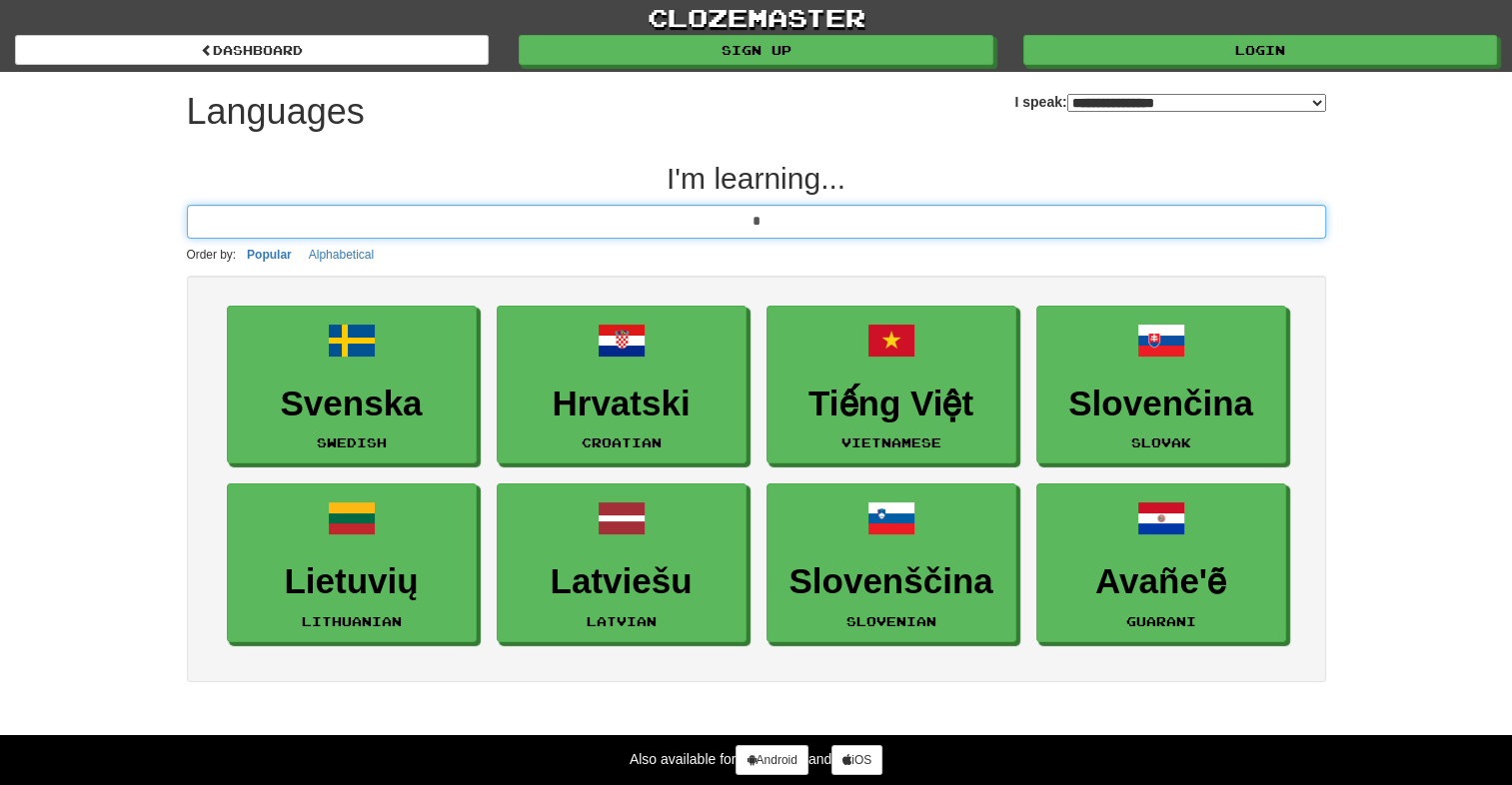 type on "*" 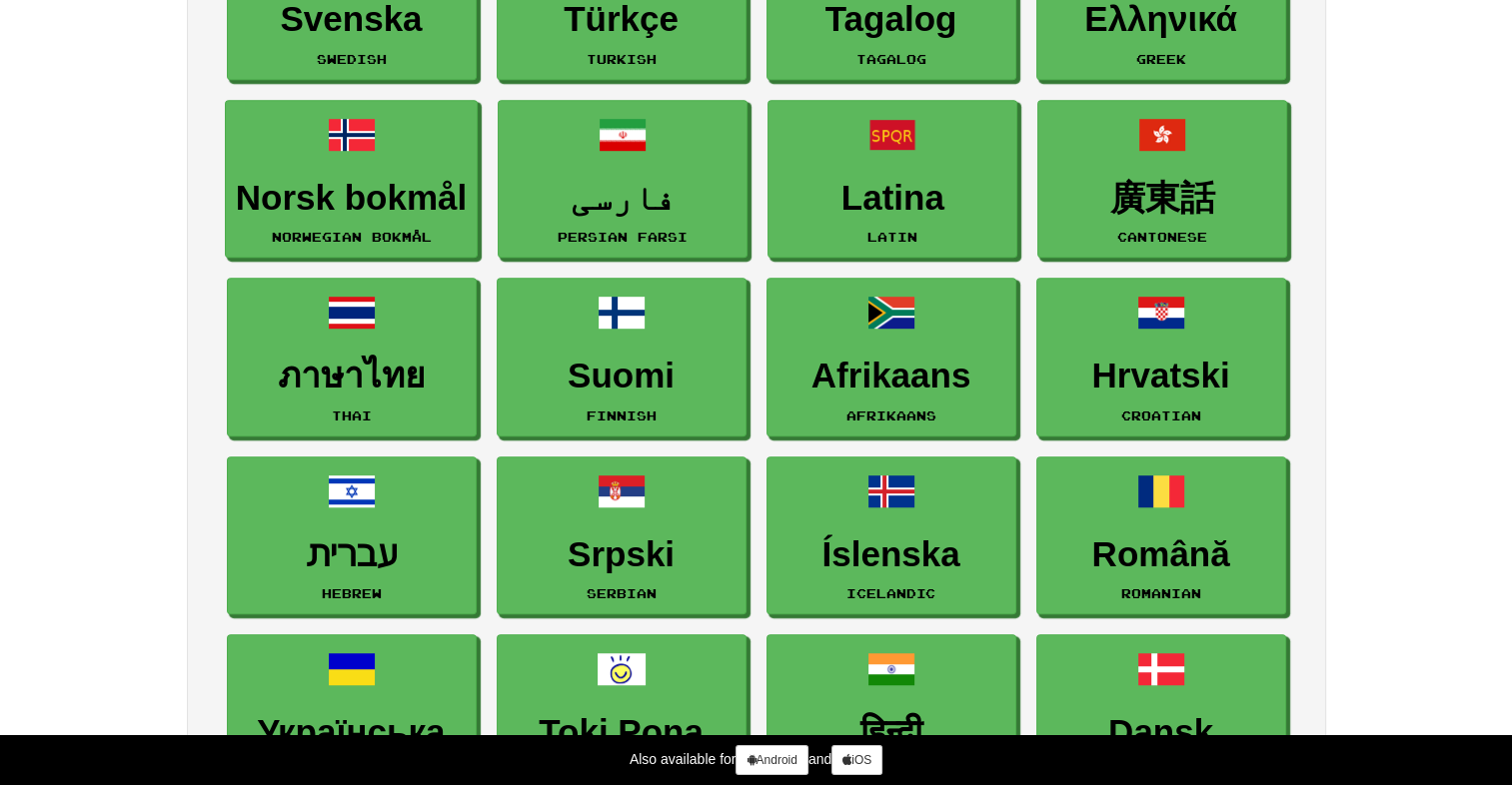 scroll, scrollTop: 1198, scrollLeft: 0, axis: vertical 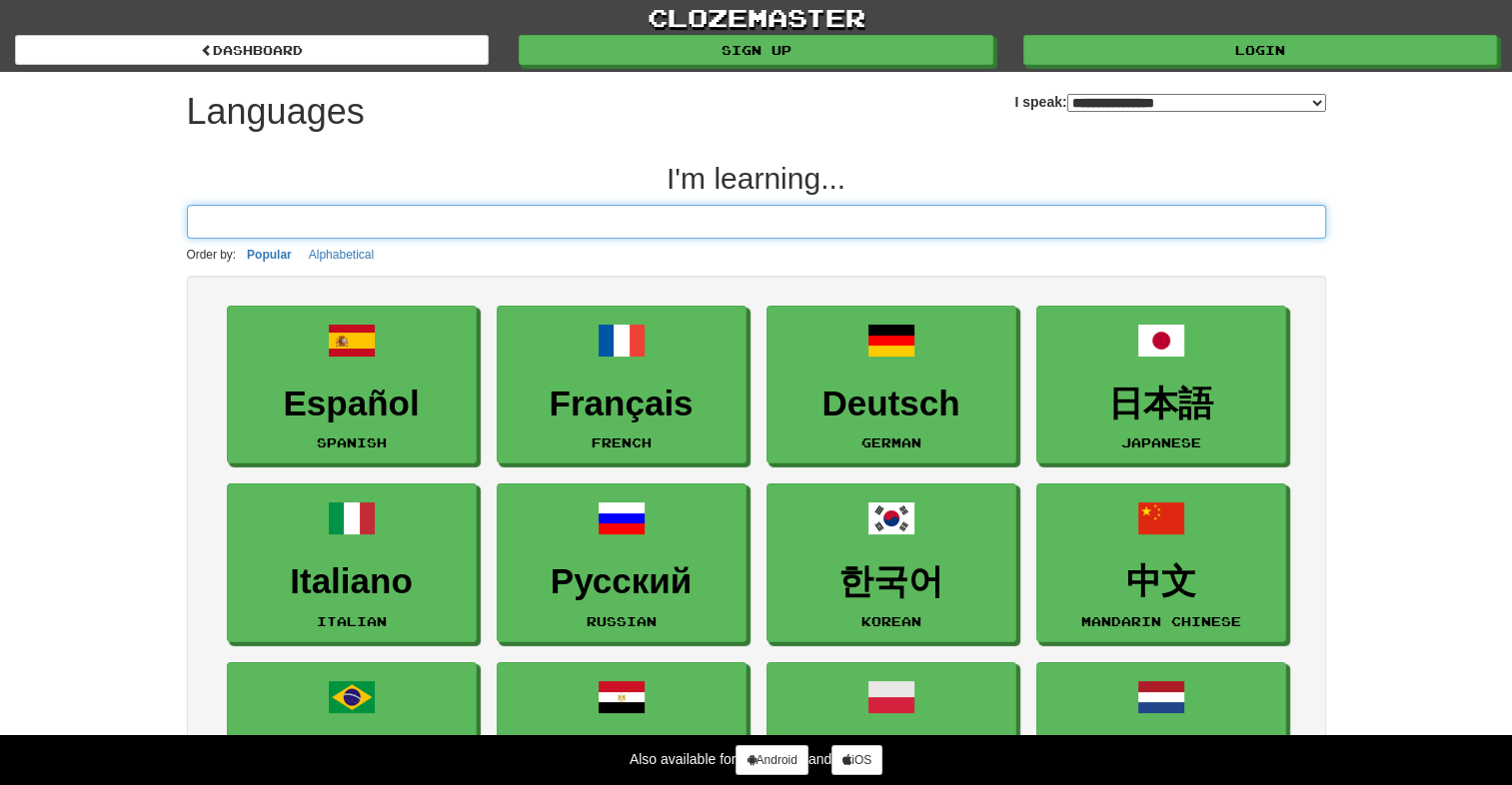 type 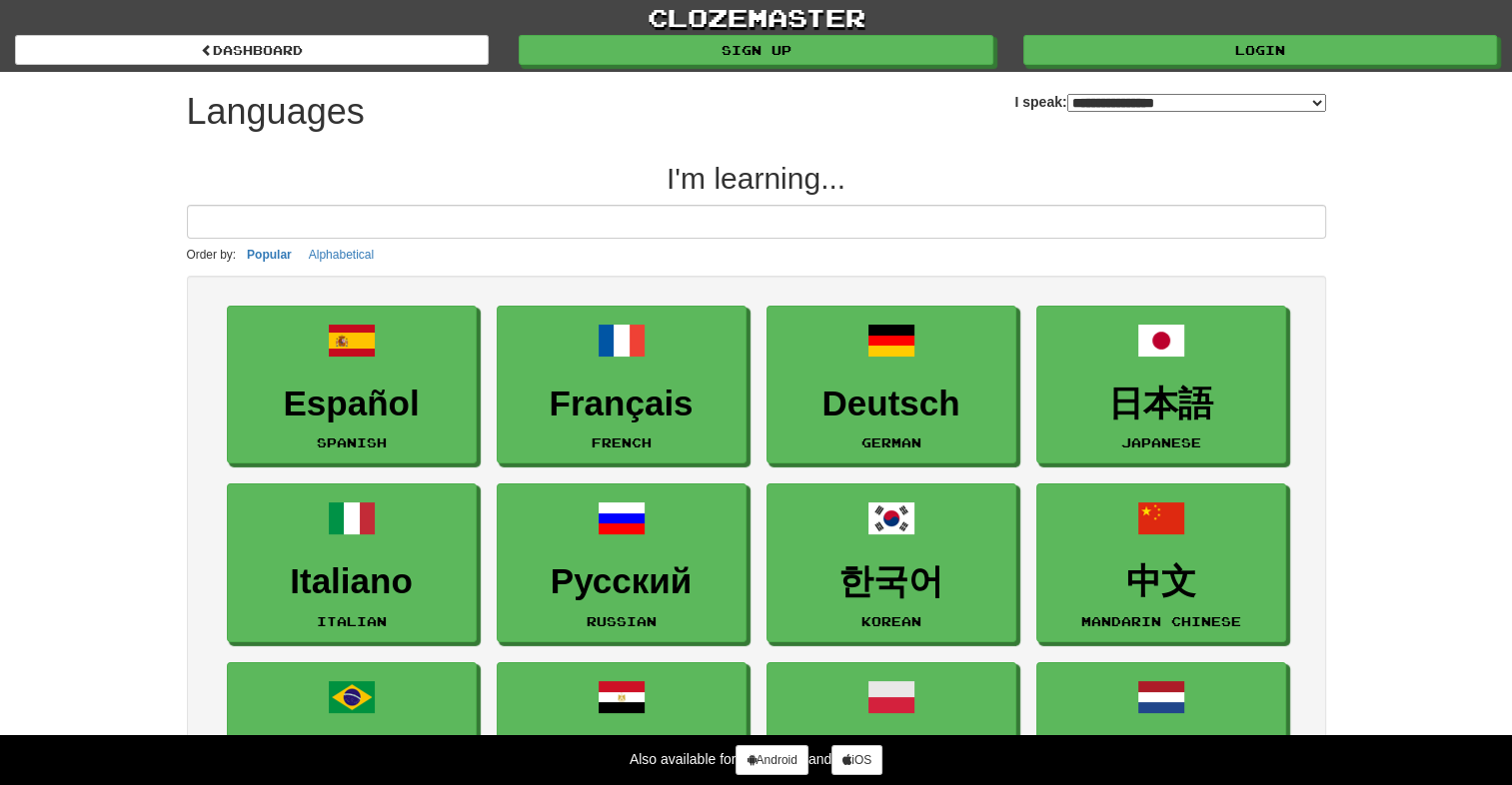 click on "**********" at bounding box center [1196, 103] 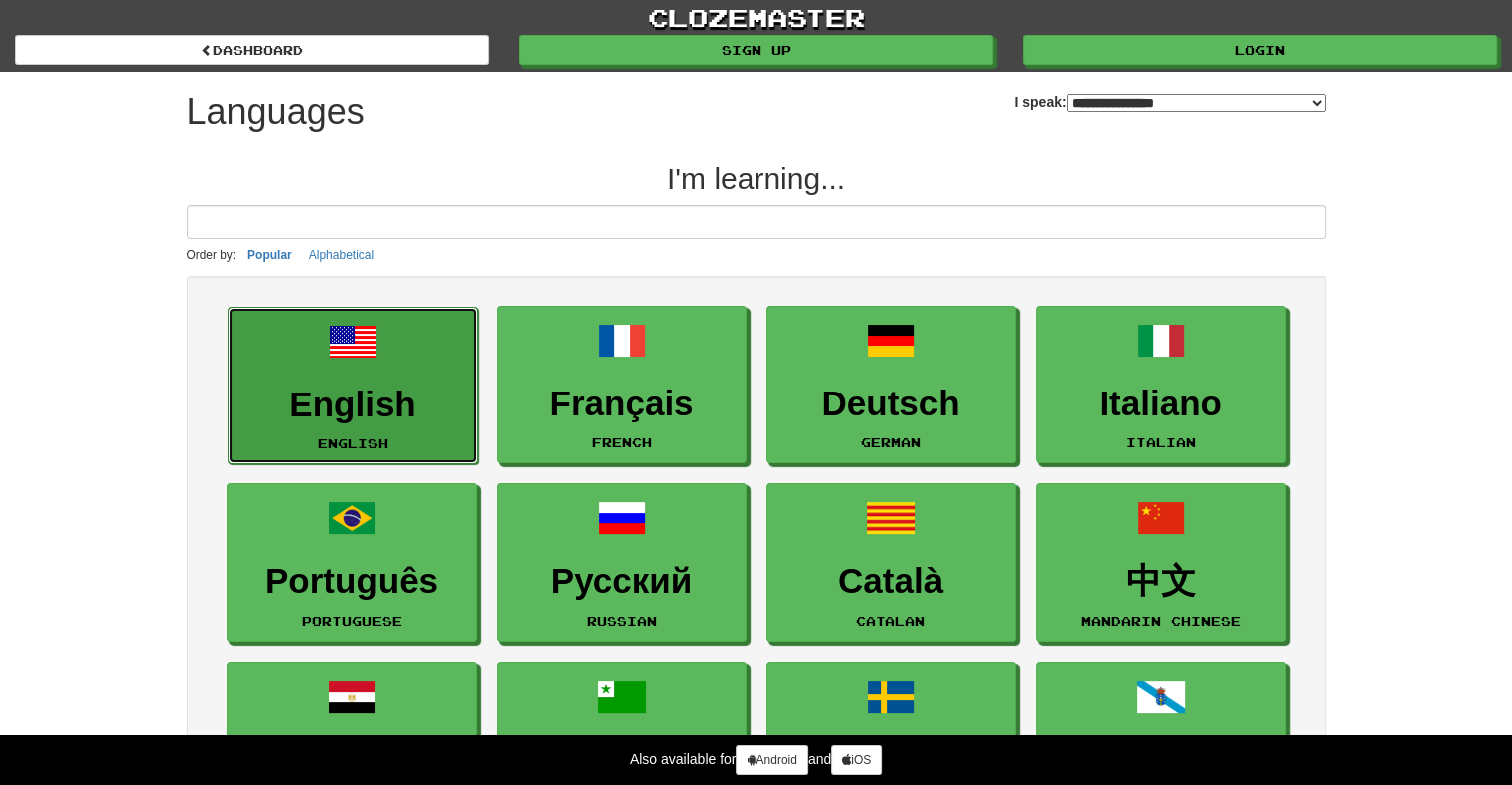 click on "English" at bounding box center [353, 404] 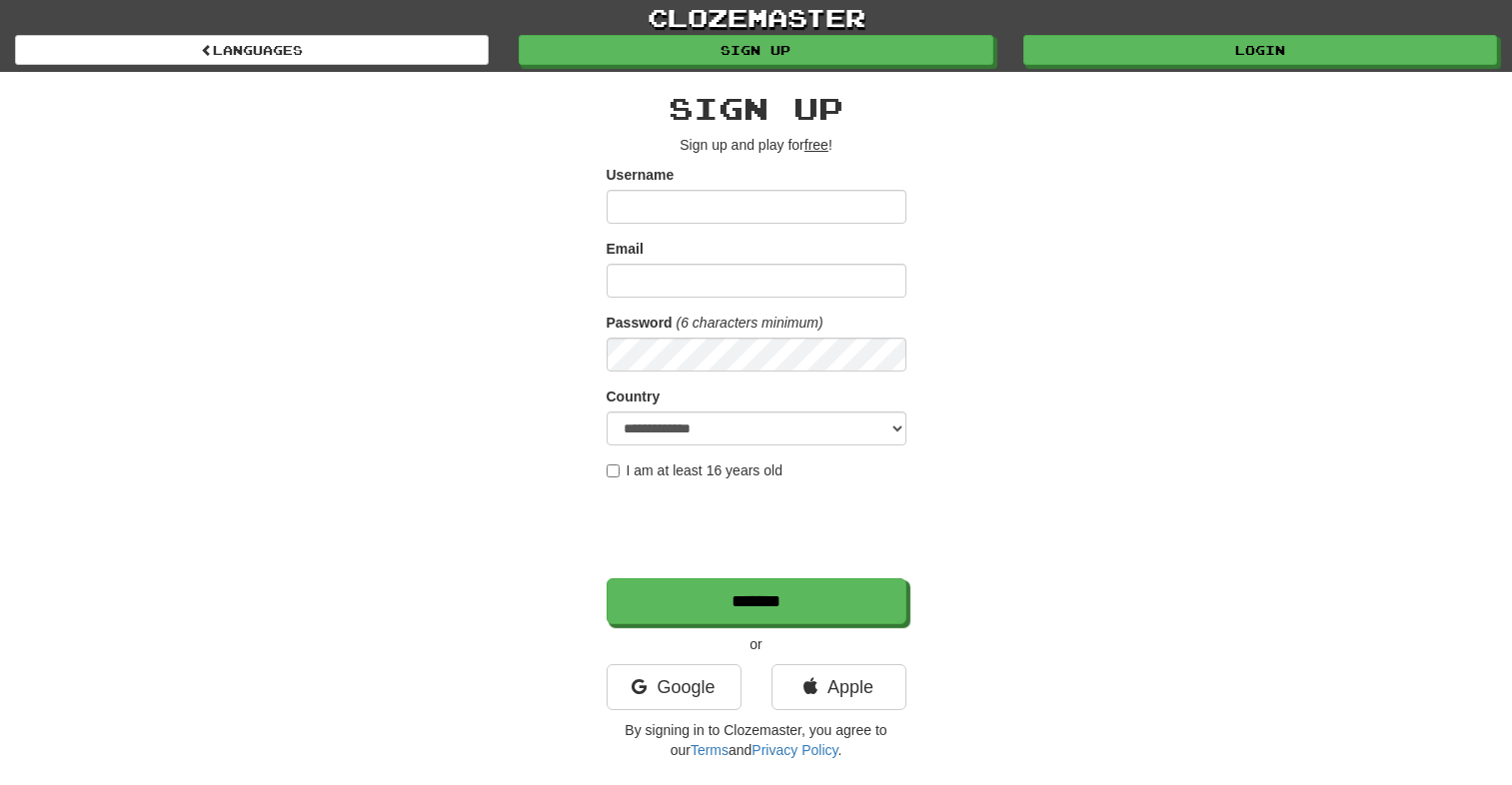 scroll, scrollTop: 0, scrollLeft: 0, axis: both 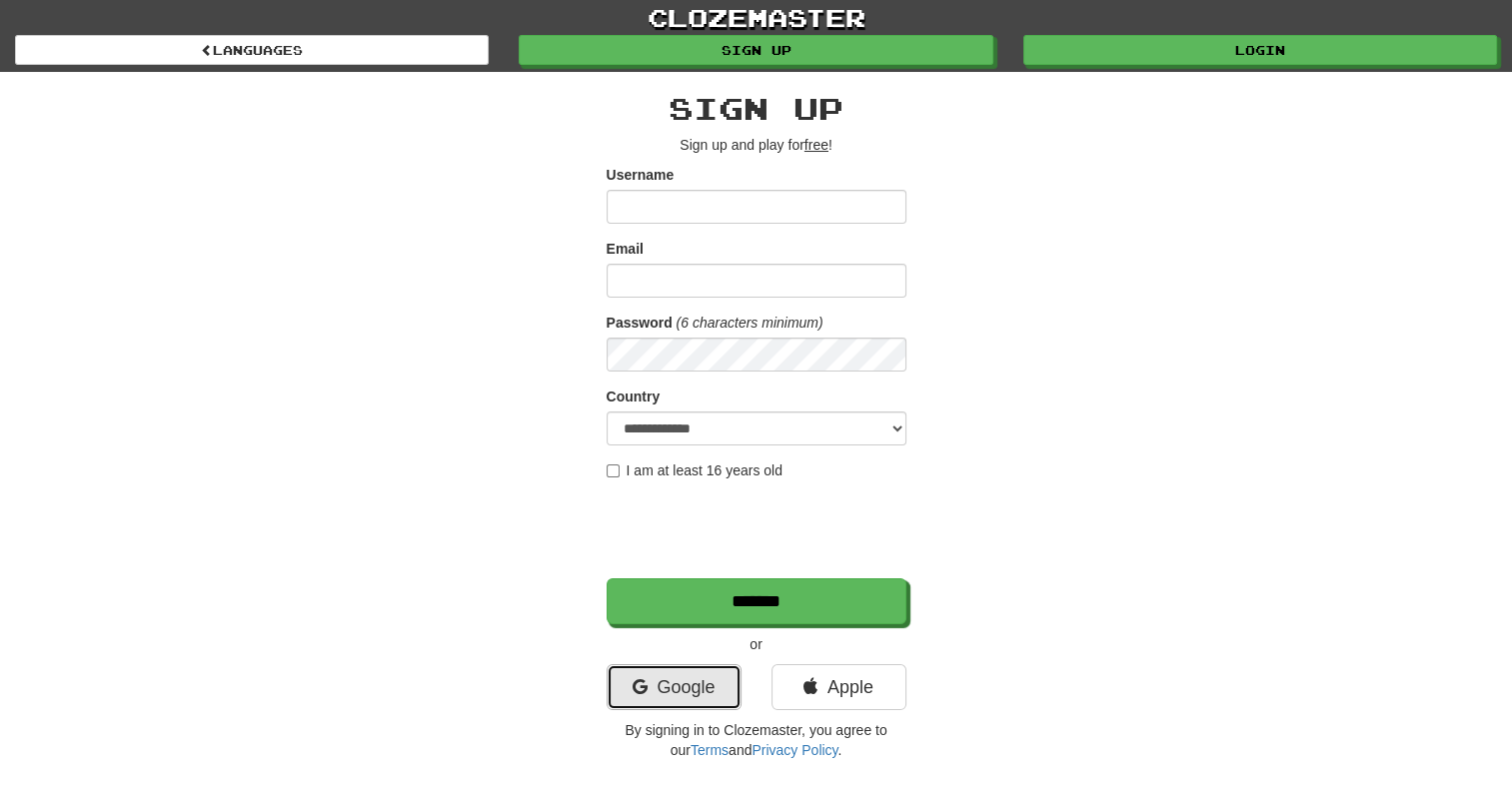 click on "Google" at bounding box center (674, 687) 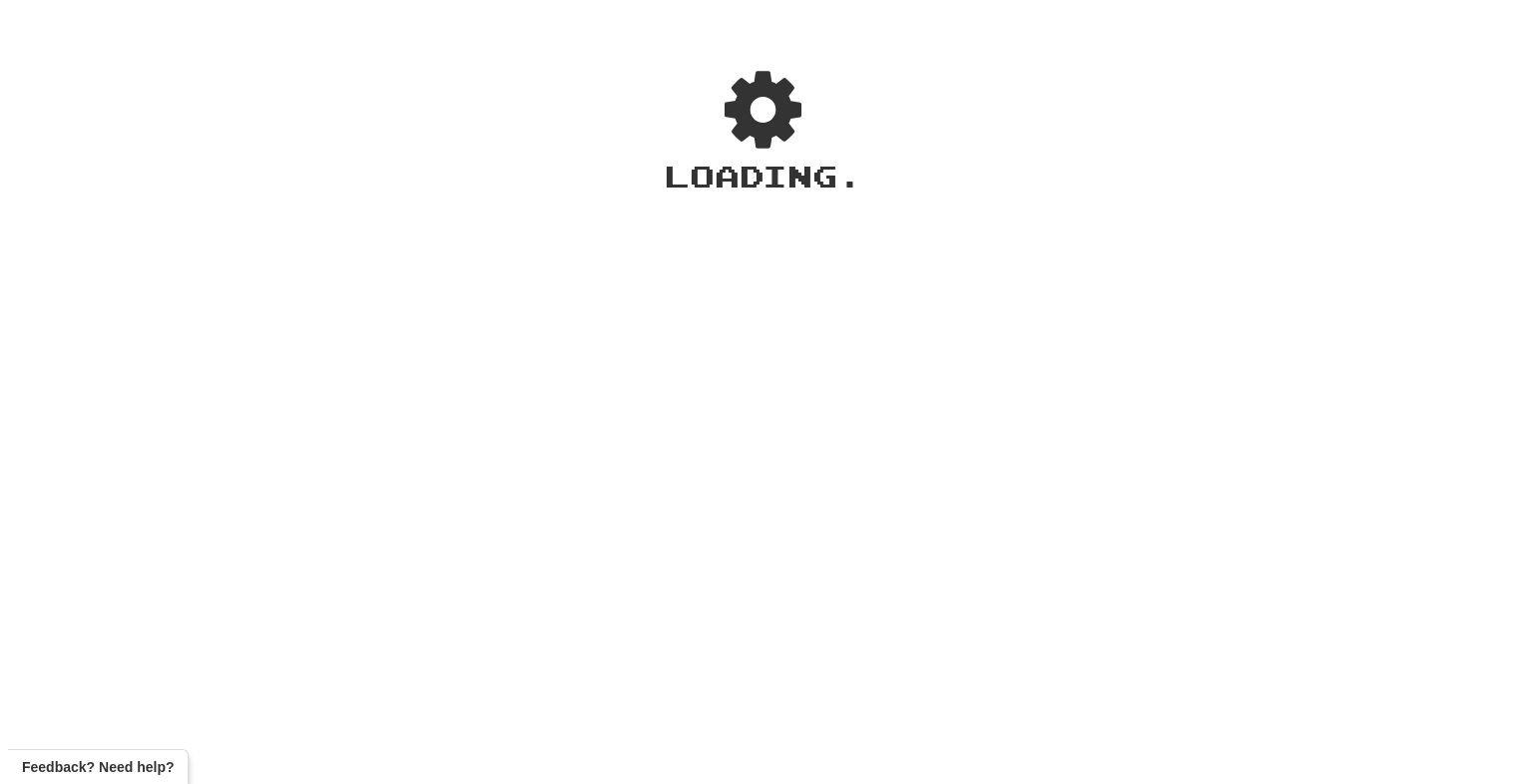 scroll, scrollTop: 0, scrollLeft: 0, axis: both 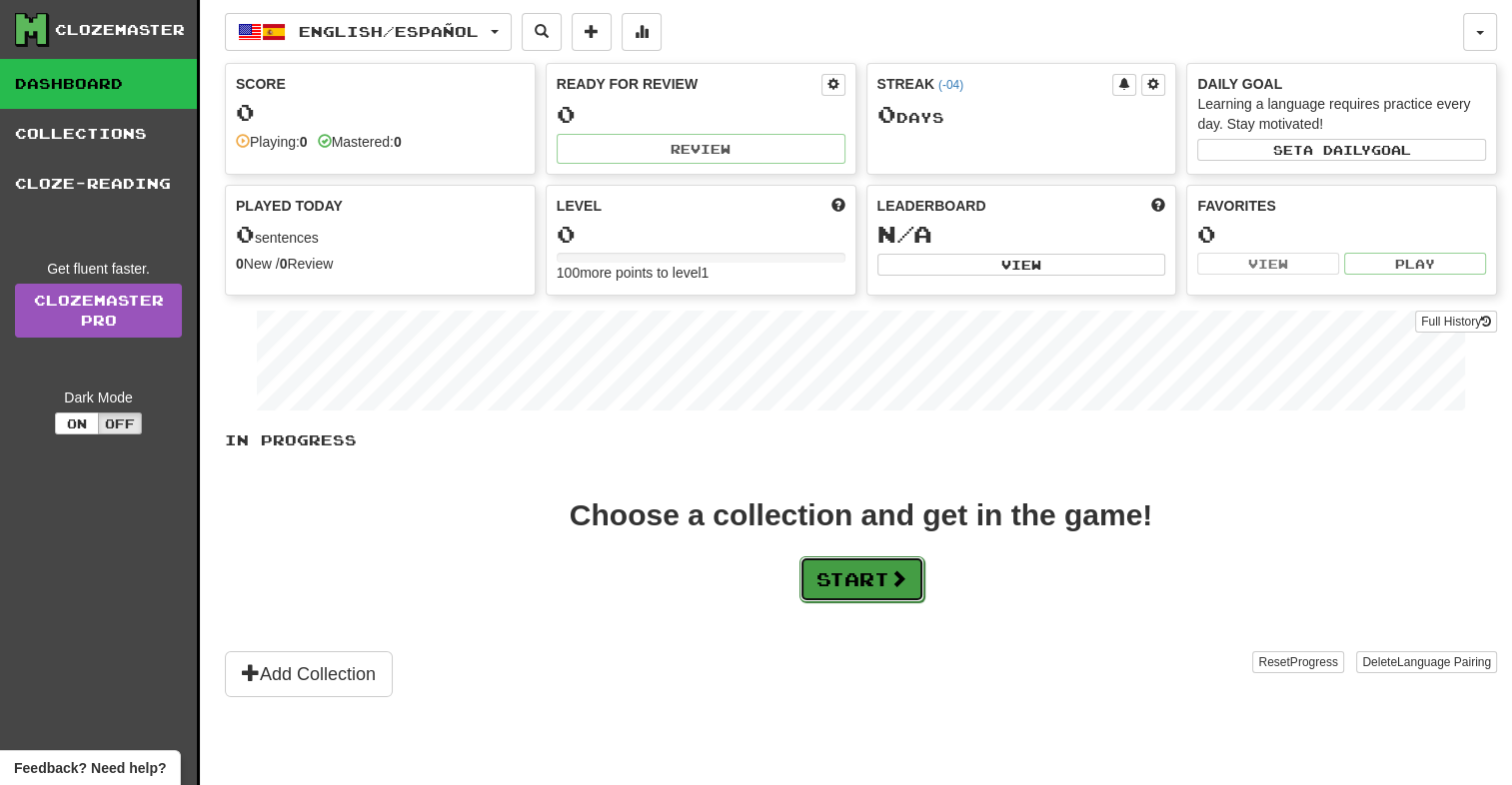 click on "Start" at bounding box center [861, 579] 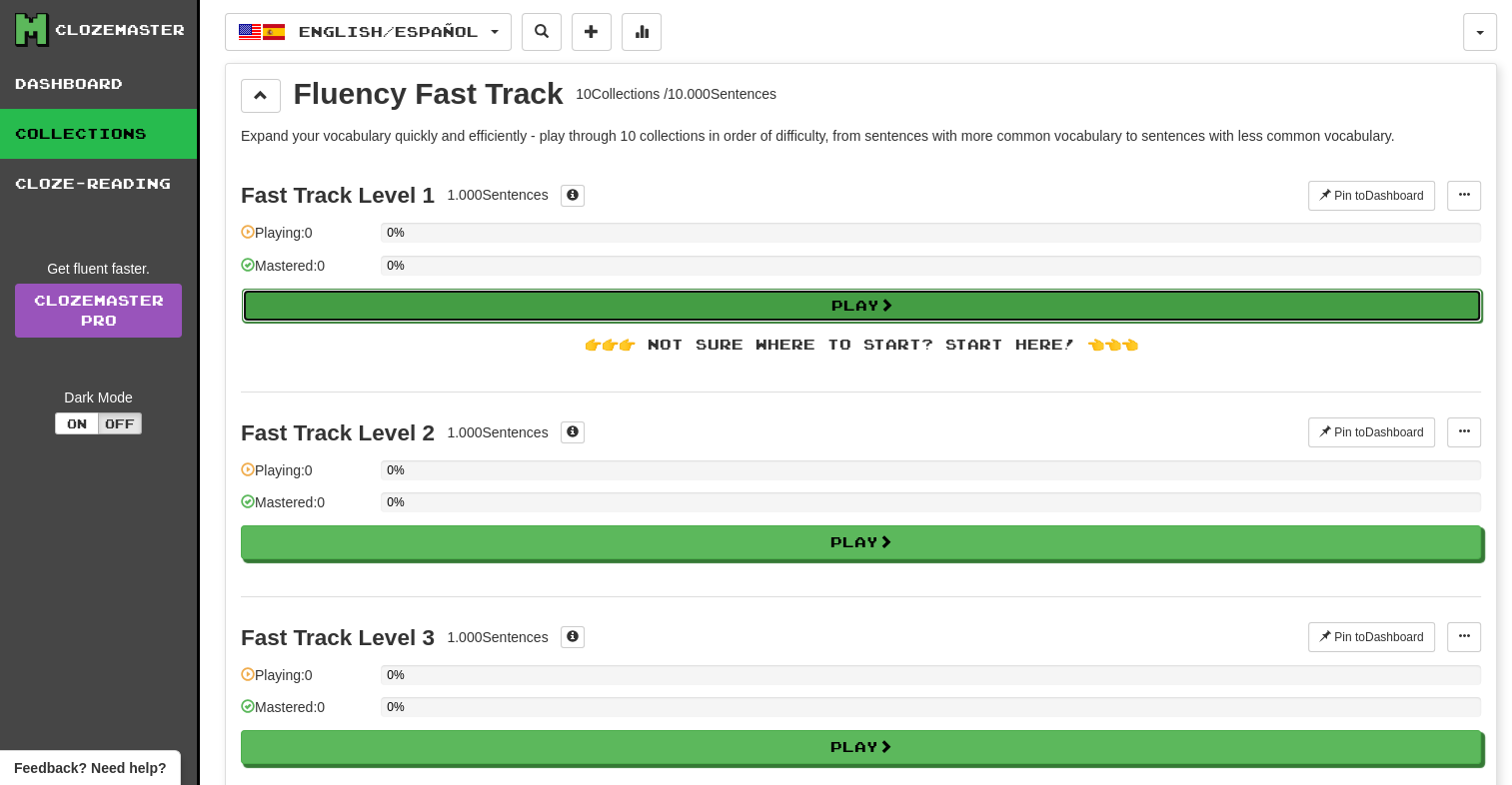 click on "Play" at bounding box center [861, 306] 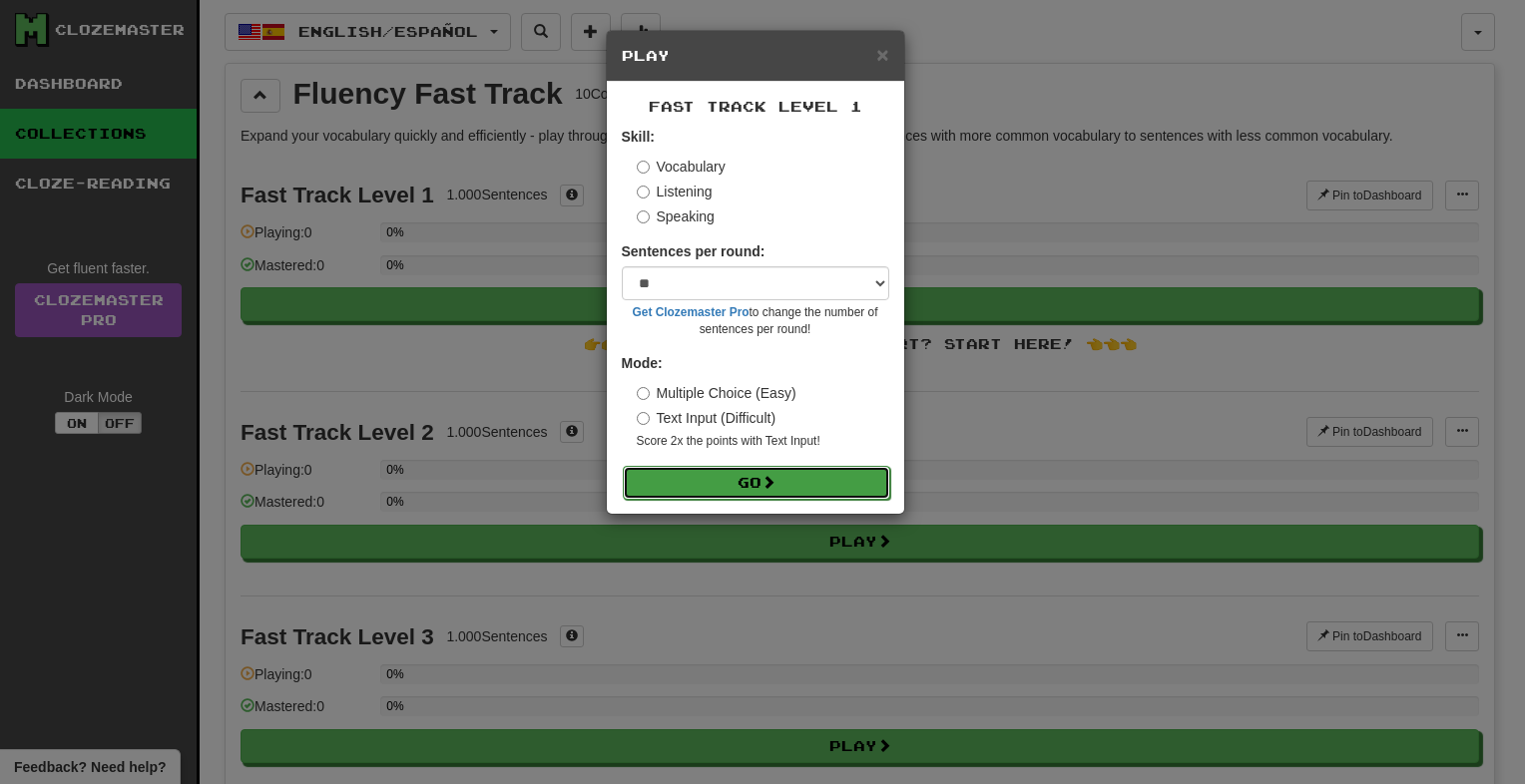click on "Go" at bounding box center (757, 483) 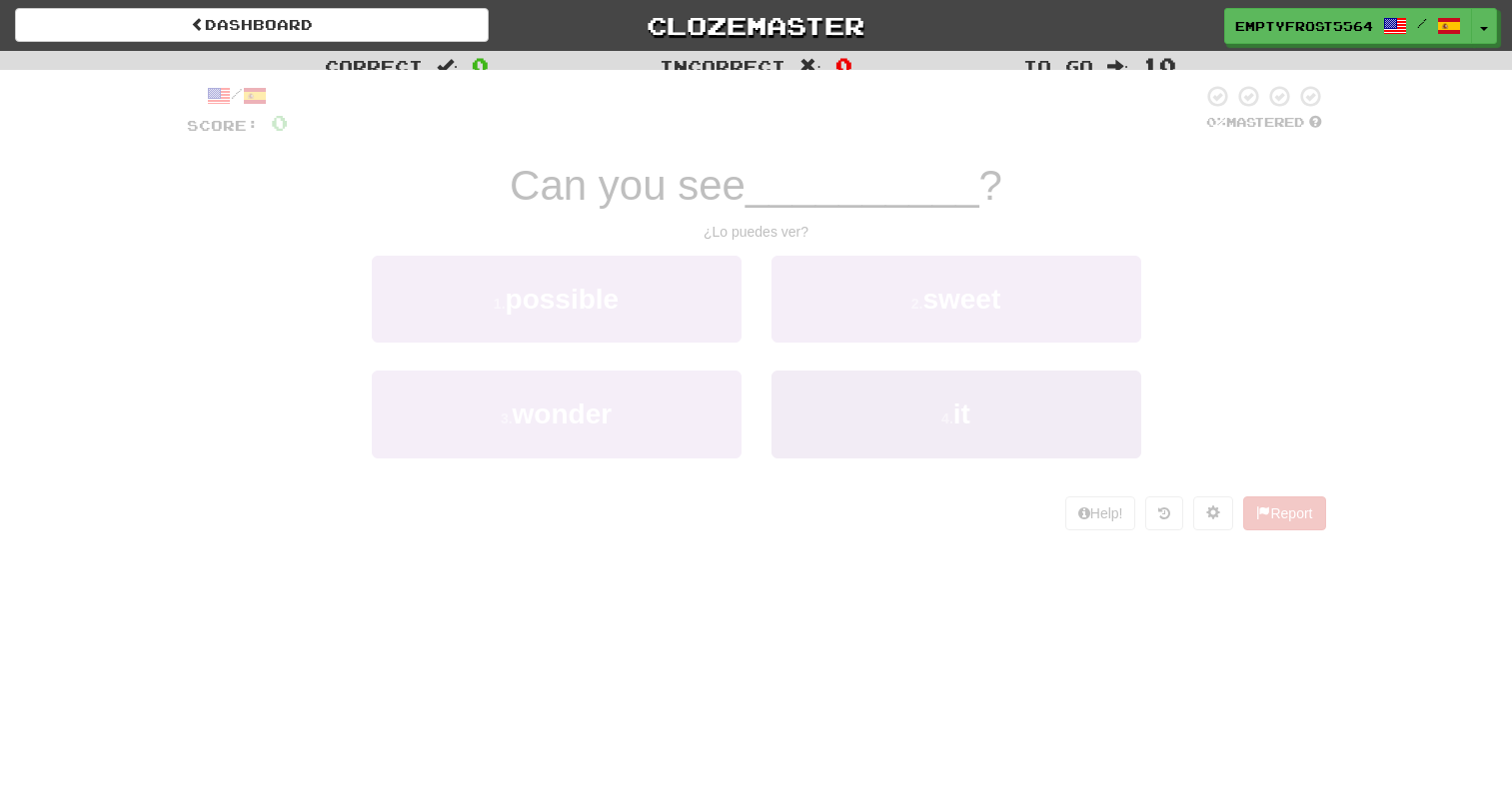 scroll, scrollTop: 0, scrollLeft: 0, axis: both 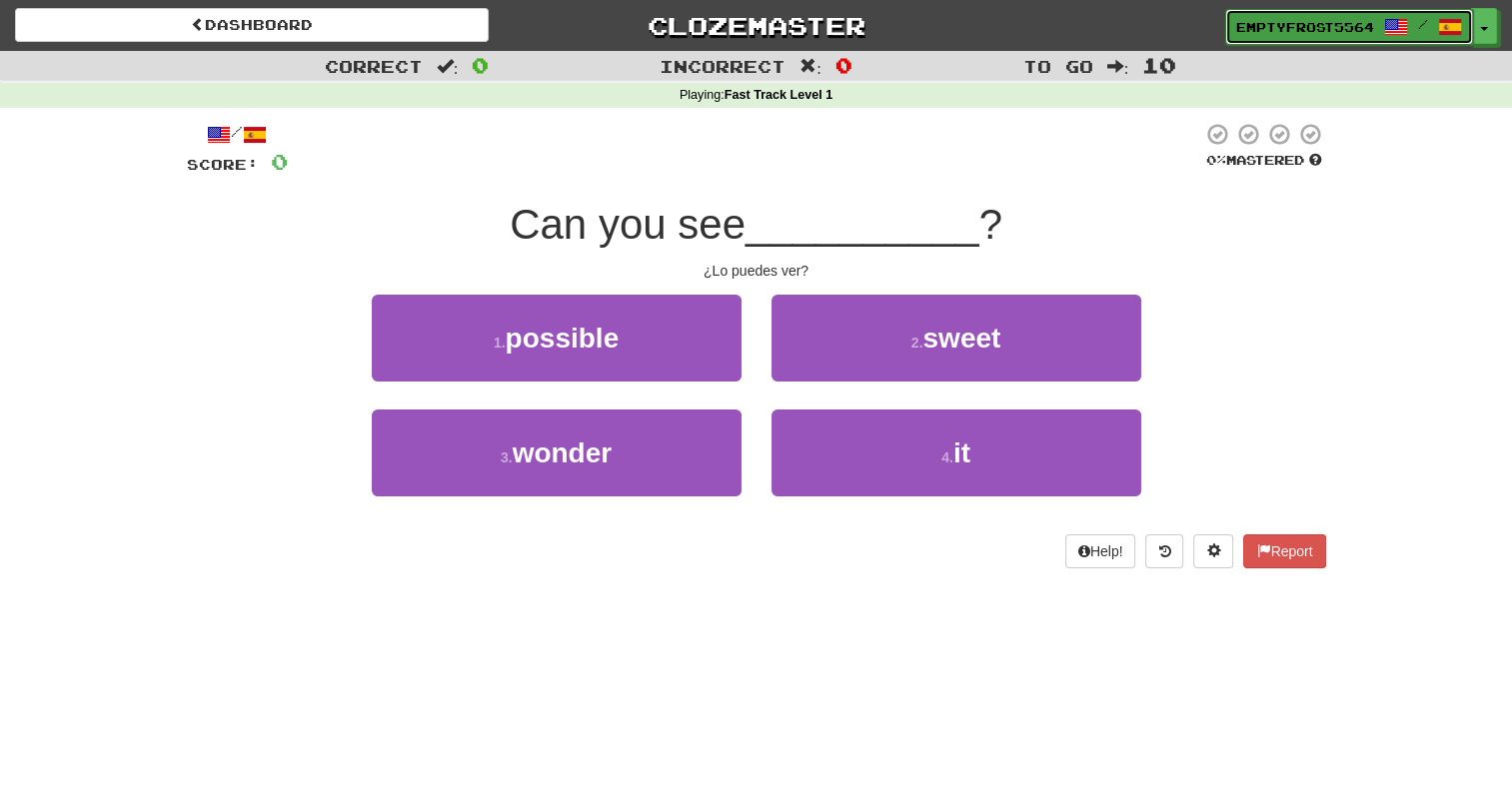 click at bounding box center [1450, 27] 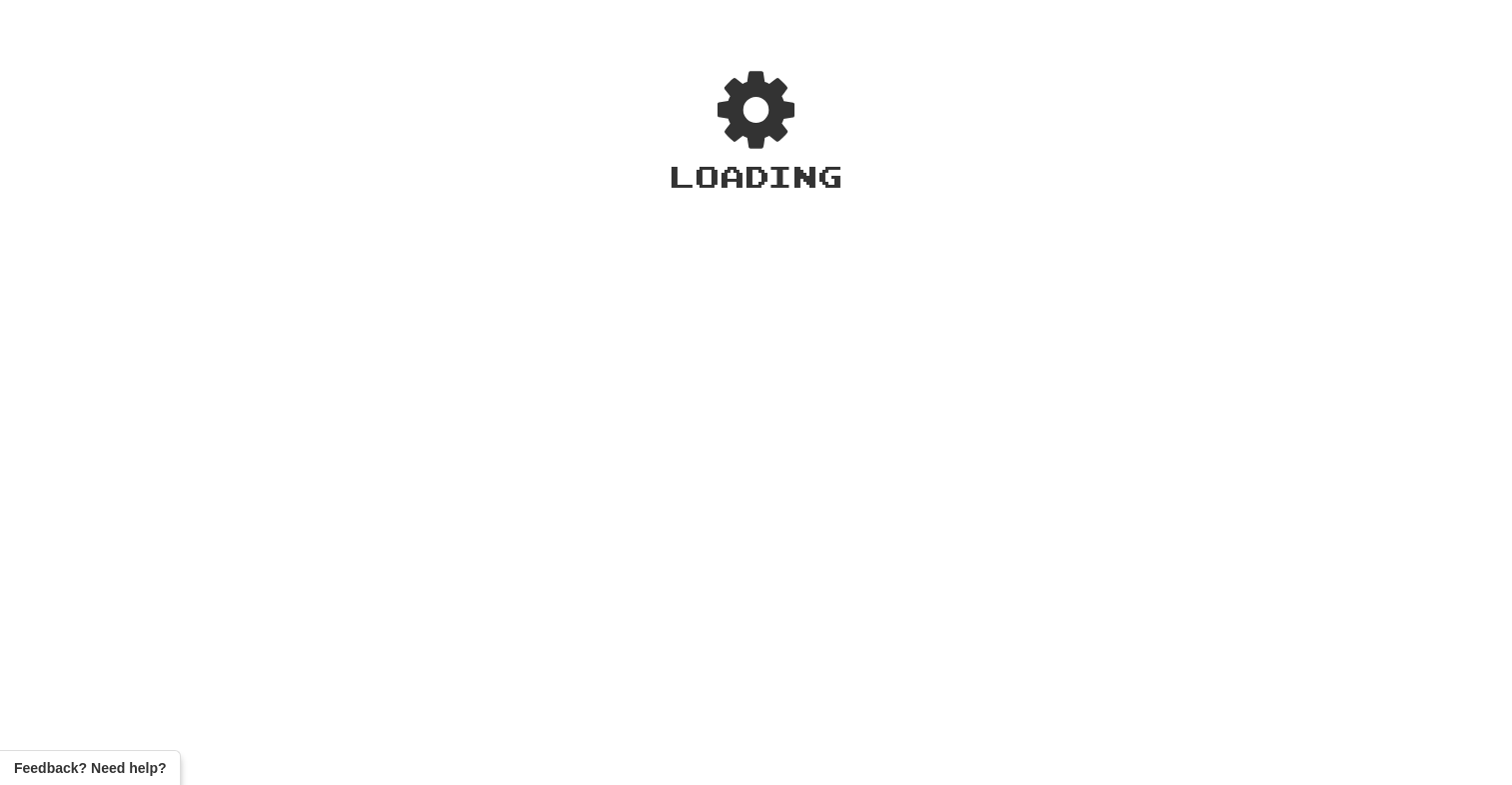 scroll, scrollTop: 0, scrollLeft: 0, axis: both 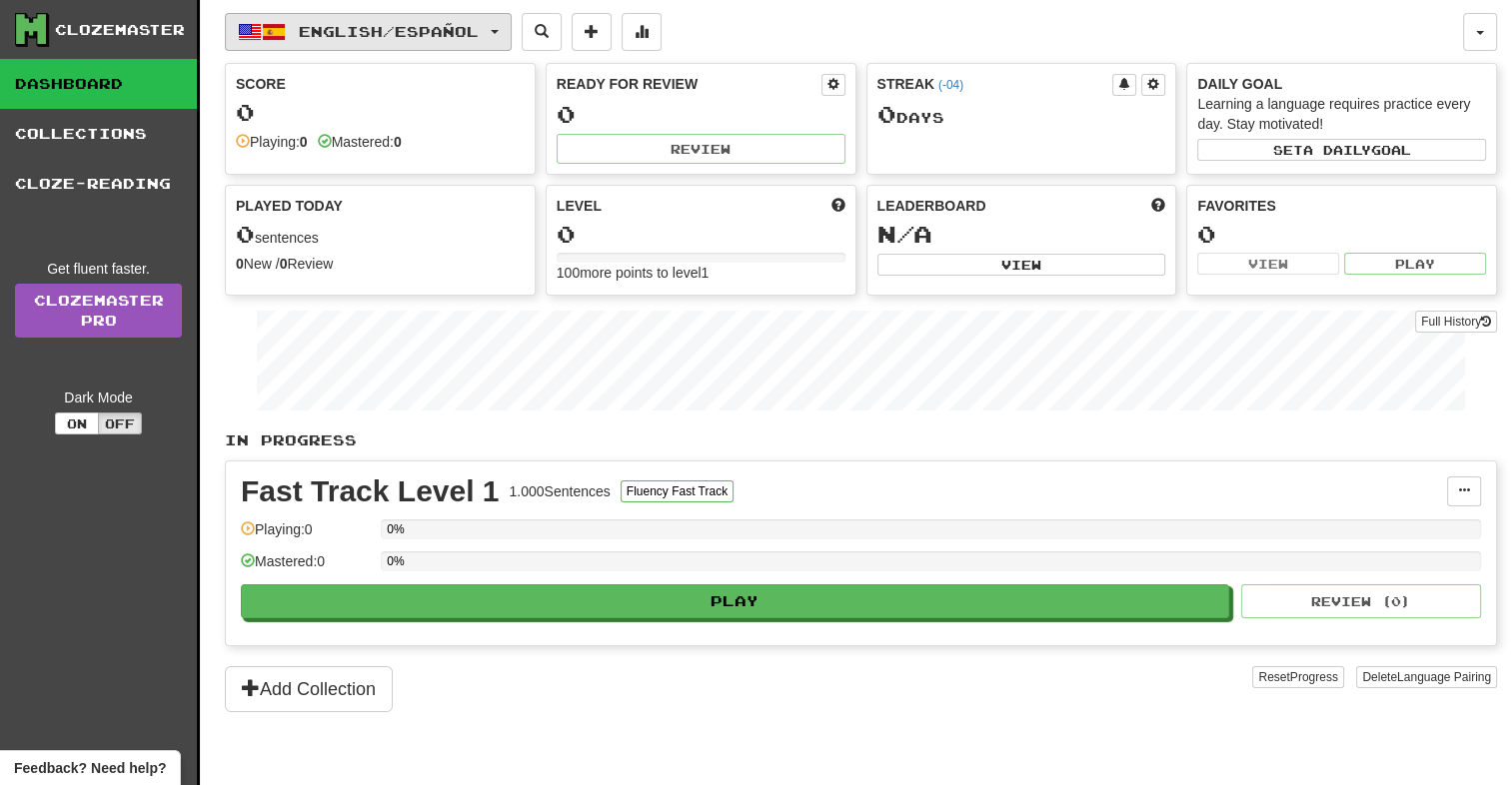click on "English  /  Español" at bounding box center (389, 31) 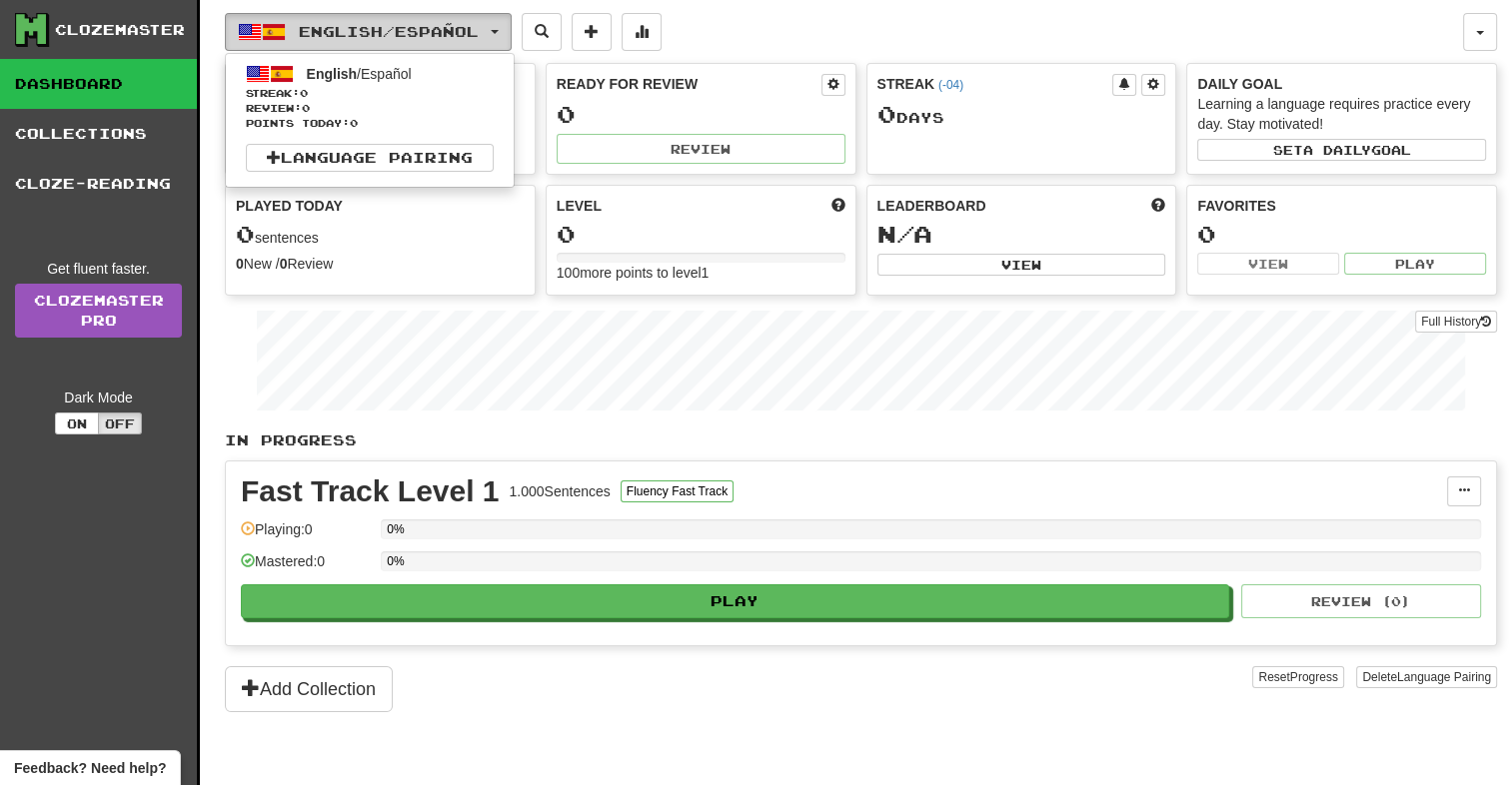 click on "English  /  Español" at bounding box center [389, 31] 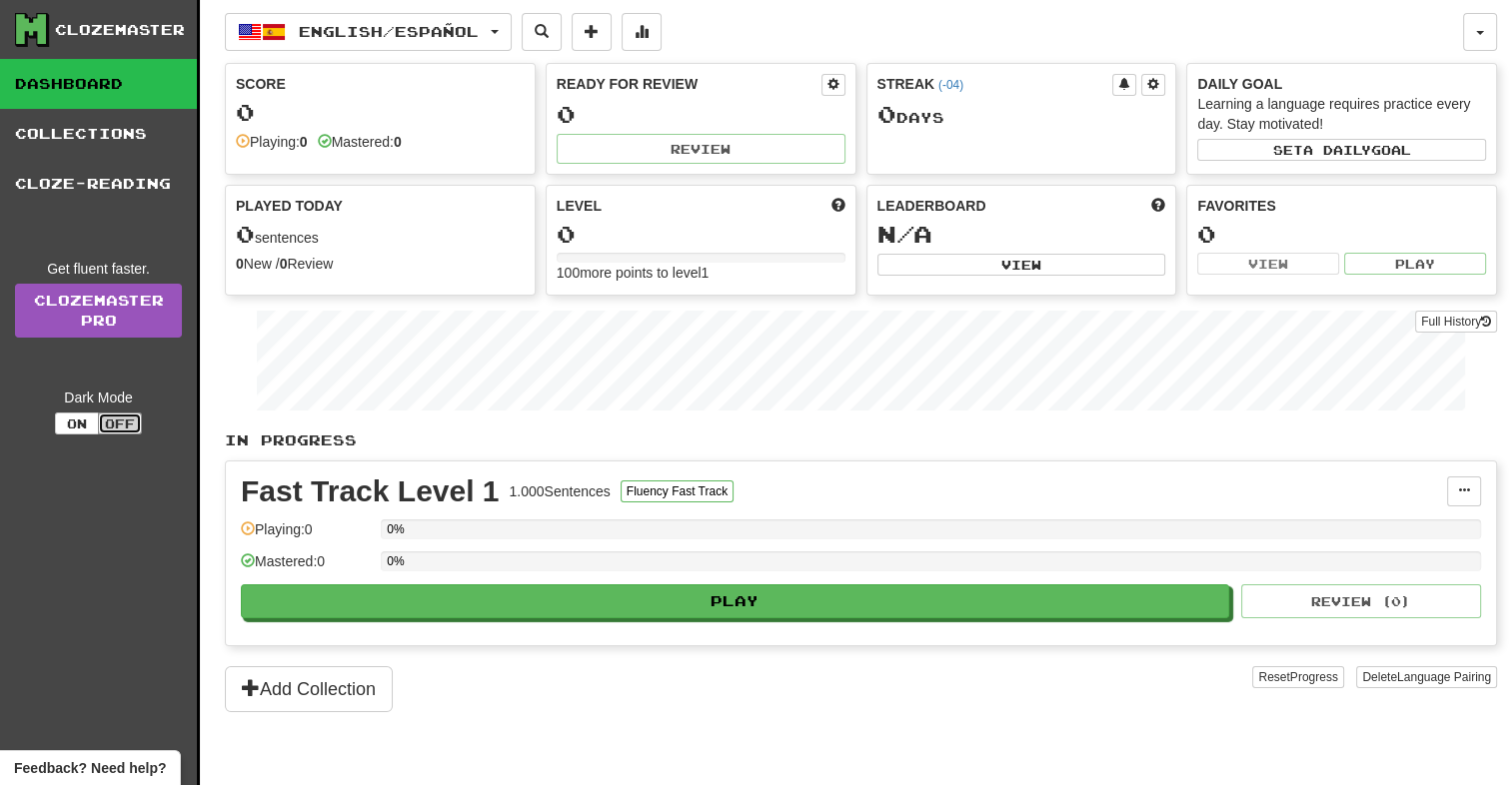 click on "Off" at bounding box center [120, 423] 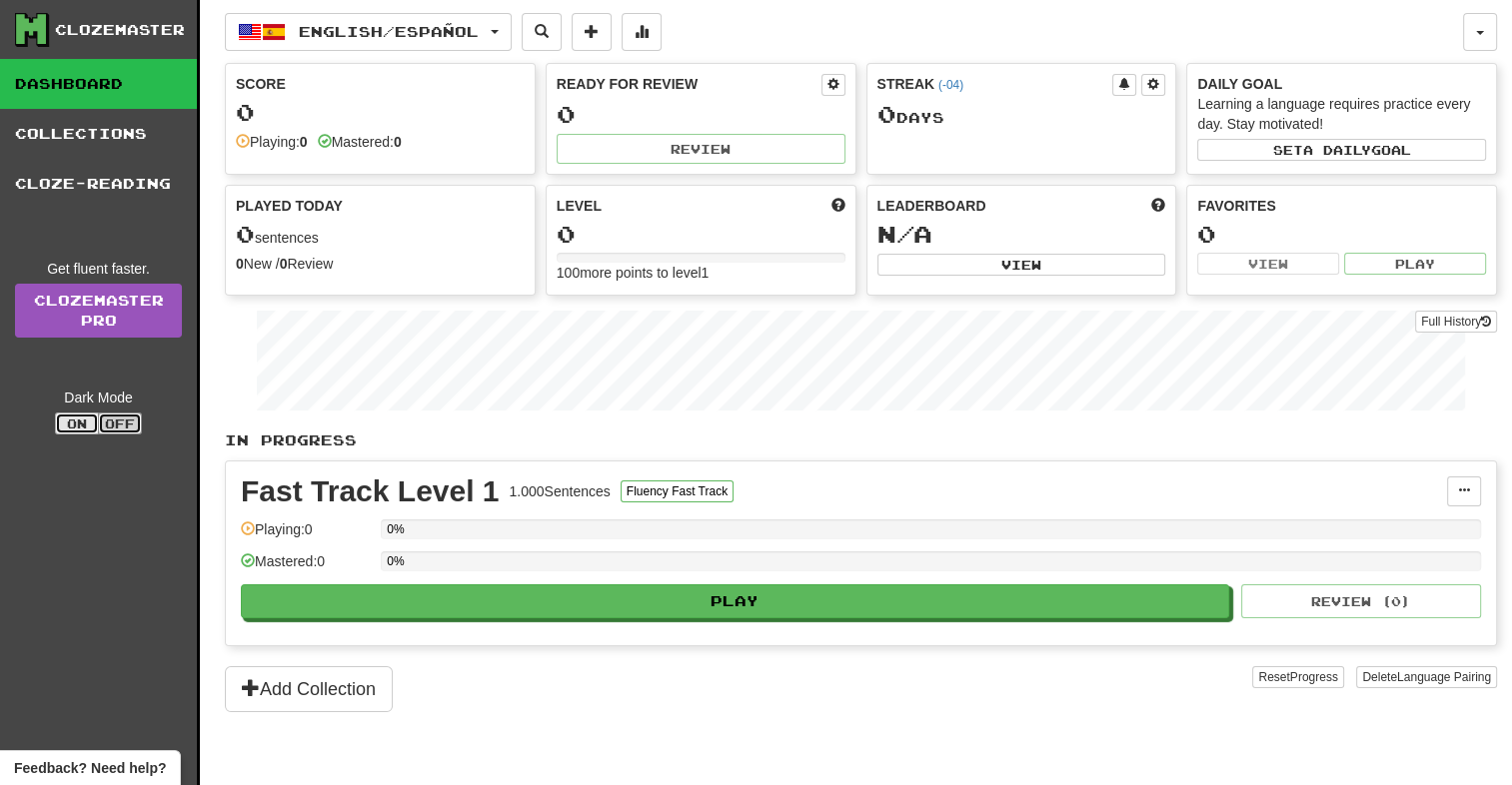 click on "On" at bounding box center (77, 423) 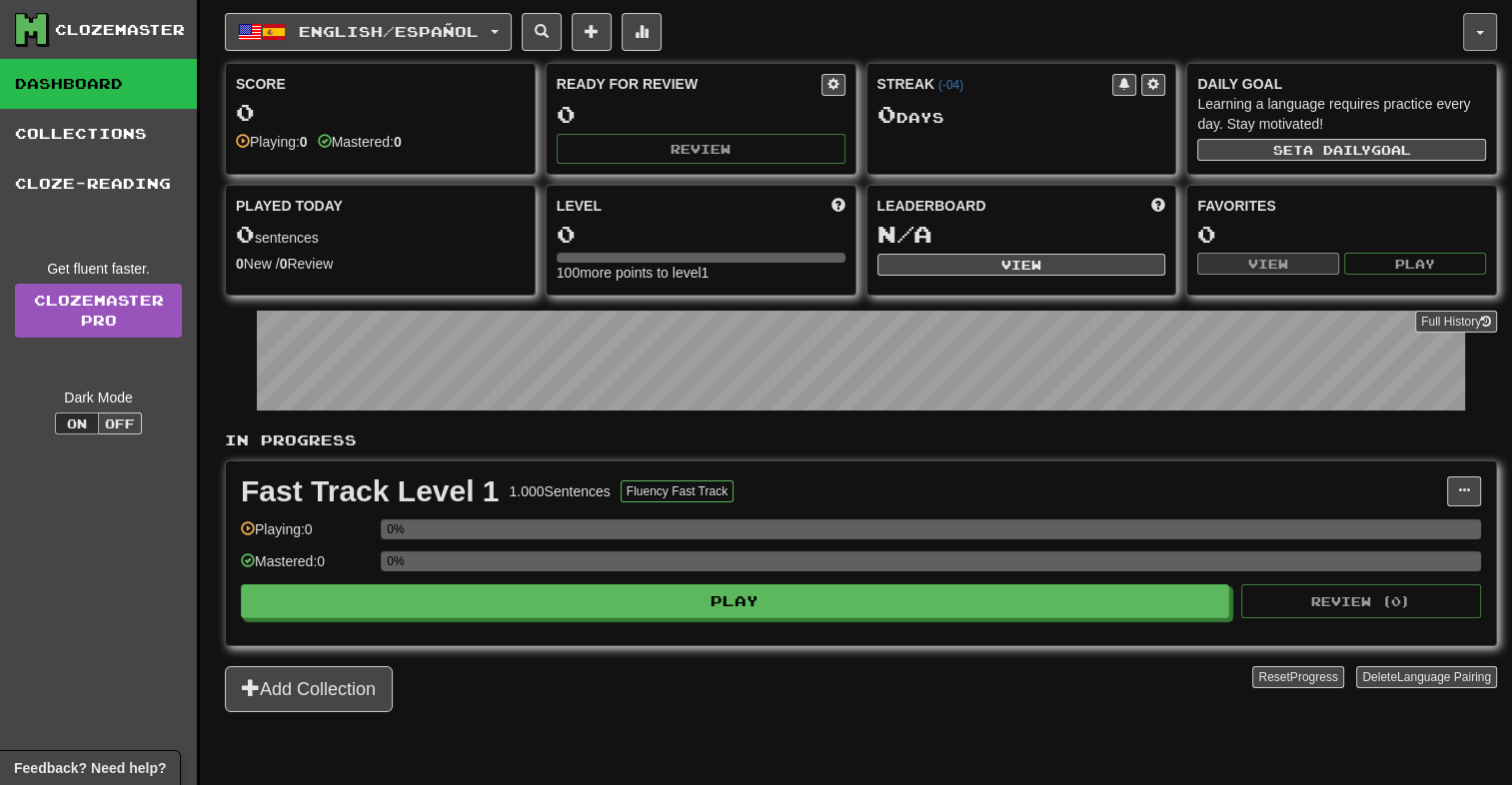 click at bounding box center [1480, 33] 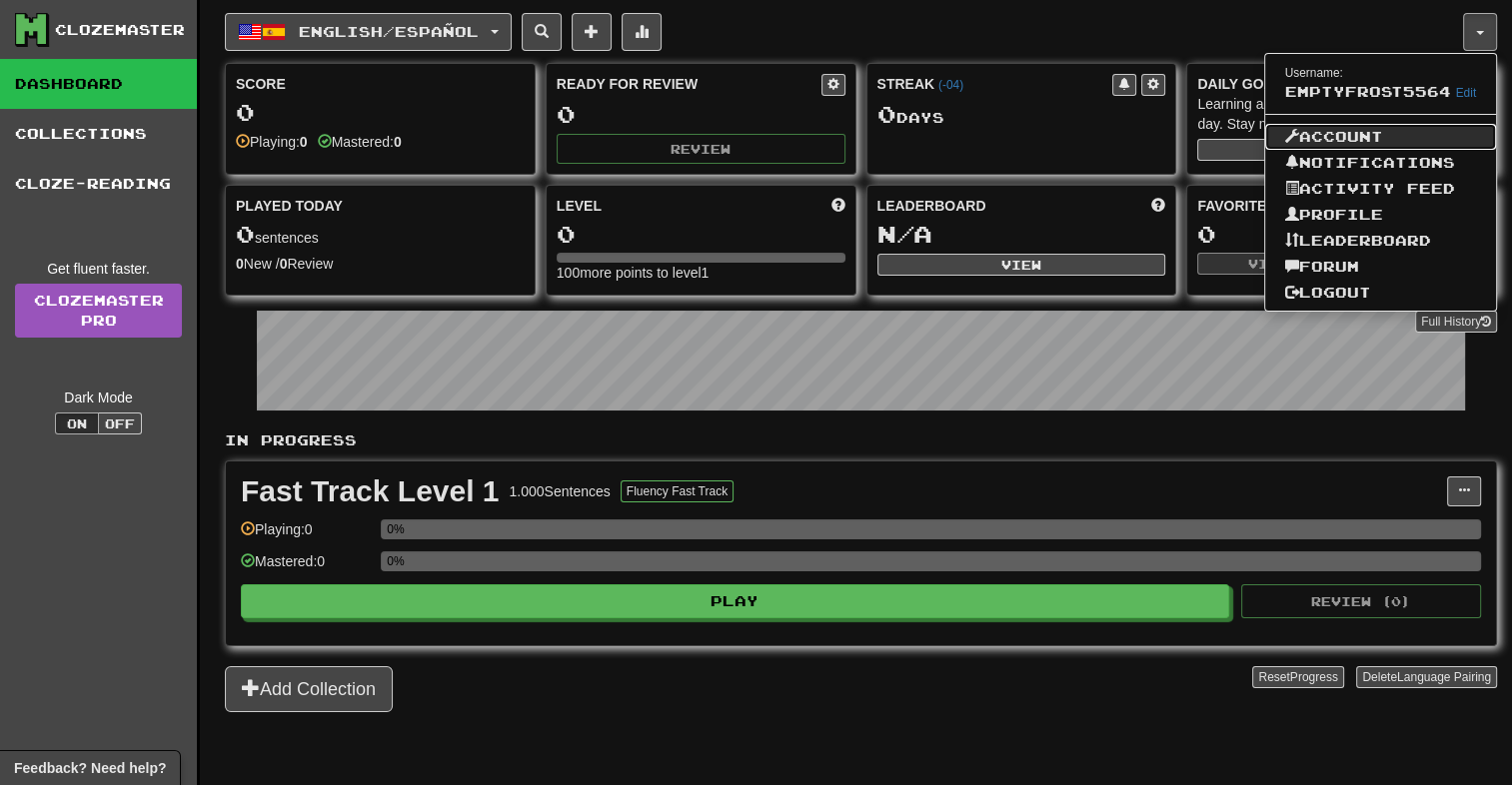click on "Account" at bounding box center (1381, 137) 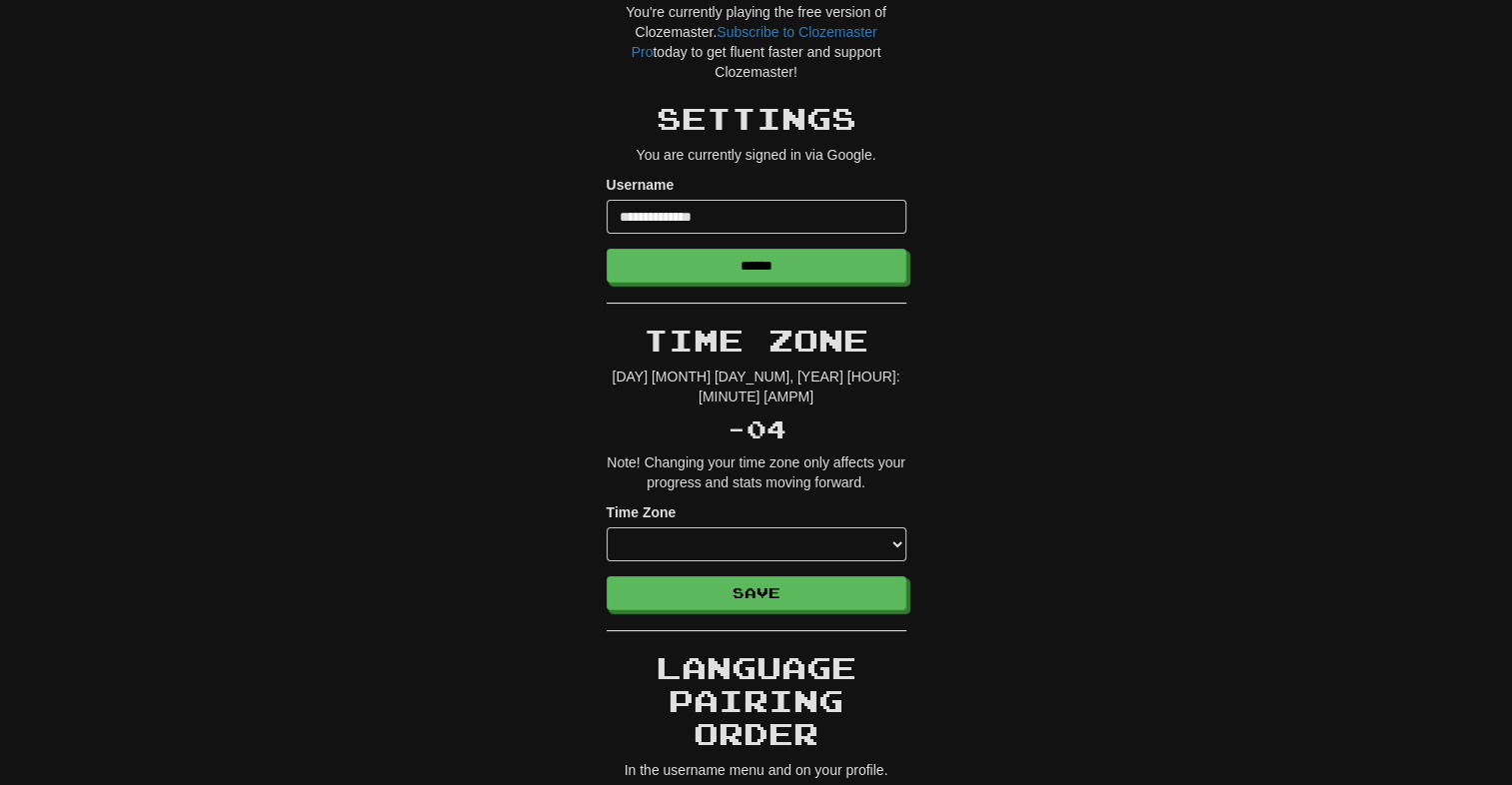scroll, scrollTop: 0, scrollLeft: 0, axis: both 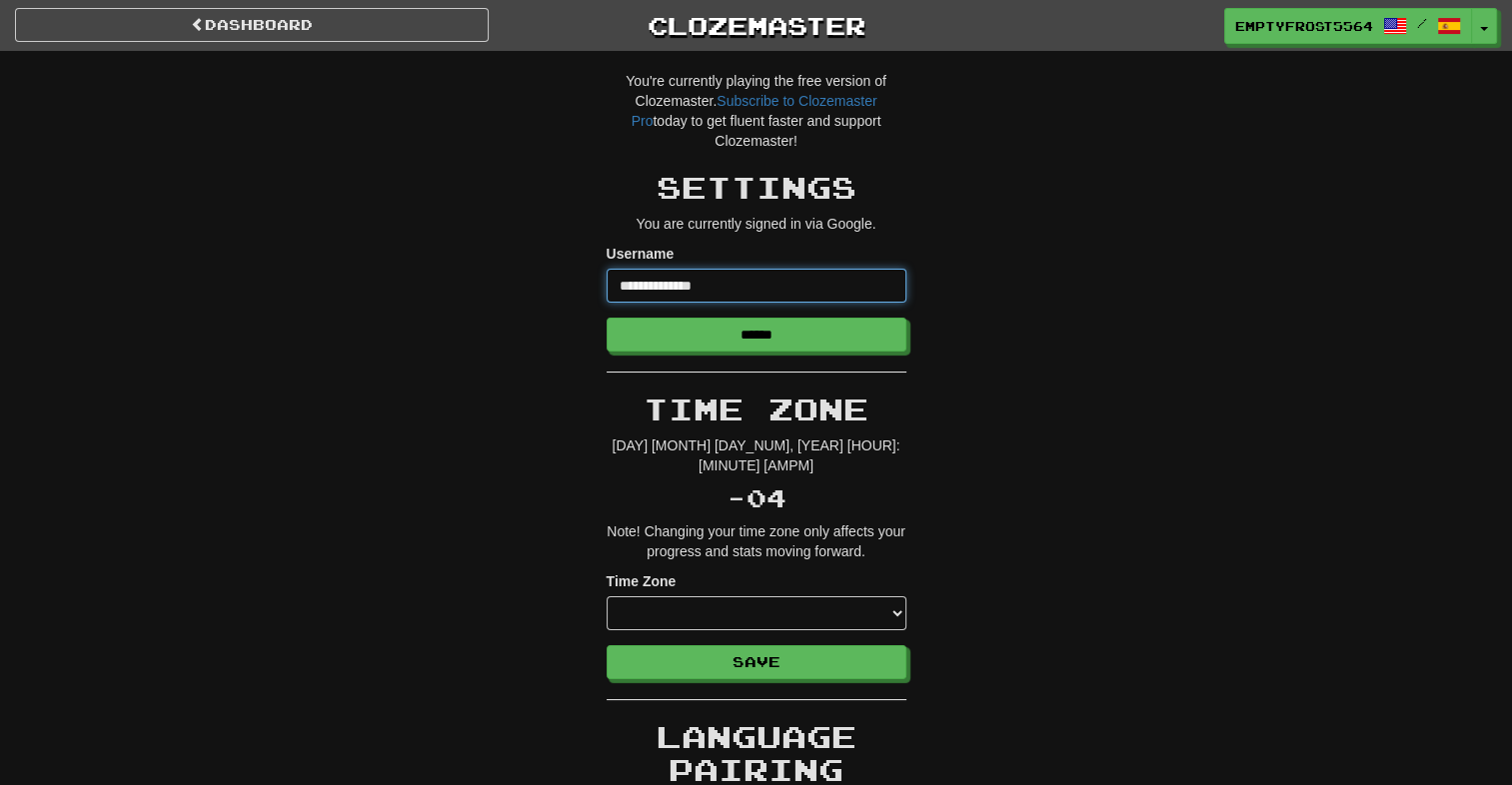 click on "**********" at bounding box center (756, 286) 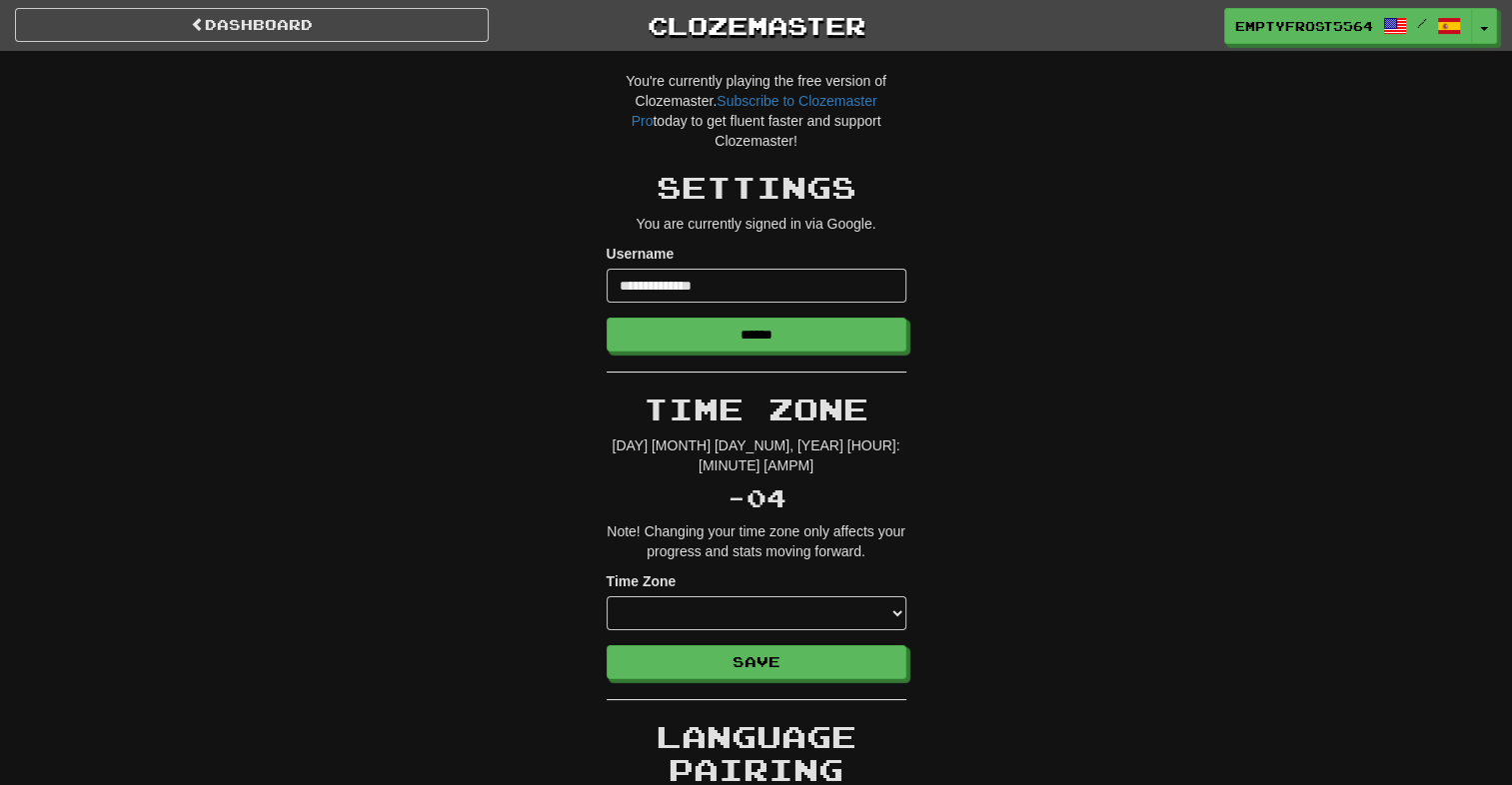 click on "You're currently playing the free version of Clozemaster.  Subscribe to Clozemaster Pro  today to get fluent faster and support Clozemaster!
Settings
You are currently signed in via Google.
Username
[USERNAME]
[EMAIL]
Time Zone
[DAY] [MONTH] [DAY_NUM], [YEAR] [HOUR]:[MINUTE] [AMPM]
[TIMEZONE_OFFSET]
Note! Changing your time zone only affects your progress and stats moving forward.
Time Zone
[TIMEZONE_NAME]
[TIMEZONE_NAME]
[TIMEZONE_NAME]
[TIMEZONE_NAME]
[TIMEZONE_NAME]
[TIMEZONE_NAME]
[TIMEZONE_NAME]
[TIMEZONE_NAME]
[TIMEZONE_NAME]
[TIMEZONE_NAME]
[TIMEZONE_NAME]
[TIMEZONE_NAME]
[TIMEZONE_NAME]
[TIMEZONE_NAME]
[TIMEZONE_NAME]
[TIMEZONE_NAME]
[TIMEZONE_NAME]
[TIMEZONE_NAME]
[TIMEZONE_NAME]" at bounding box center (756, 1014) 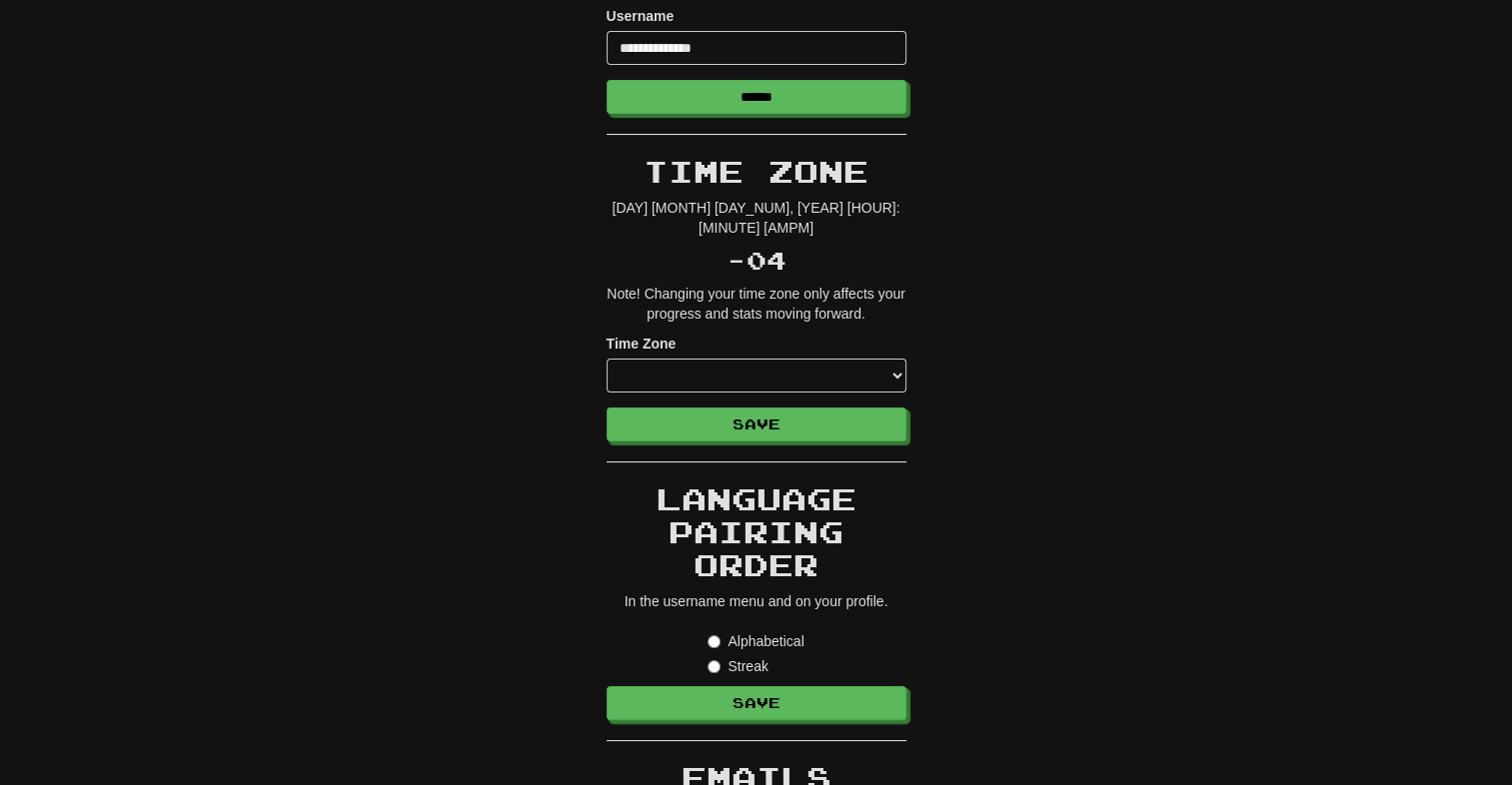 scroll, scrollTop: 399, scrollLeft: 0, axis: vertical 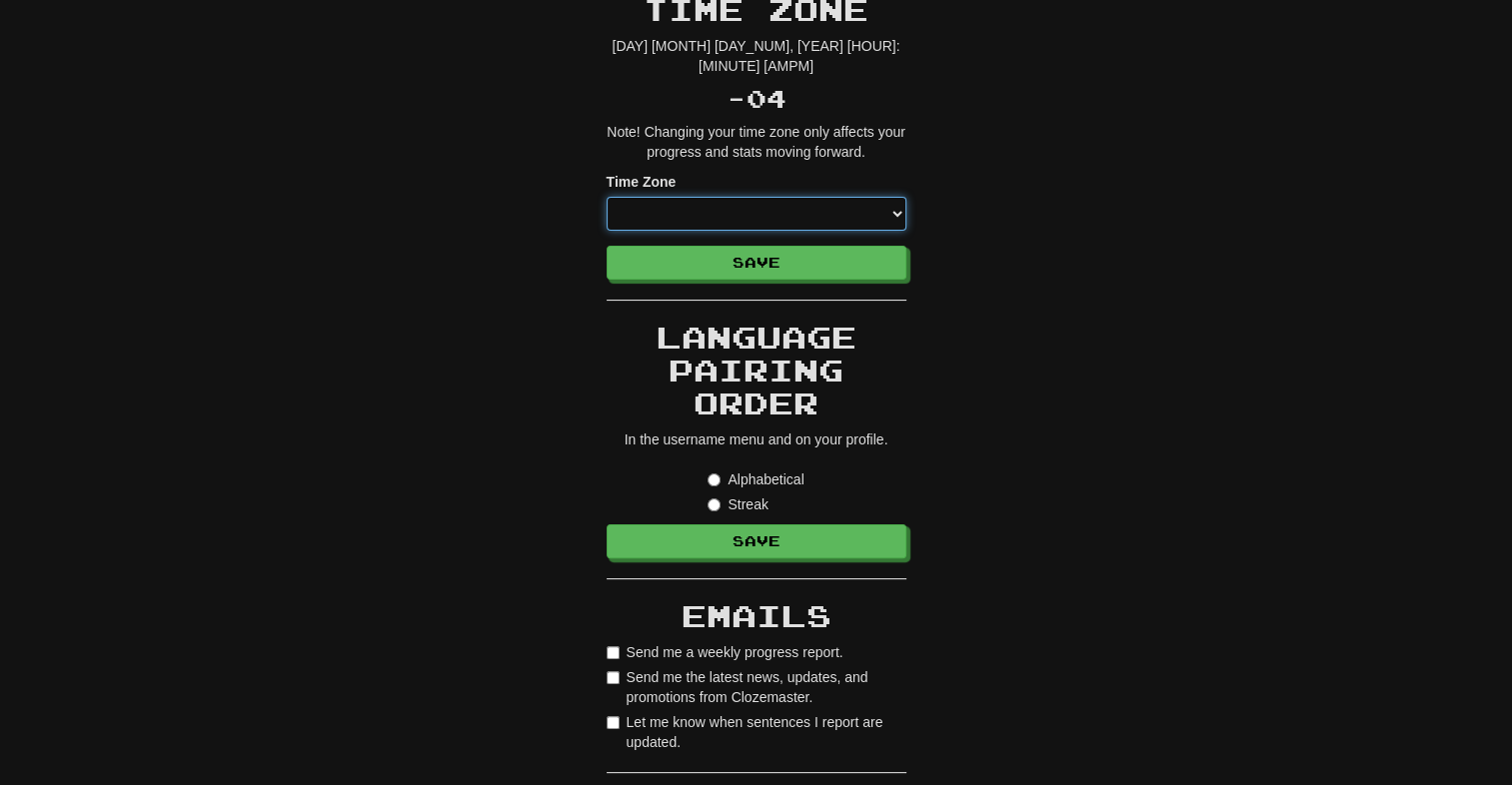 click on "**********" at bounding box center (756, 214) 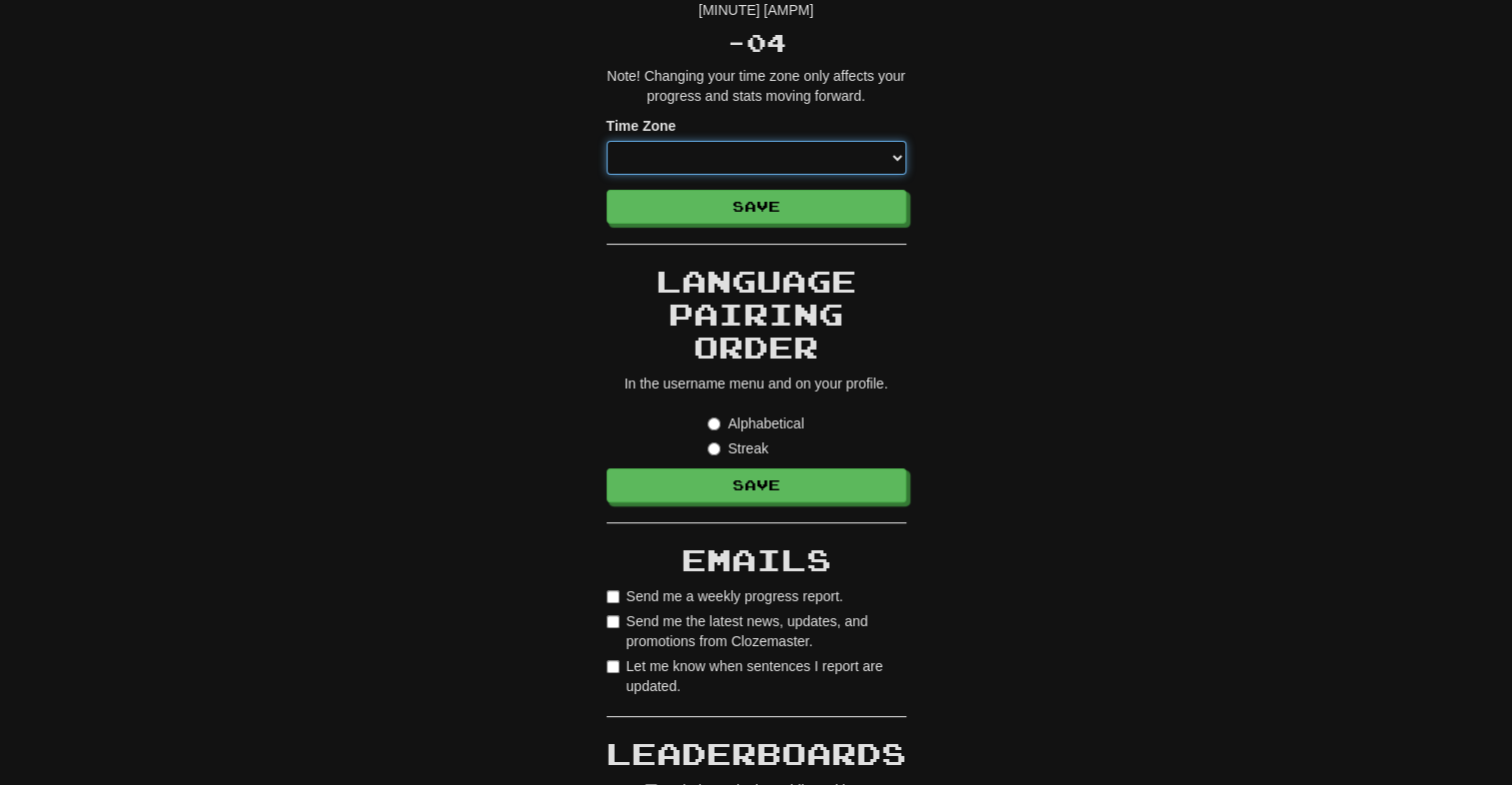 scroll, scrollTop: 499, scrollLeft: 0, axis: vertical 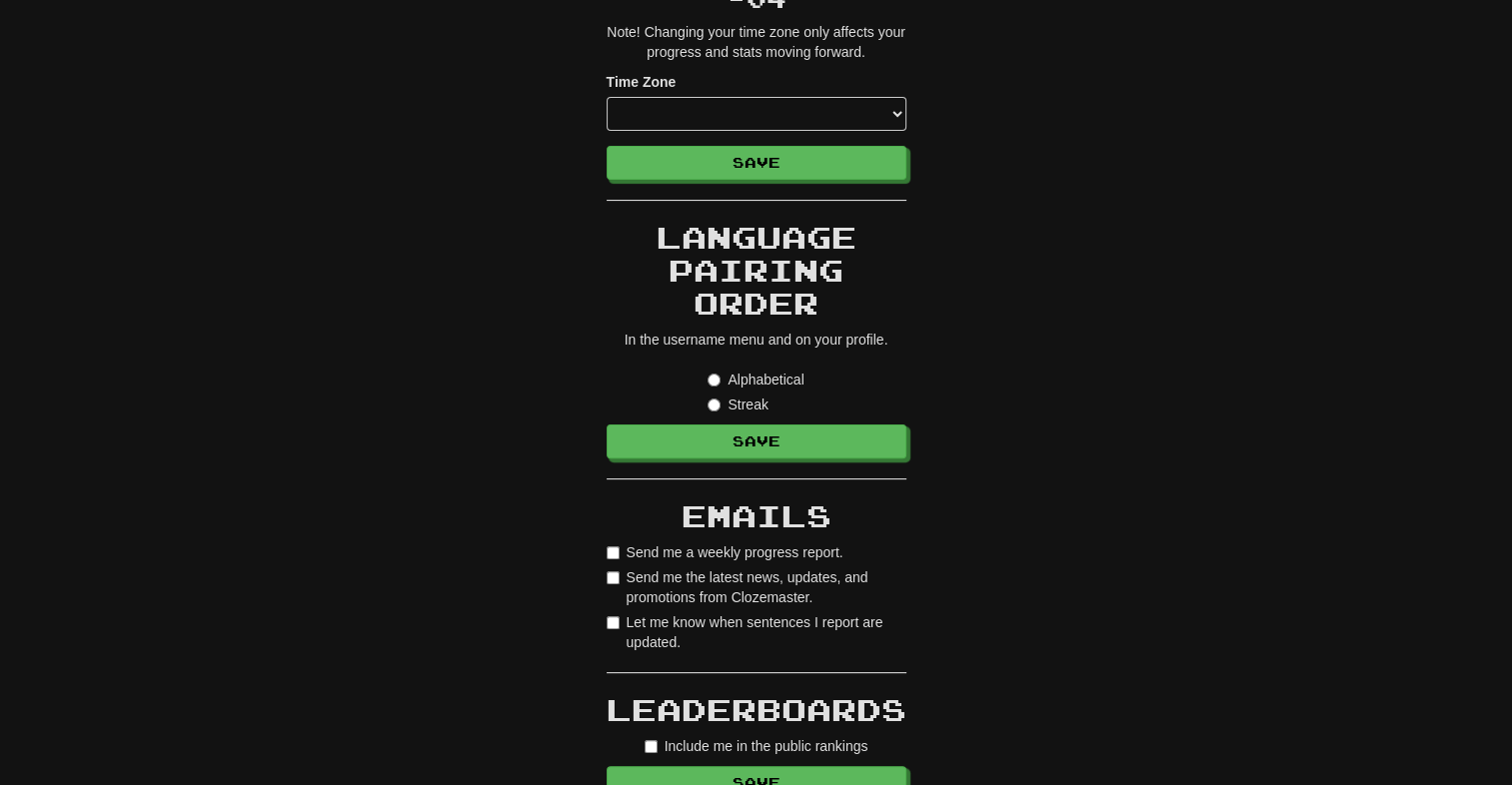 click on "Streak" at bounding box center [738, 404] 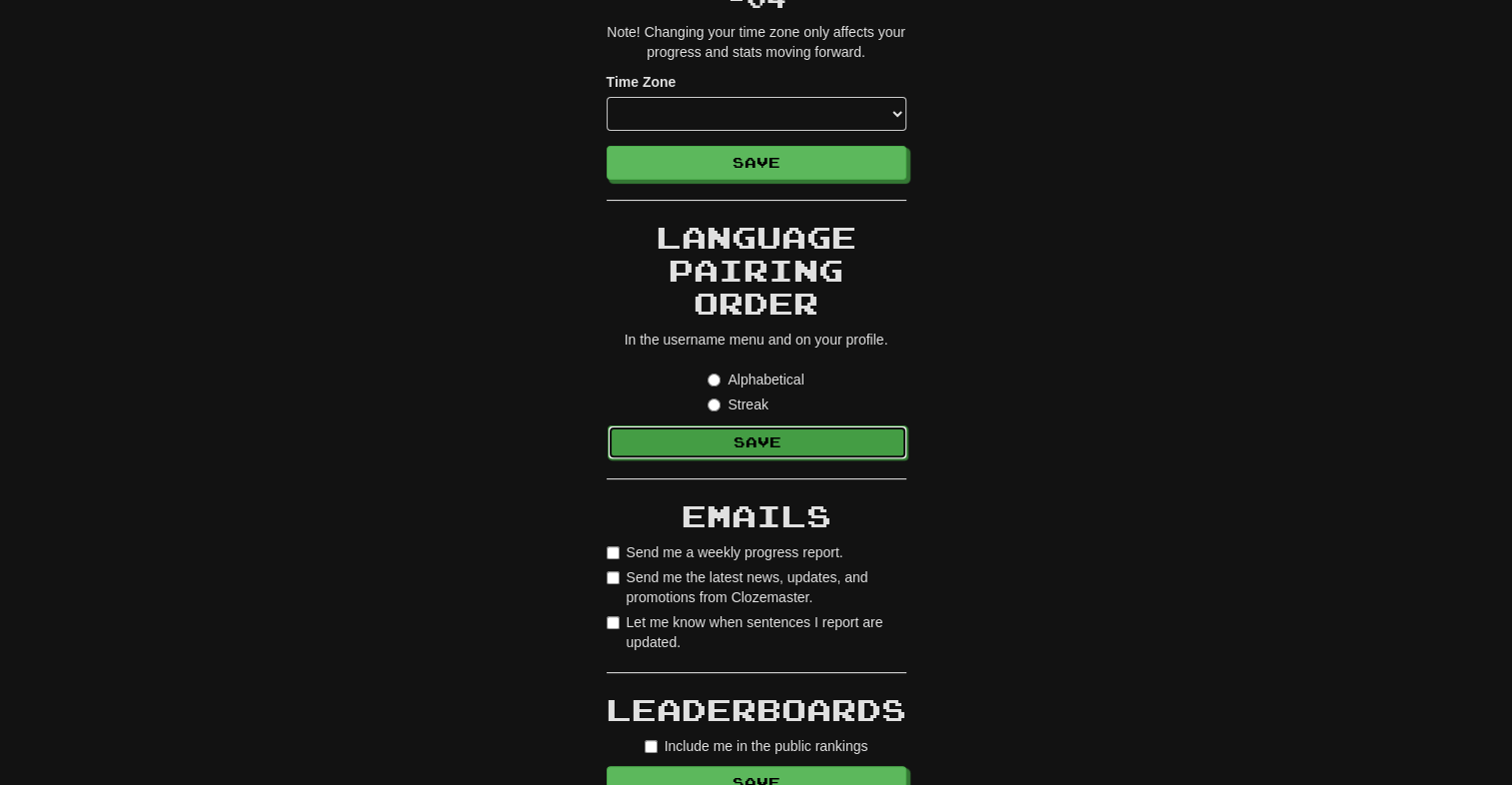 click on "Save" at bounding box center (757, 442) 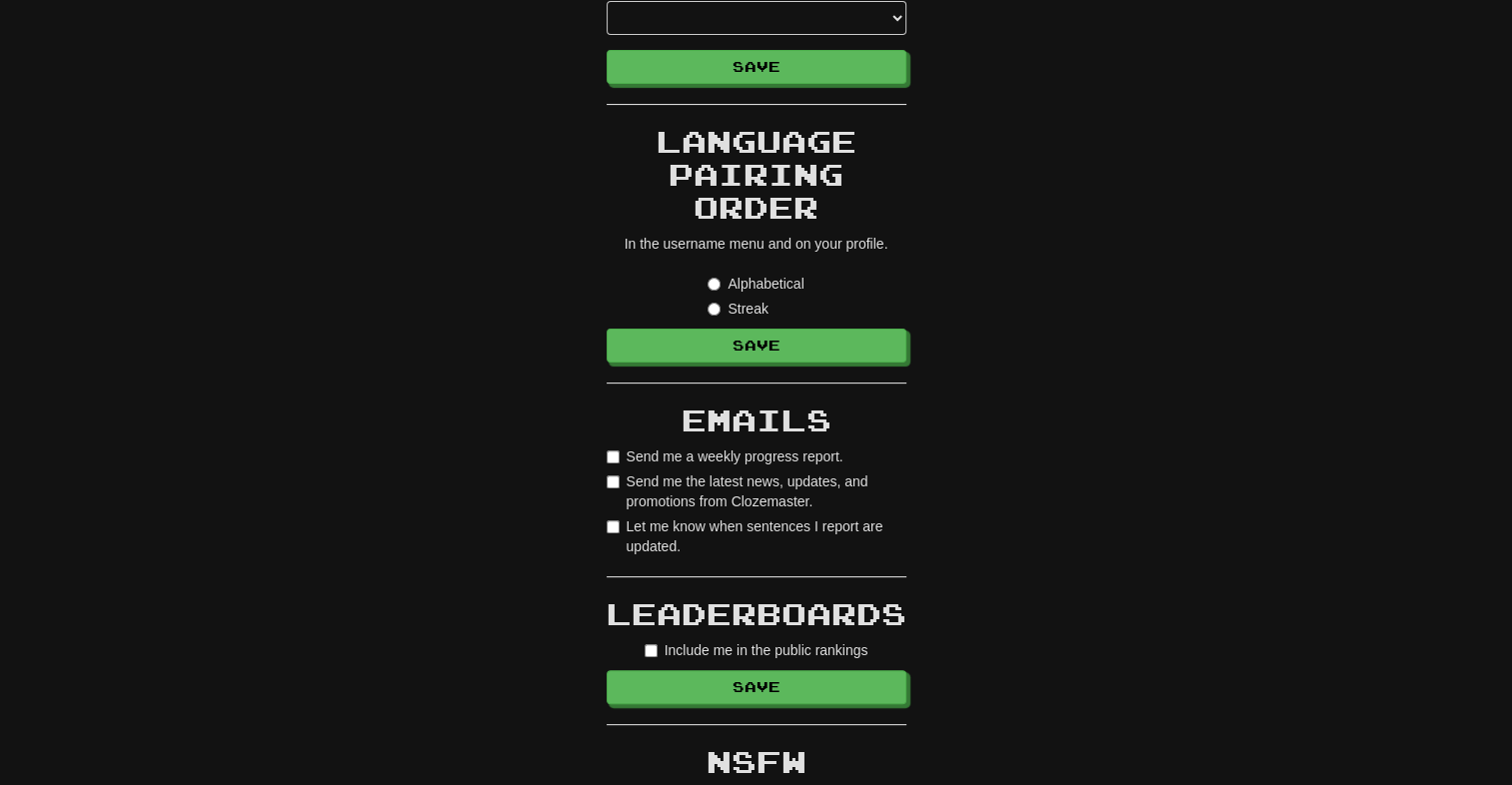 scroll, scrollTop: 599, scrollLeft: 0, axis: vertical 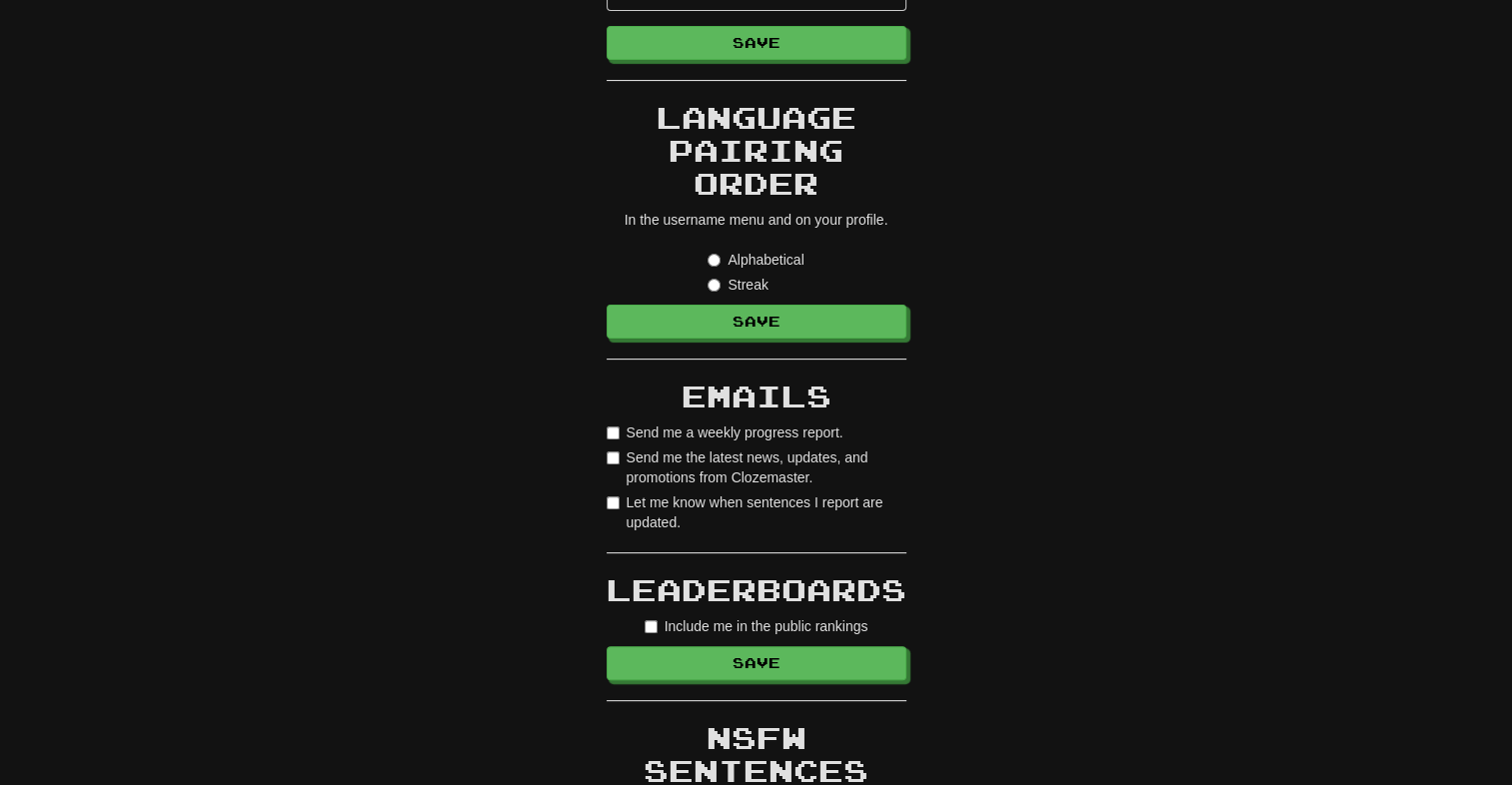 click on "Alphabetical" at bounding box center (756, 260) 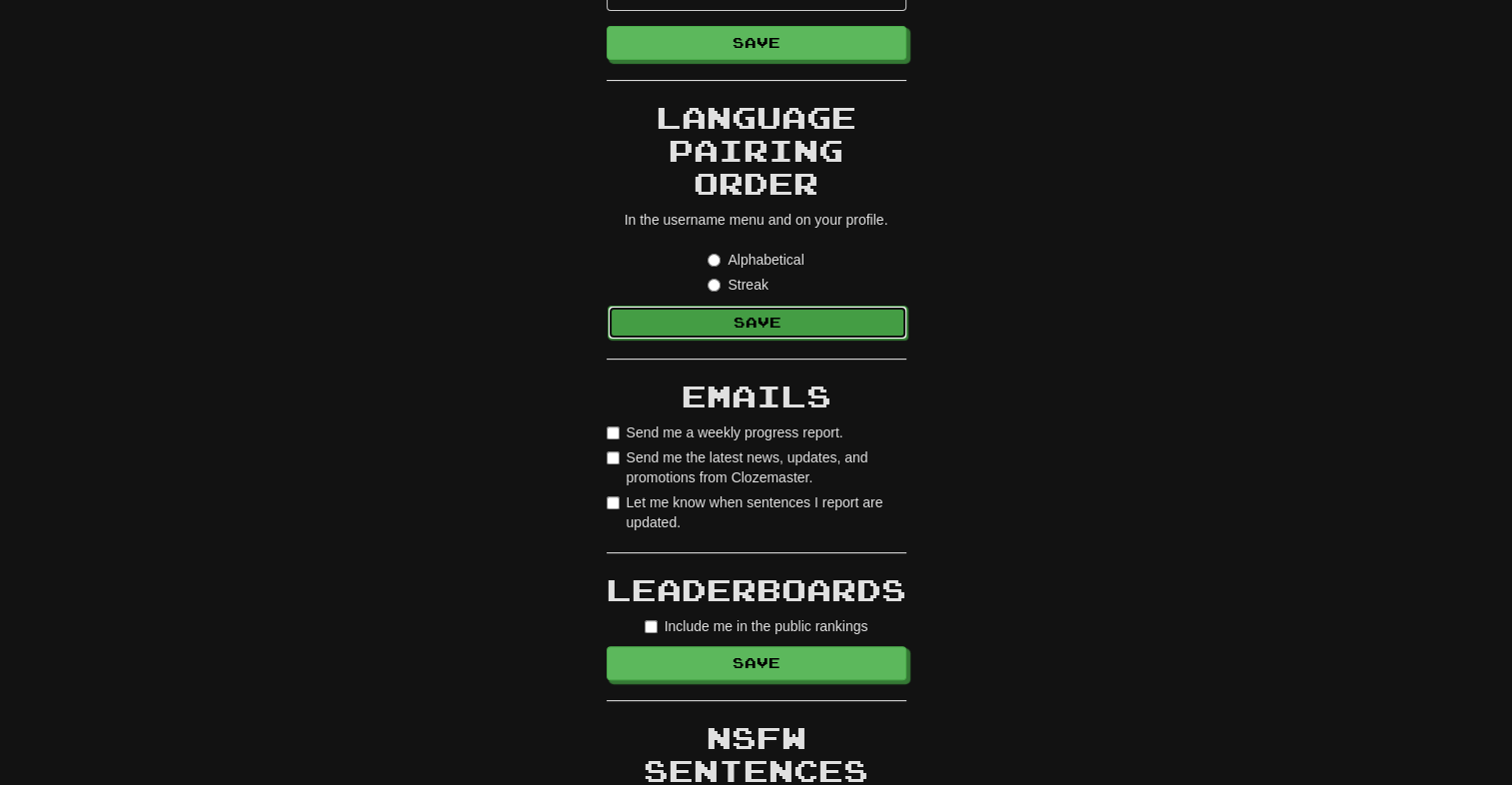 click on "Save" at bounding box center (757, 323) 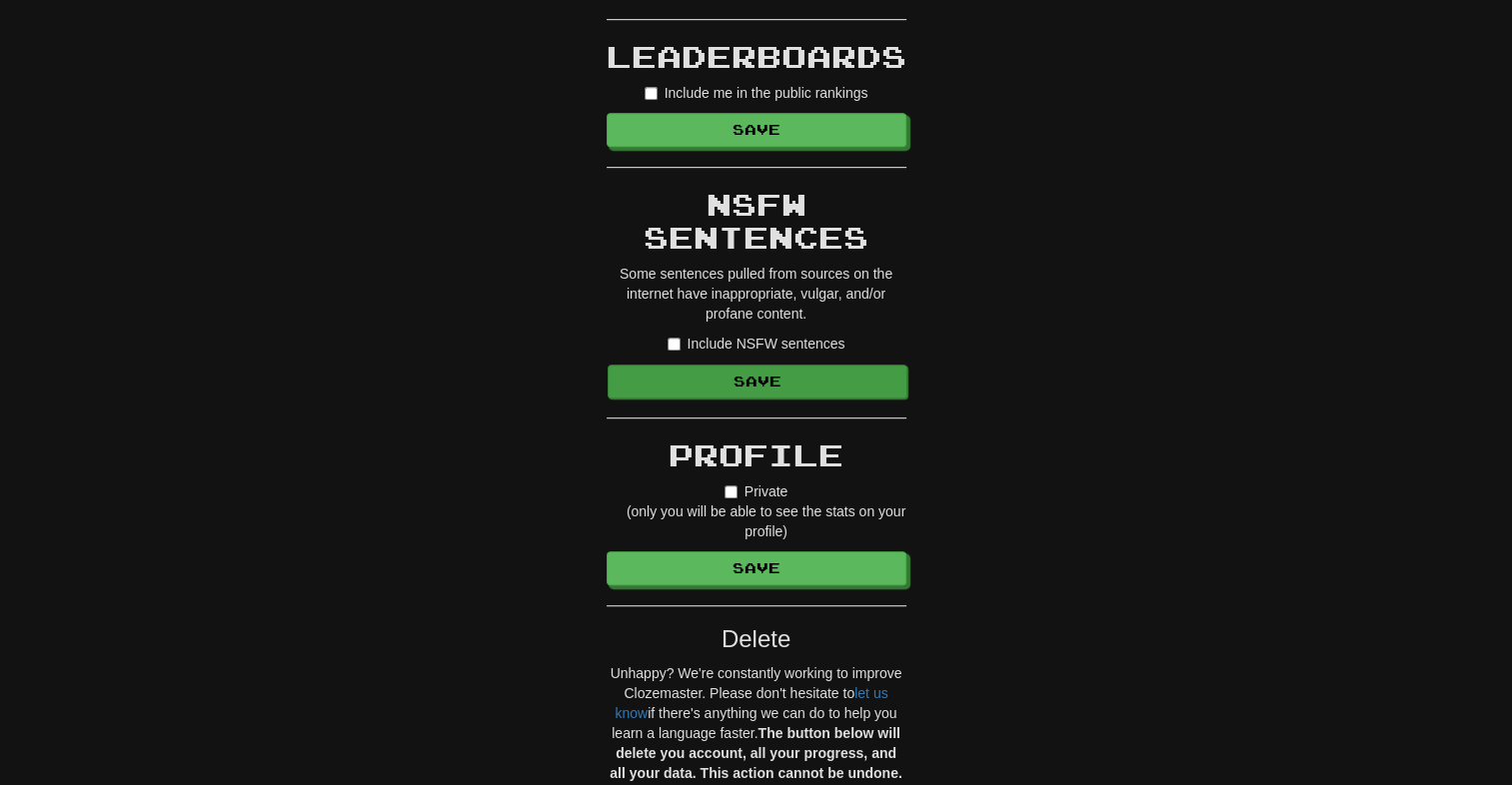 scroll, scrollTop: 1099, scrollLeft: 0, axis: vertical 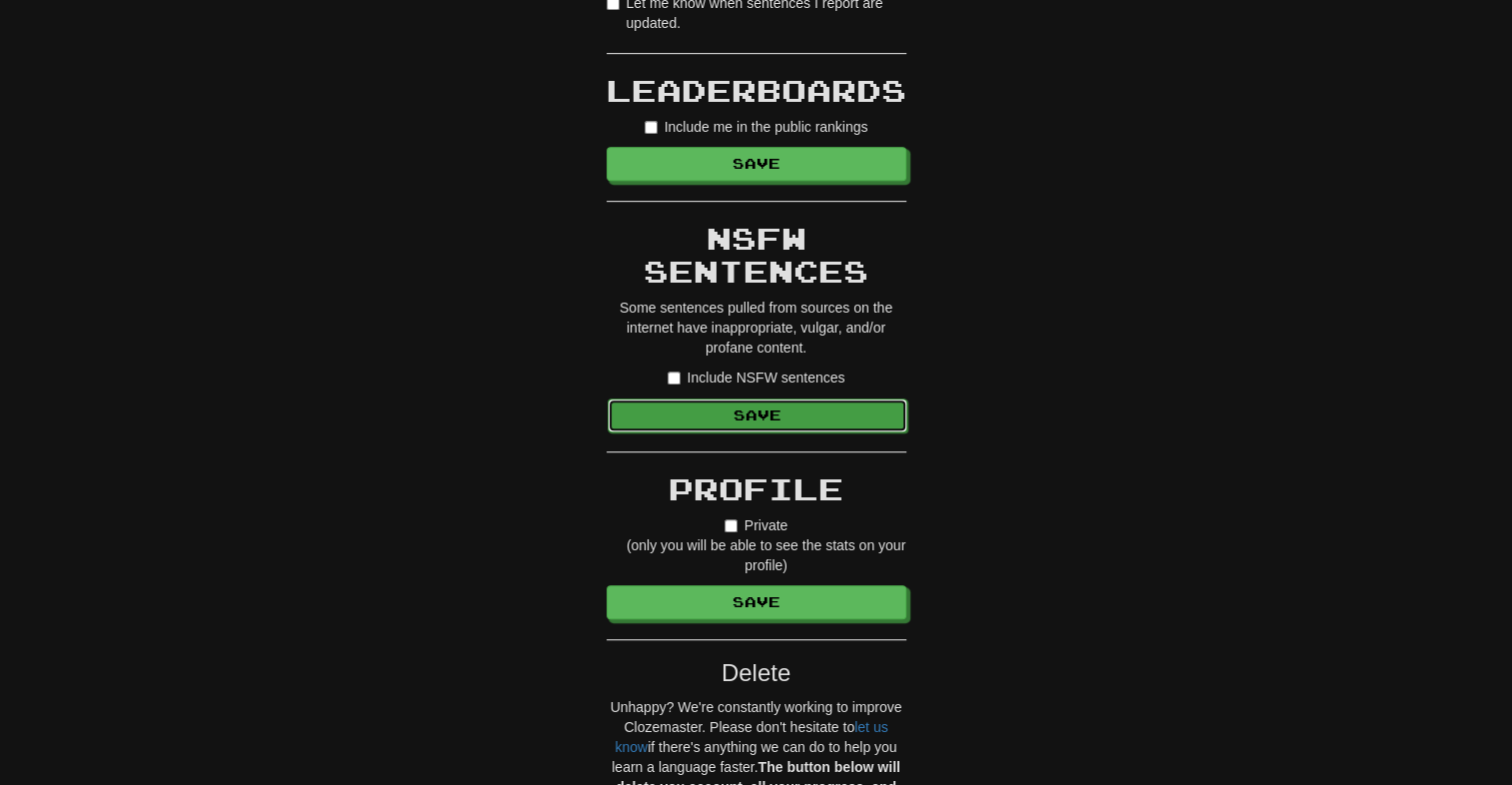 click on "Save" at bounding box center (757, 415) 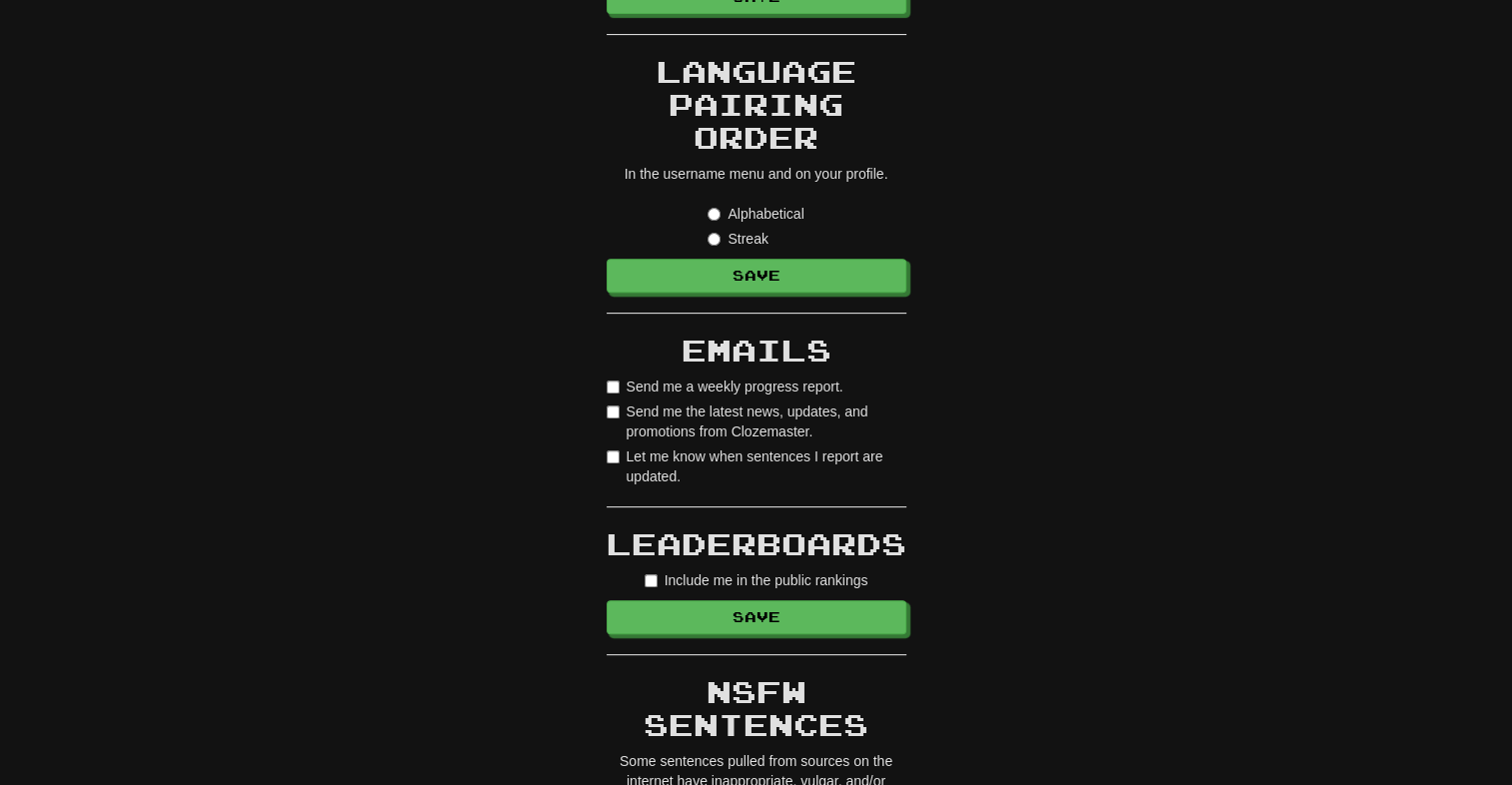 scroll, scrollTop: 0, scrollLeft: 0, axis: both 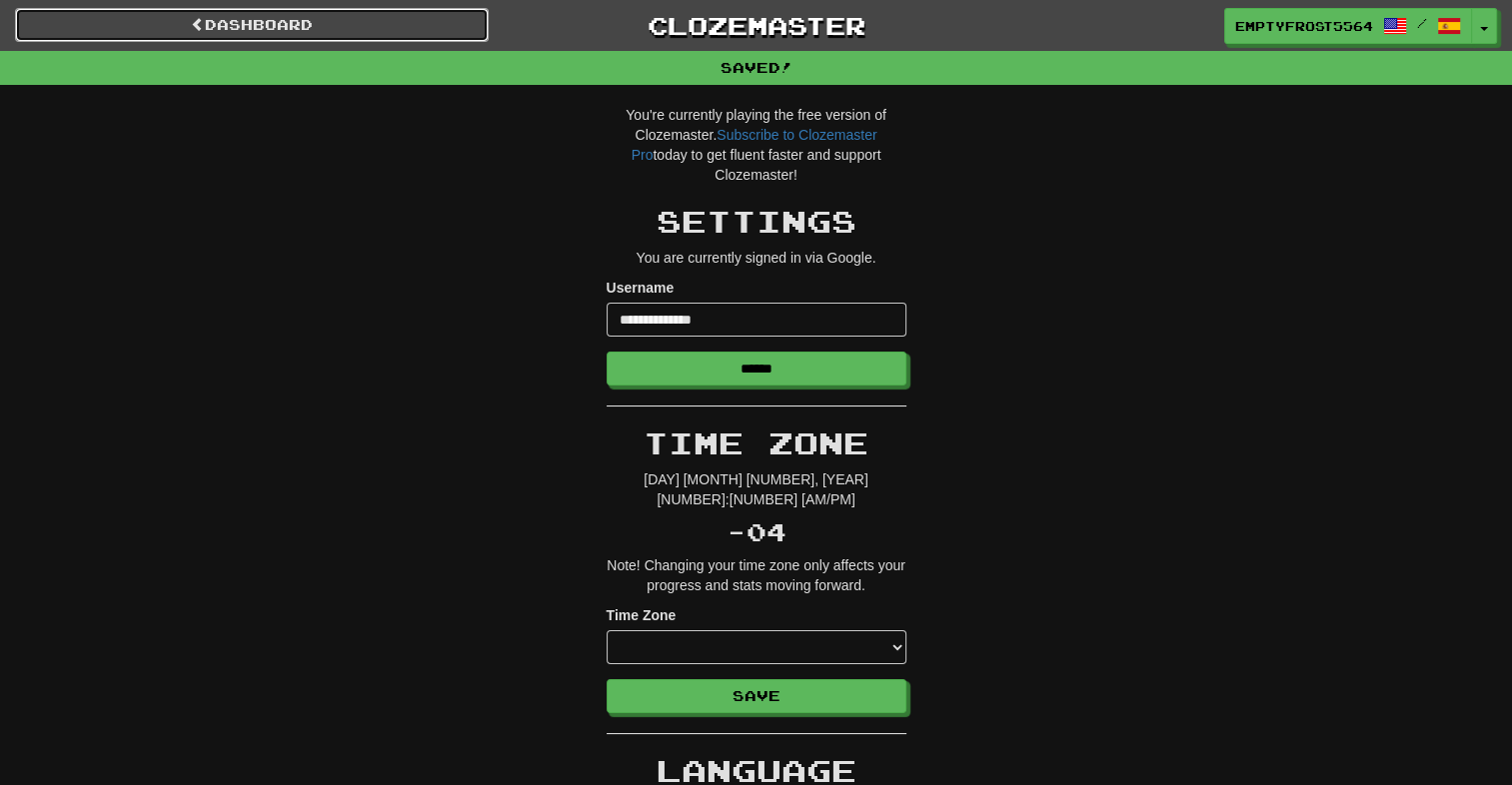 click on "Dashboard" at bounding box center [252, 25] 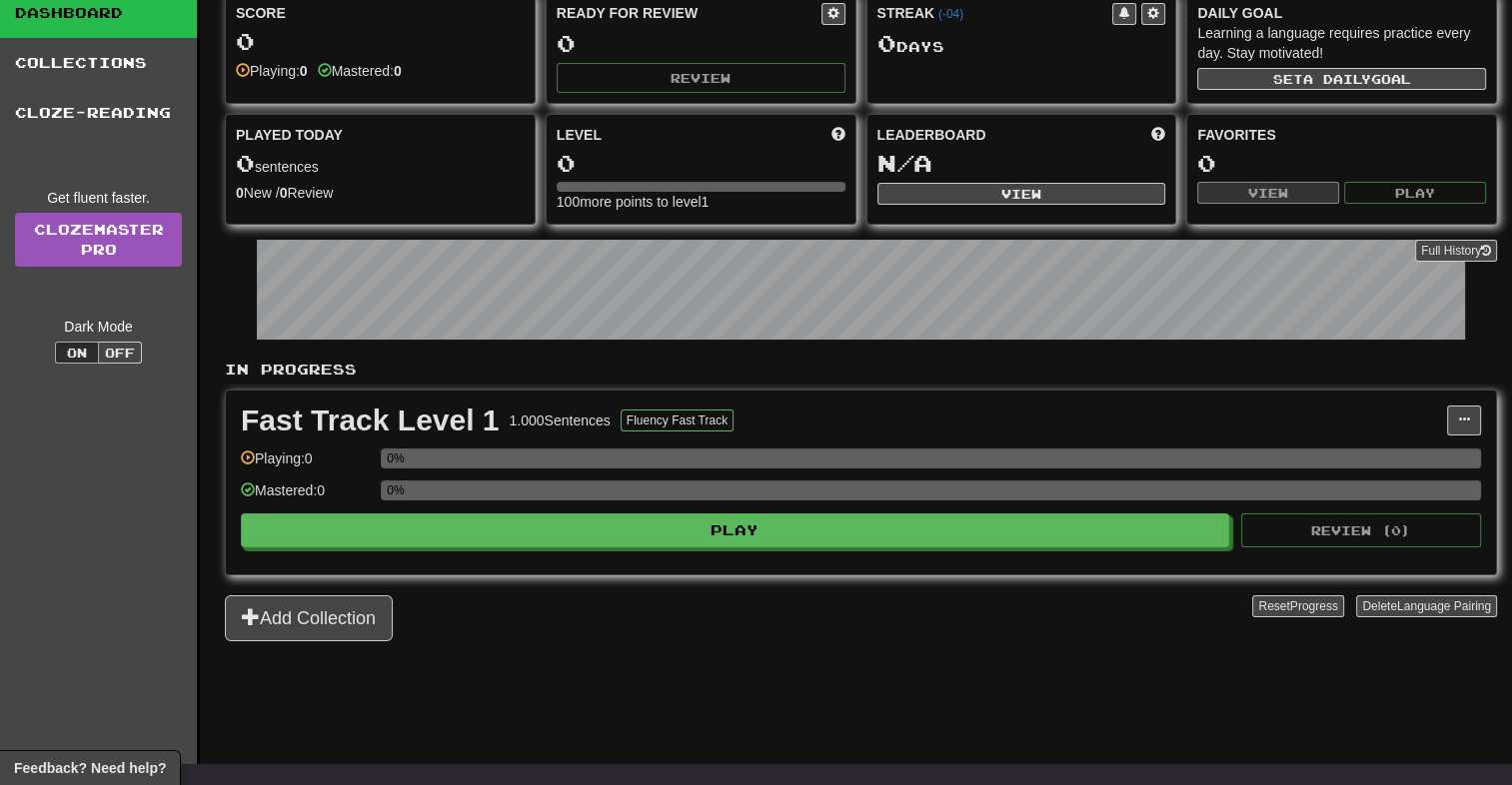 scroll, scrollTop: 100, scrollLeft: 0, axis: vertical 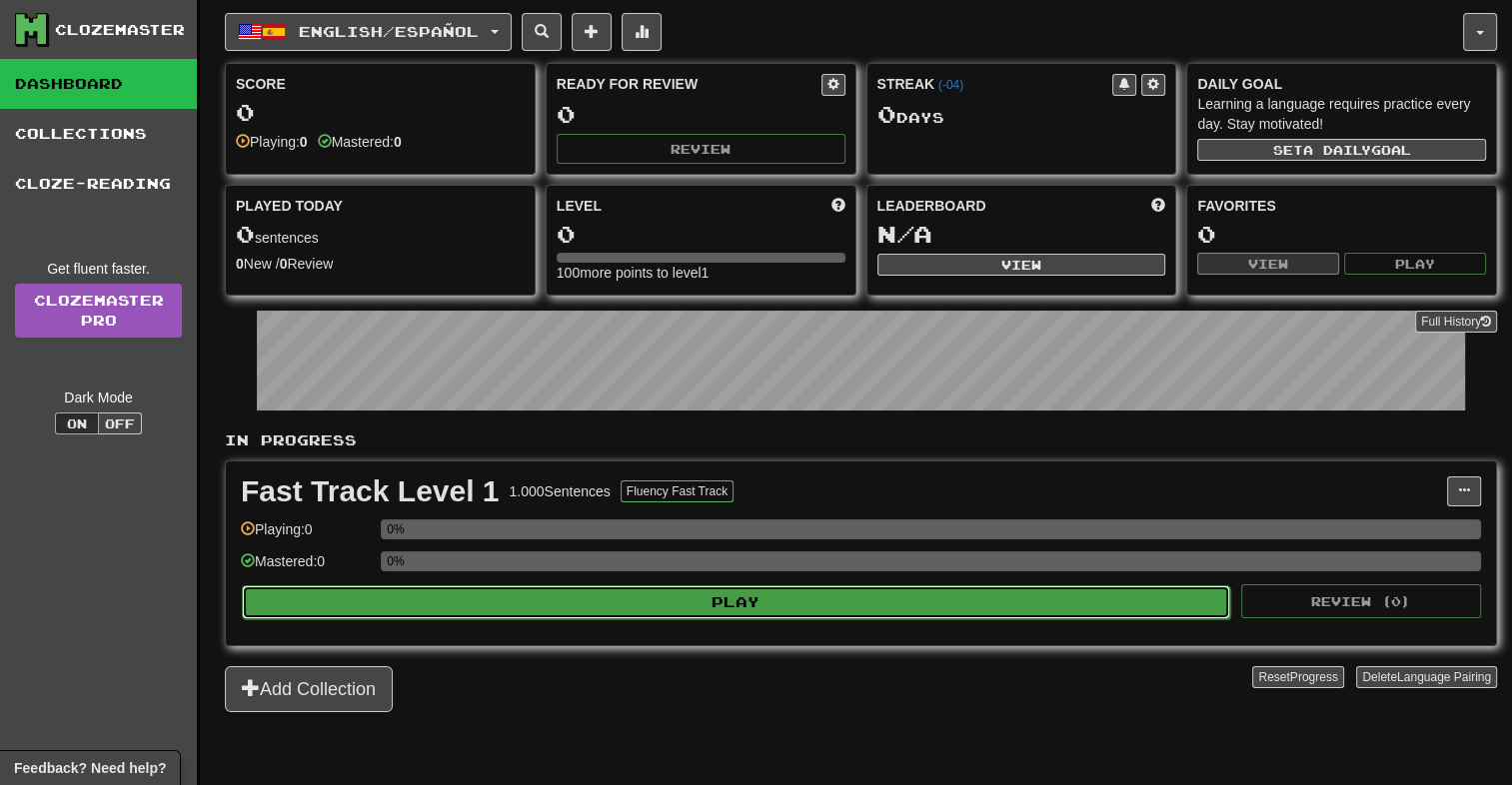 click on "Play" at bounding box center (736, 602) 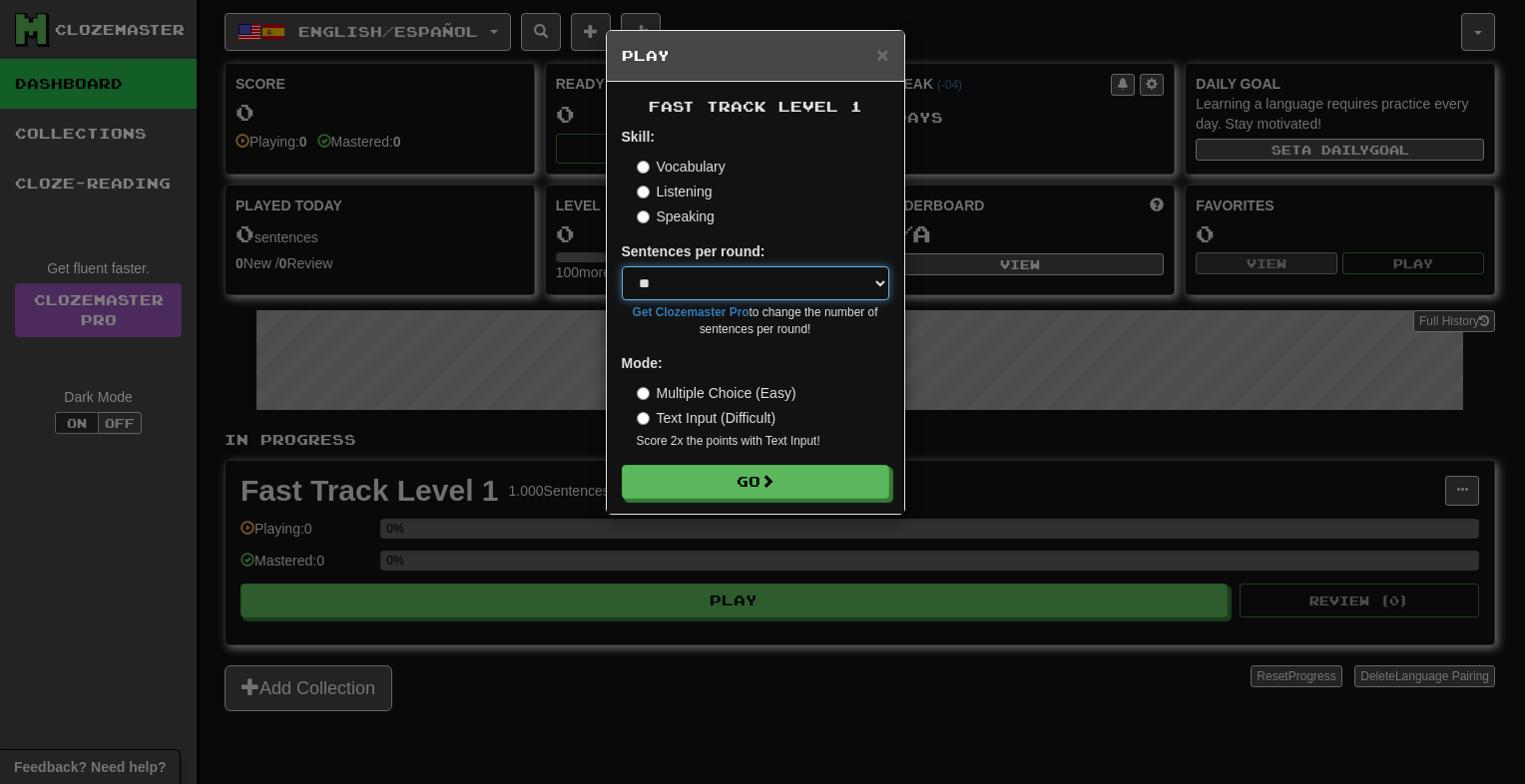 click on "* ** ** ** ** ** *** ********" at bounding box center [756, 283] 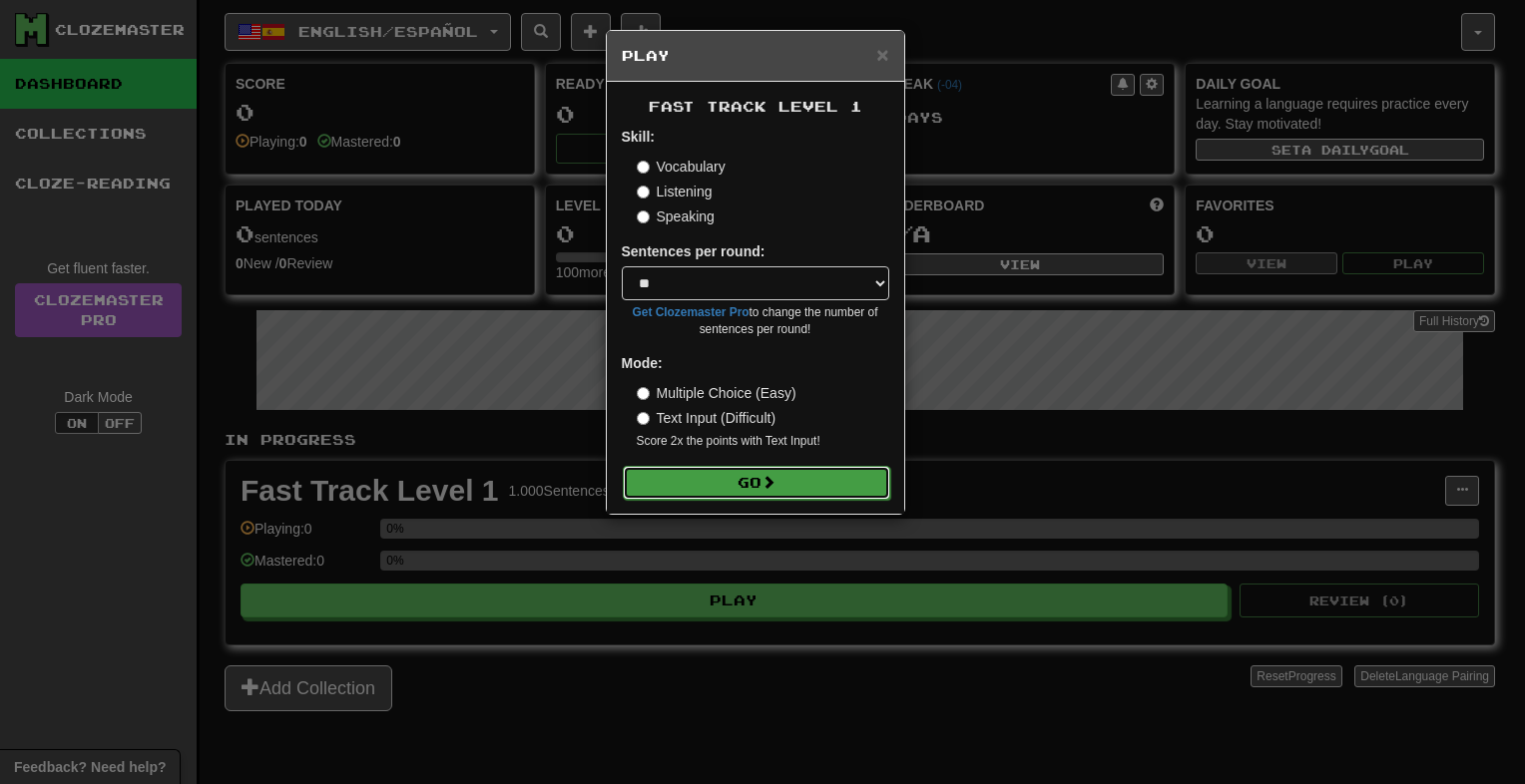 click on "Go" at bounding box center [757, 483] 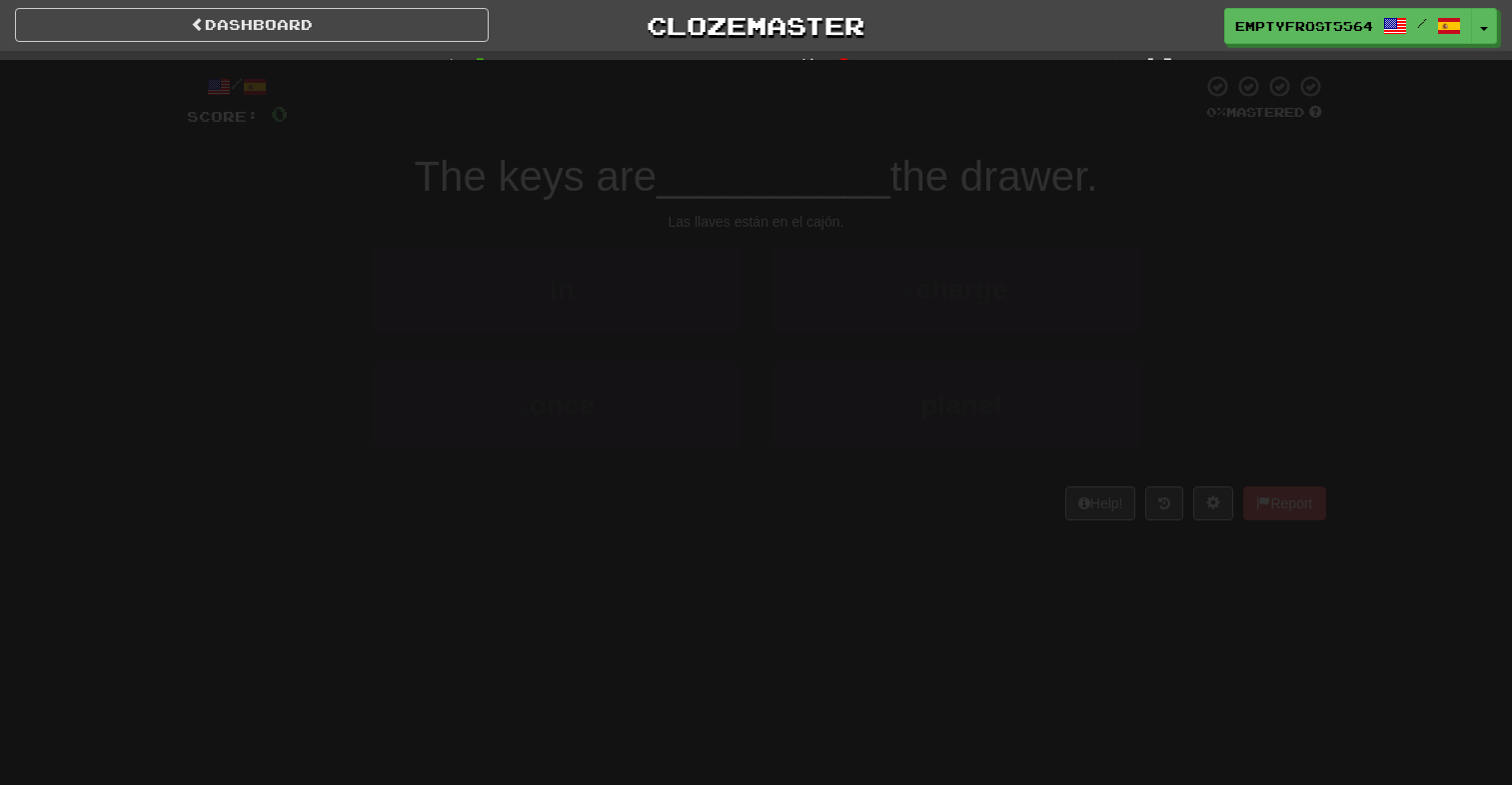 scroll, scrollTop: 0, scrollLeft: 0, axis: both 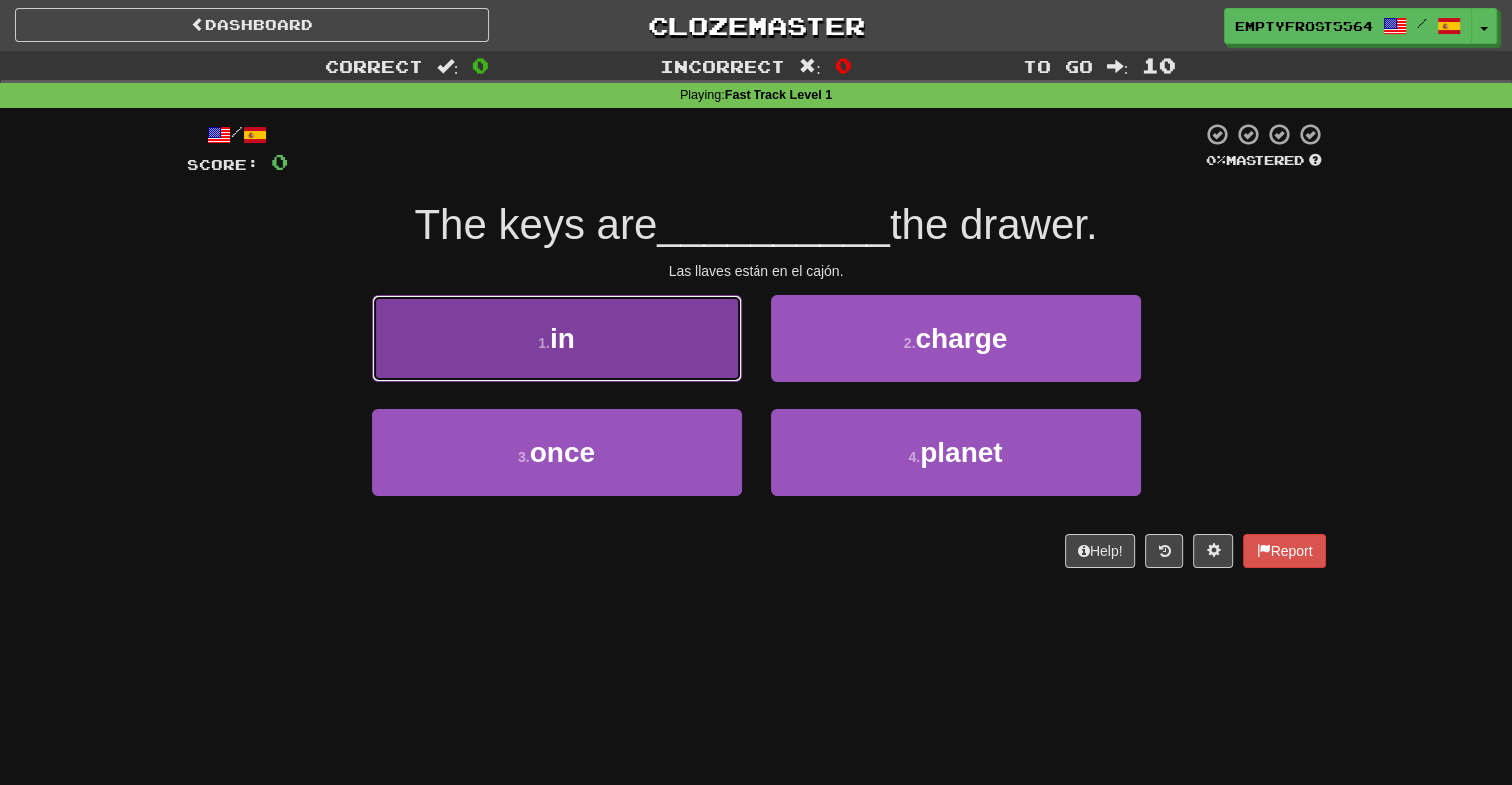 click on "1 .  in" at bounding box center [557, 338] 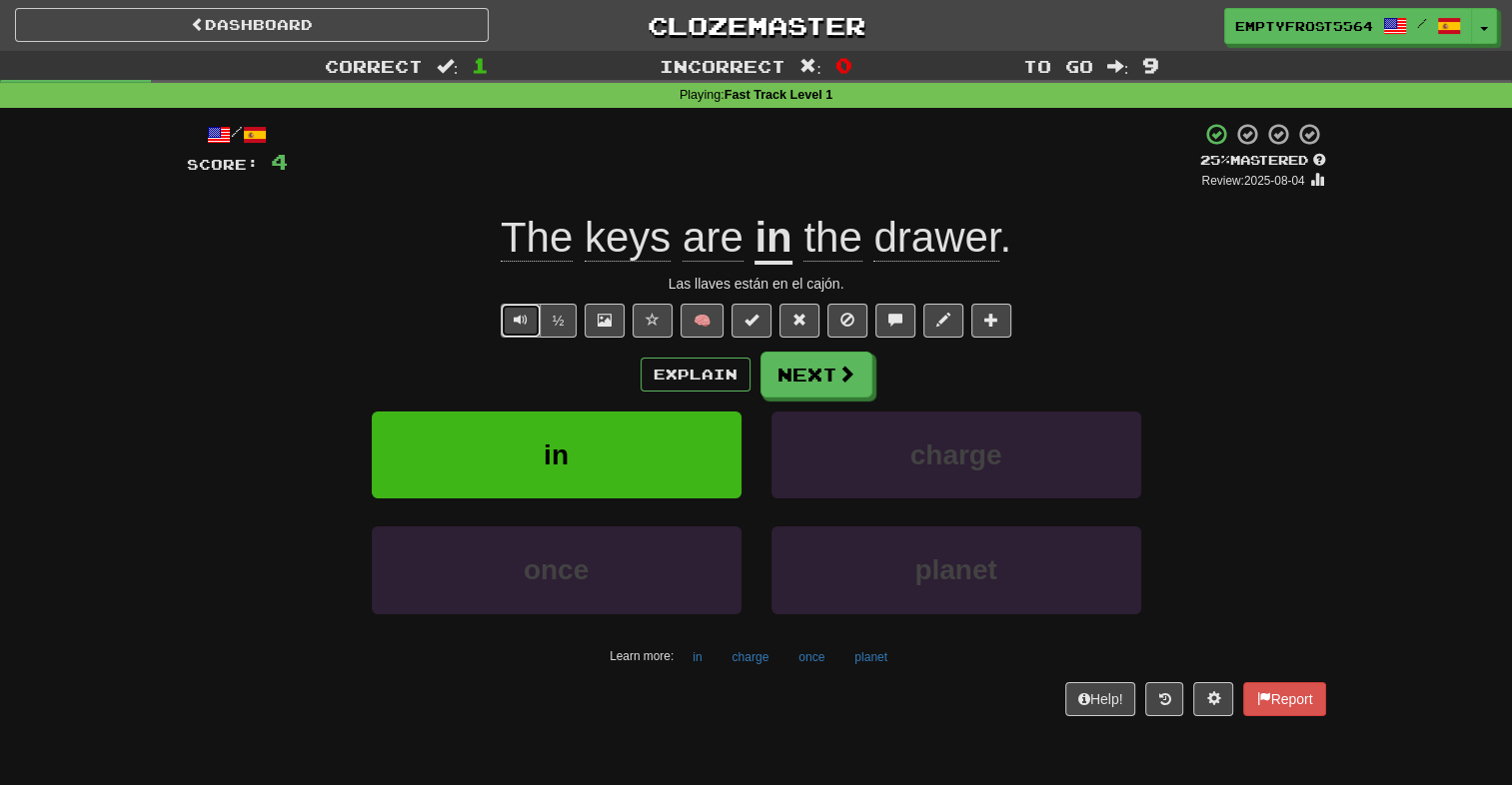 click at bounding box center (521, 321) 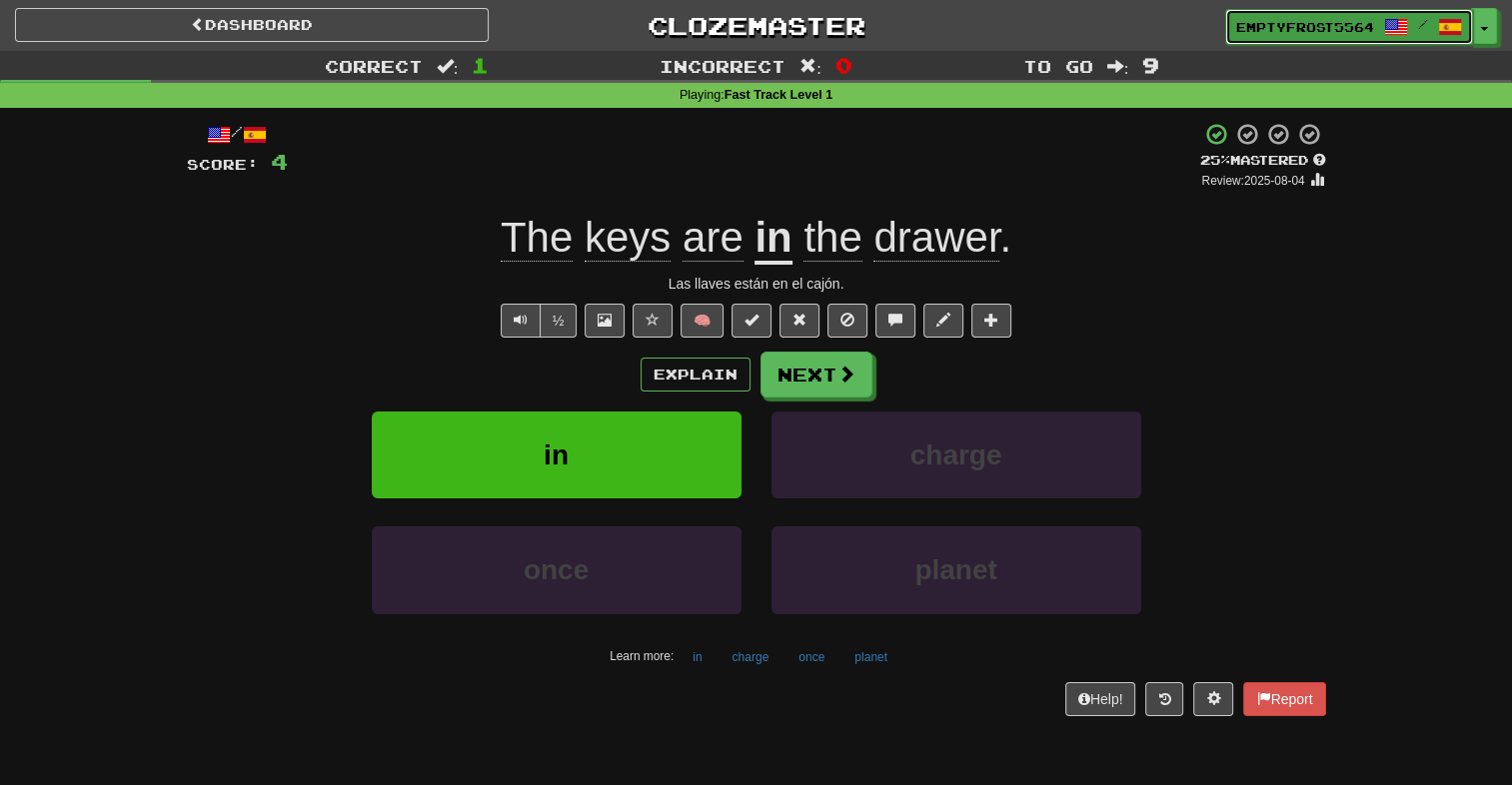 click on "EmptyFrost5564
/" at bounding box center [1349, 27] 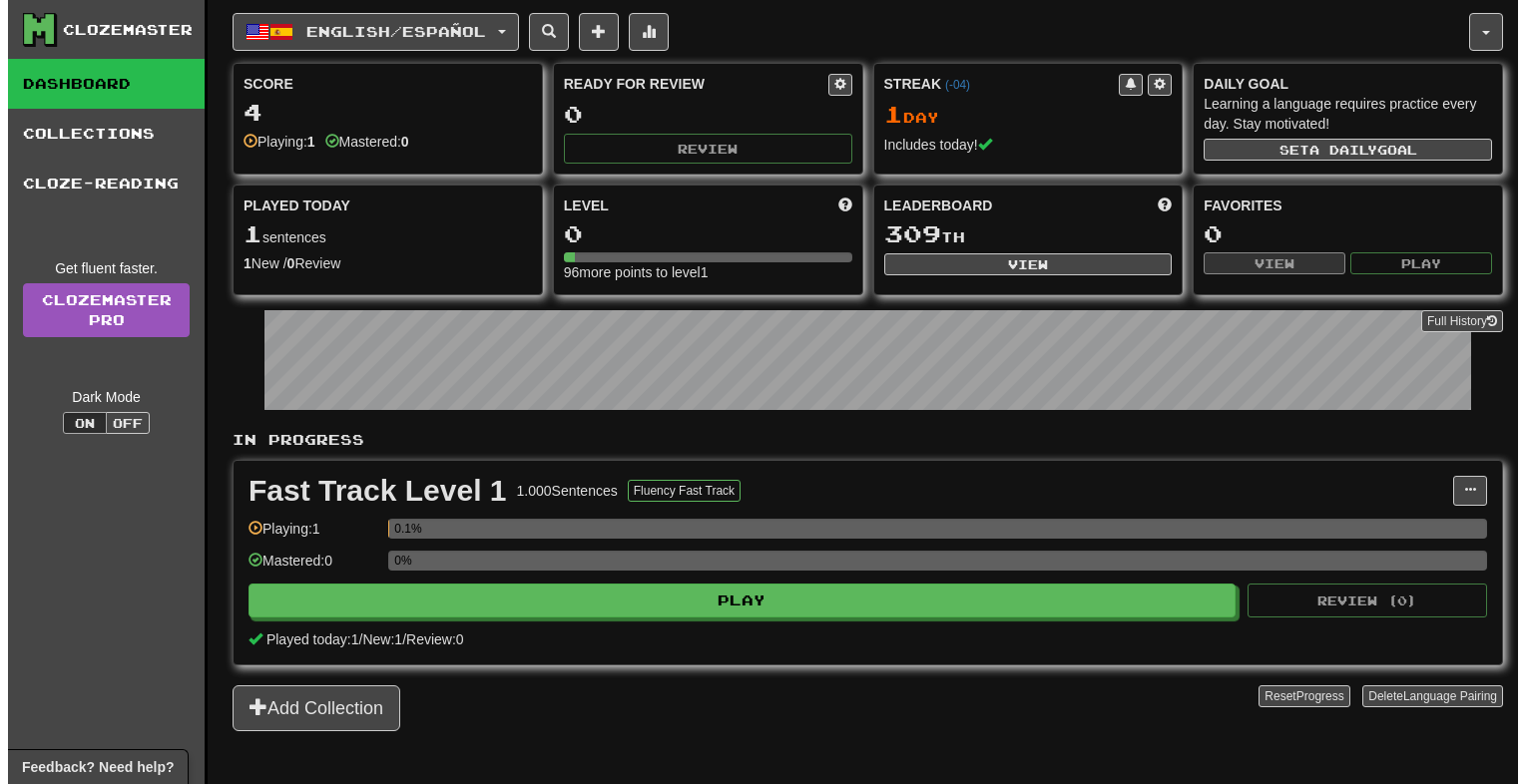 scroll, scrollTop: 0, scrollLeft: 0, axis: both 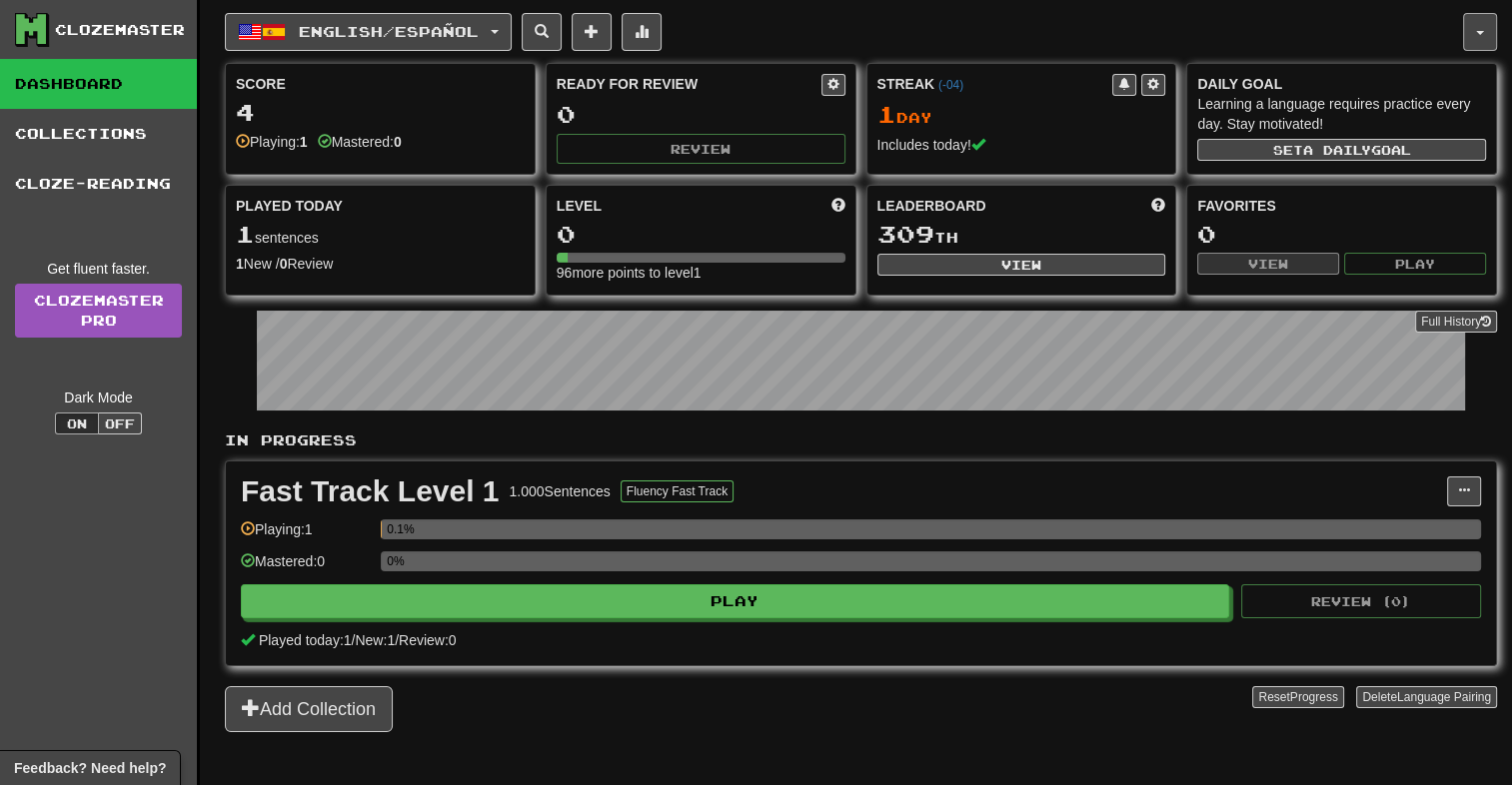 click at bounding box center [1480, 32] 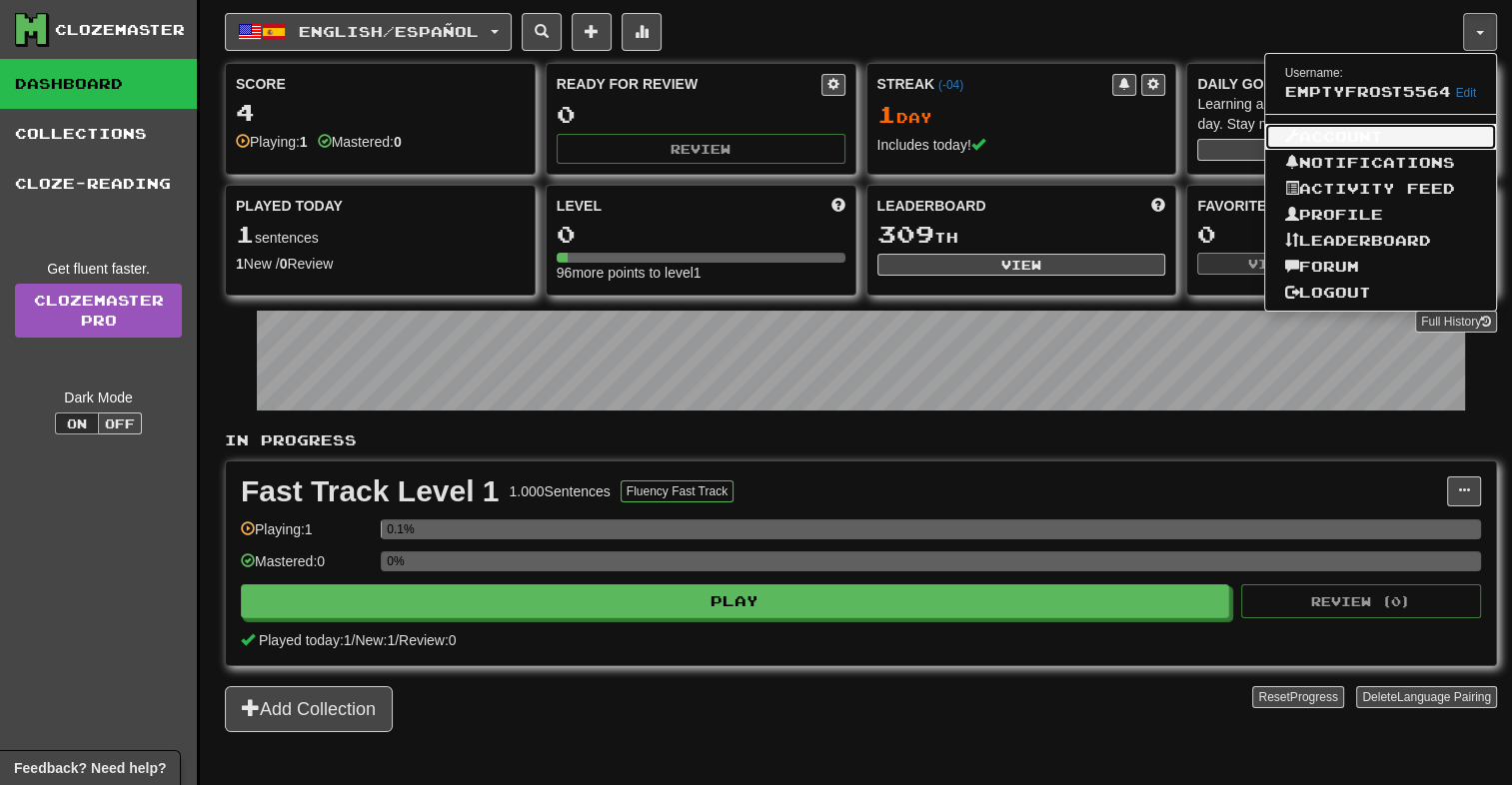 click on "Account" at bounding box center [1381, 137] 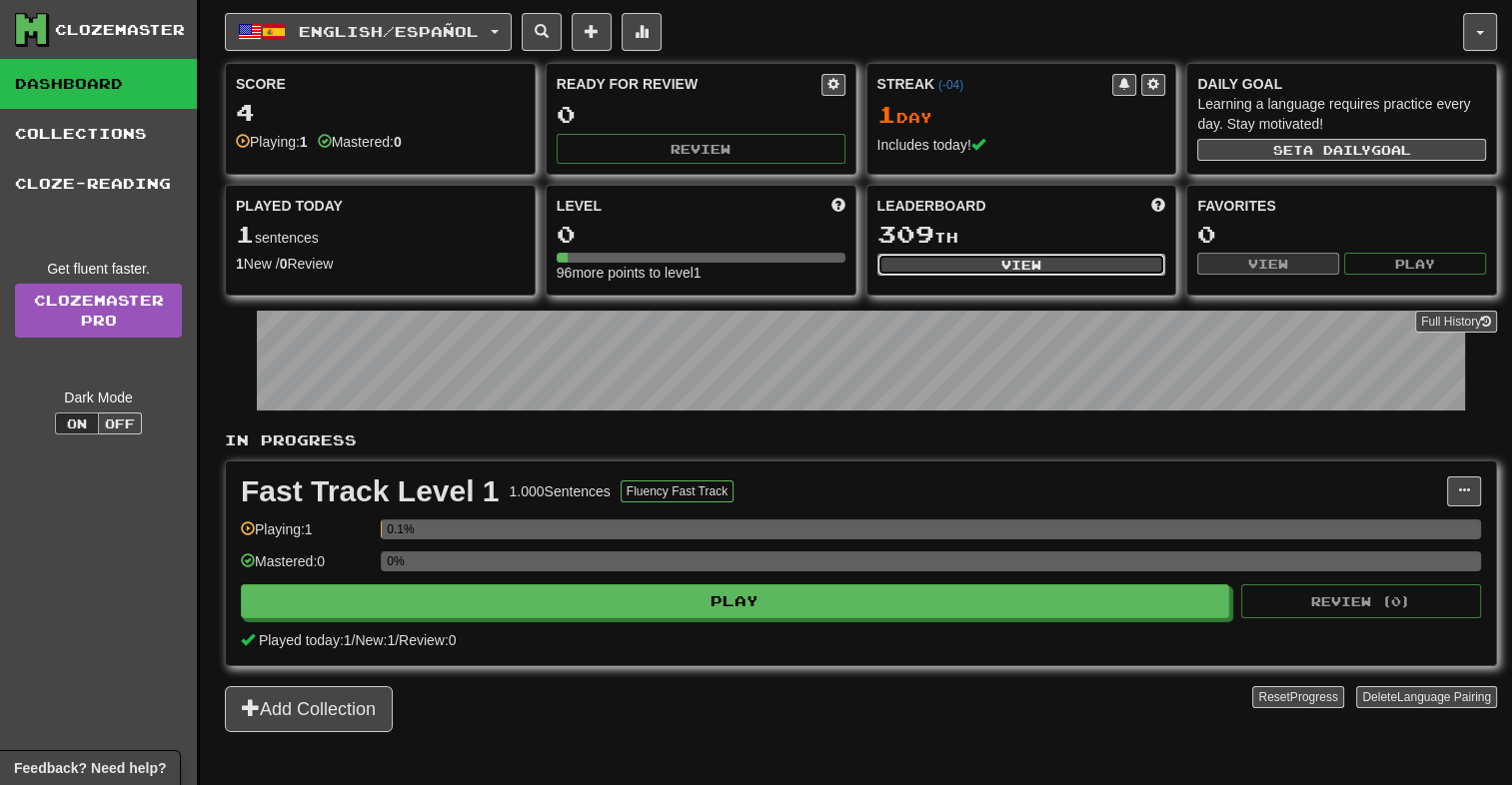 click on "View" at bounding box center (1021, 265) 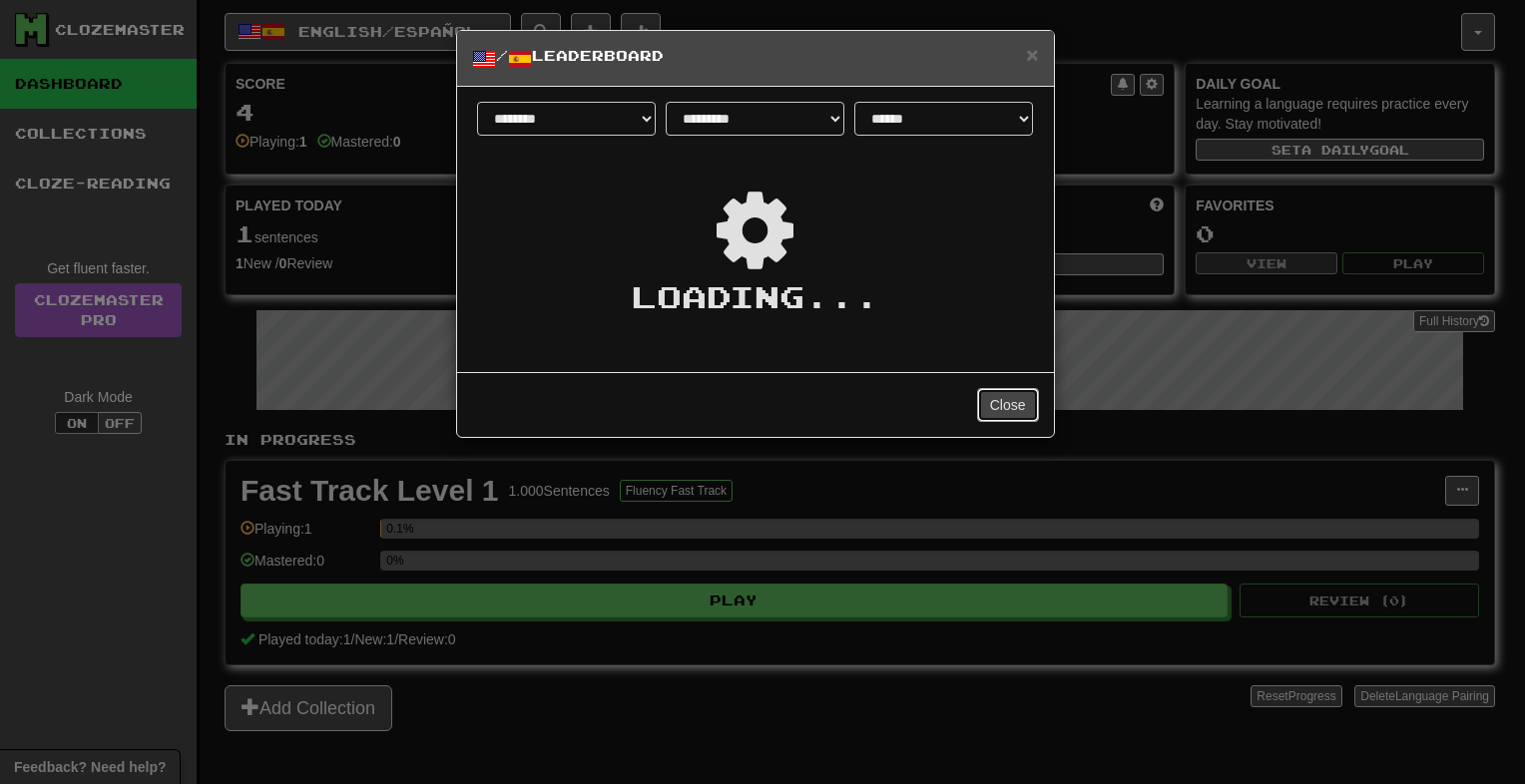 click on "Close" at bounding box center (1008, 405) 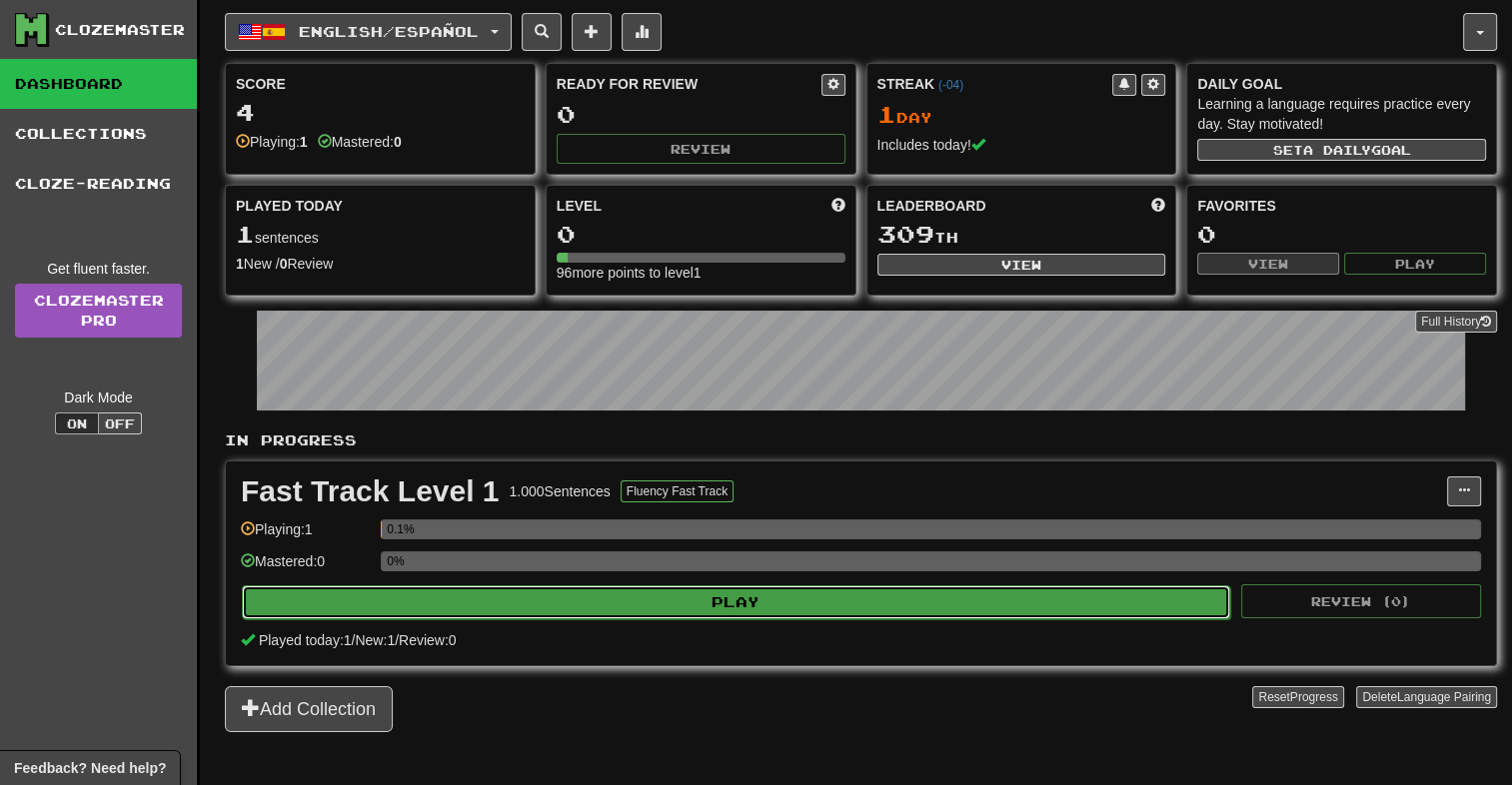 click on "Play" at bounding box center (736, 602) 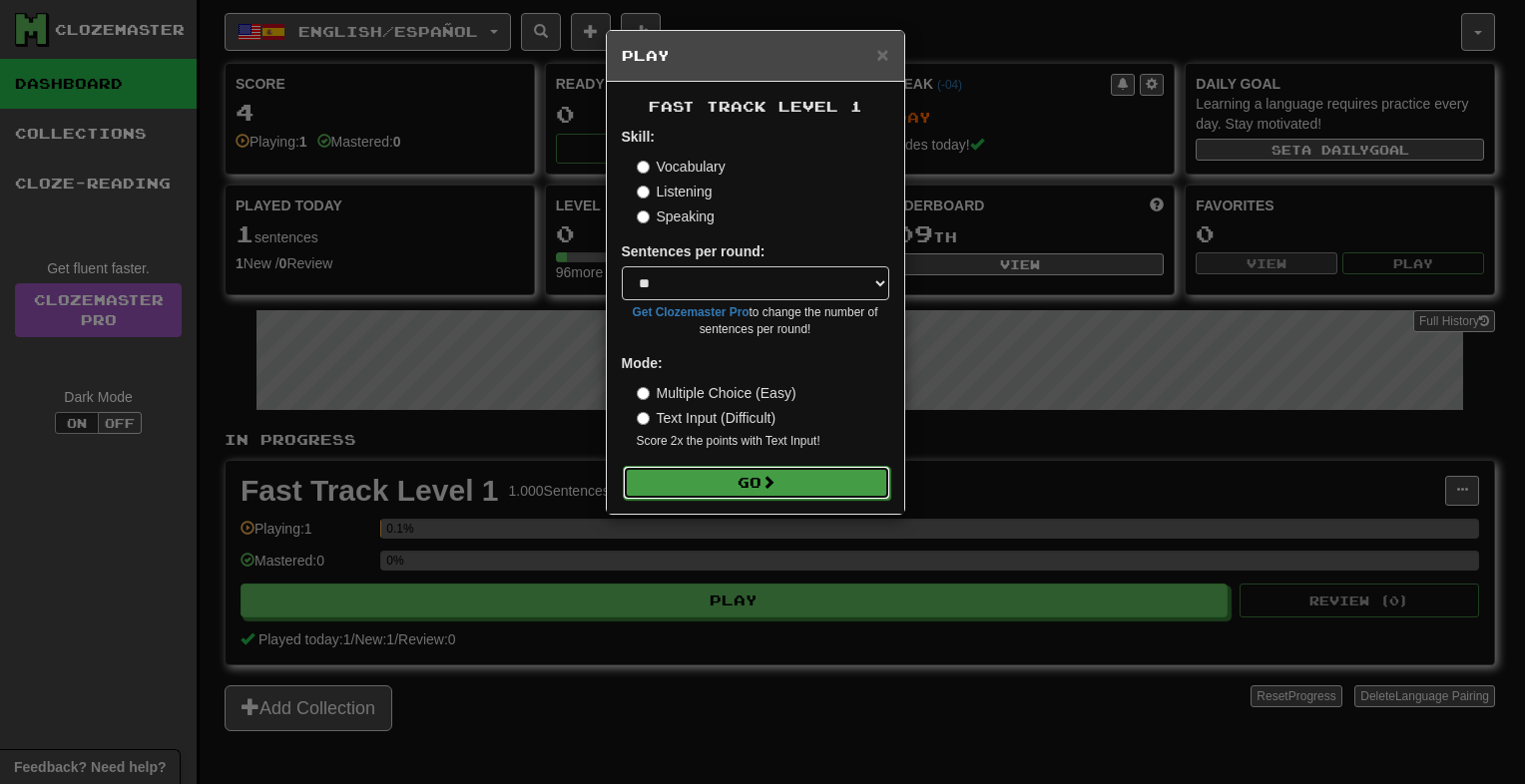 click on "Go" at bounding box center (757, 483) 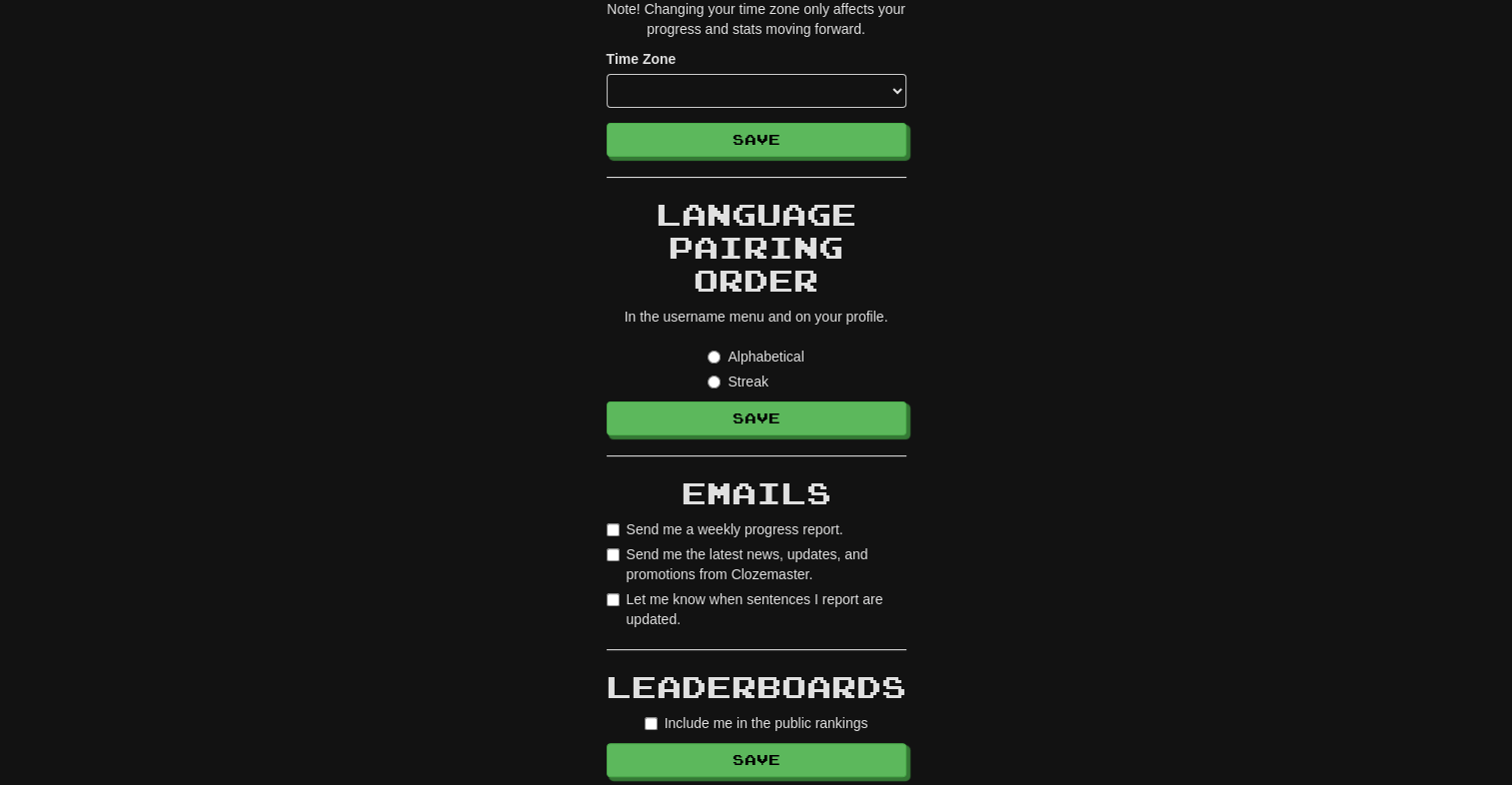 scroll, scrollTop: 300, scrollLeft: 0, axis: vertical 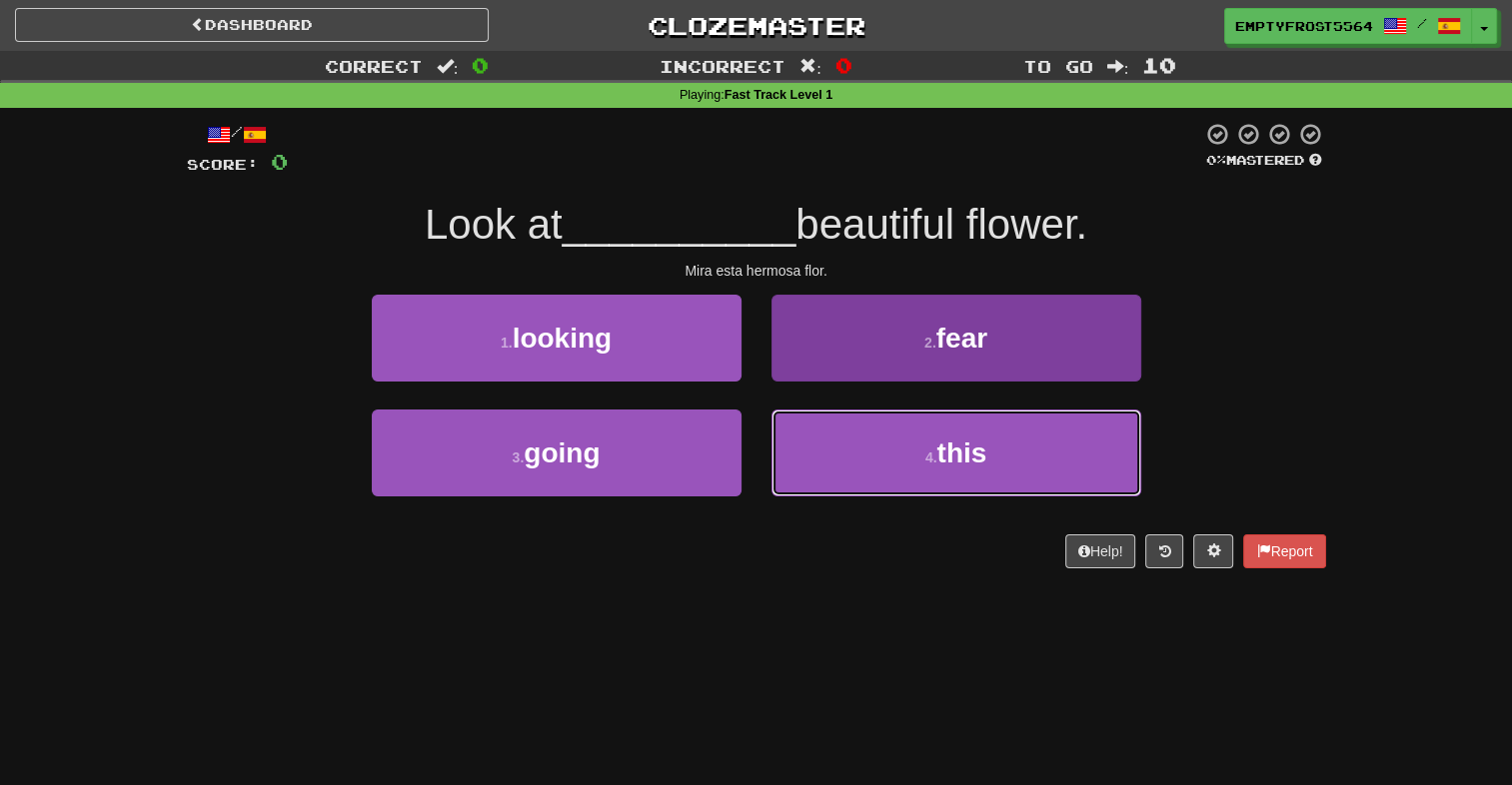 click on "4 .  this" at bounding box center [956, 452] 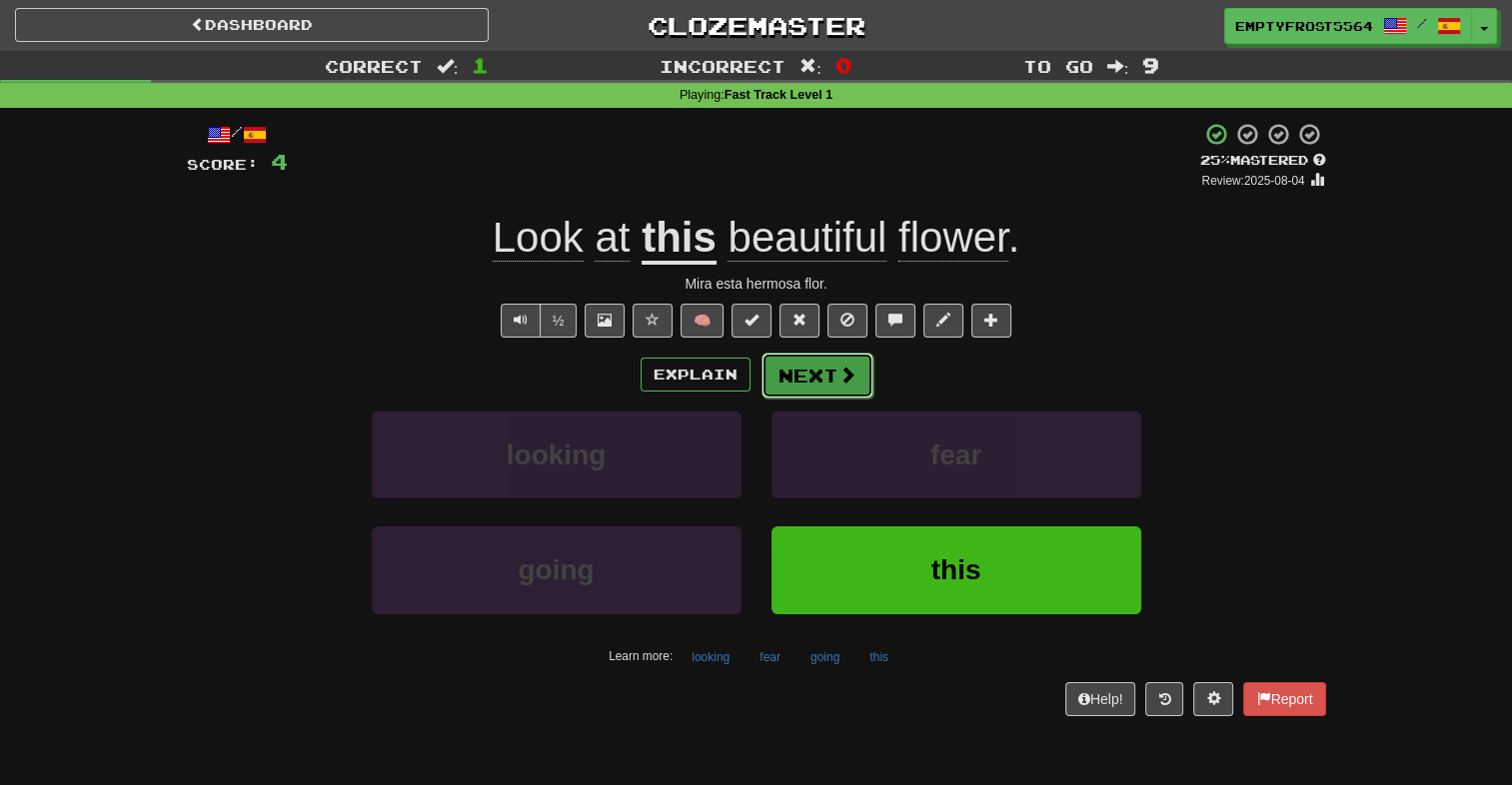 click on "Next" at bounding box center (817, 376) 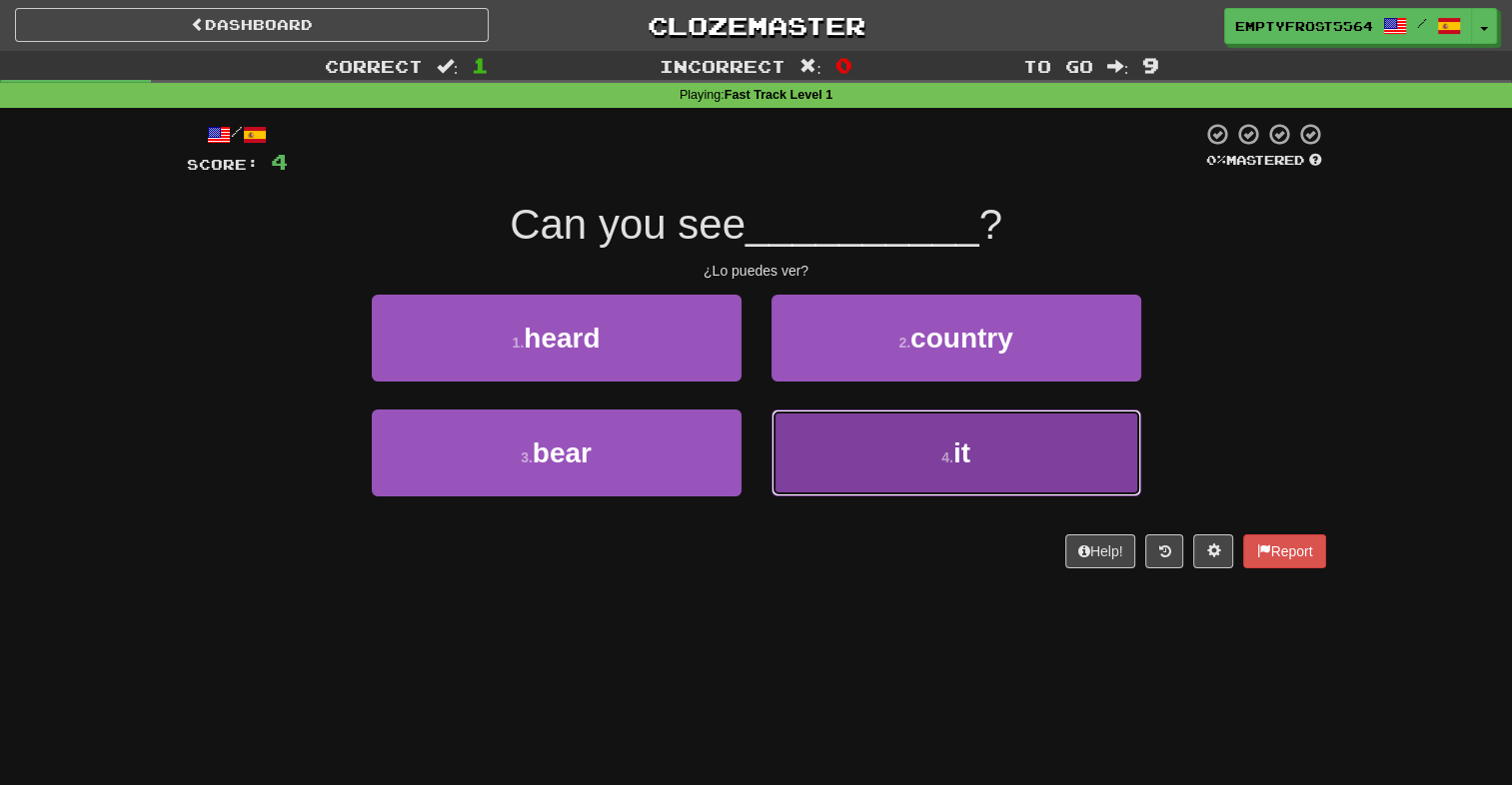click on "4 .  it" at bounding box center [956, 452] 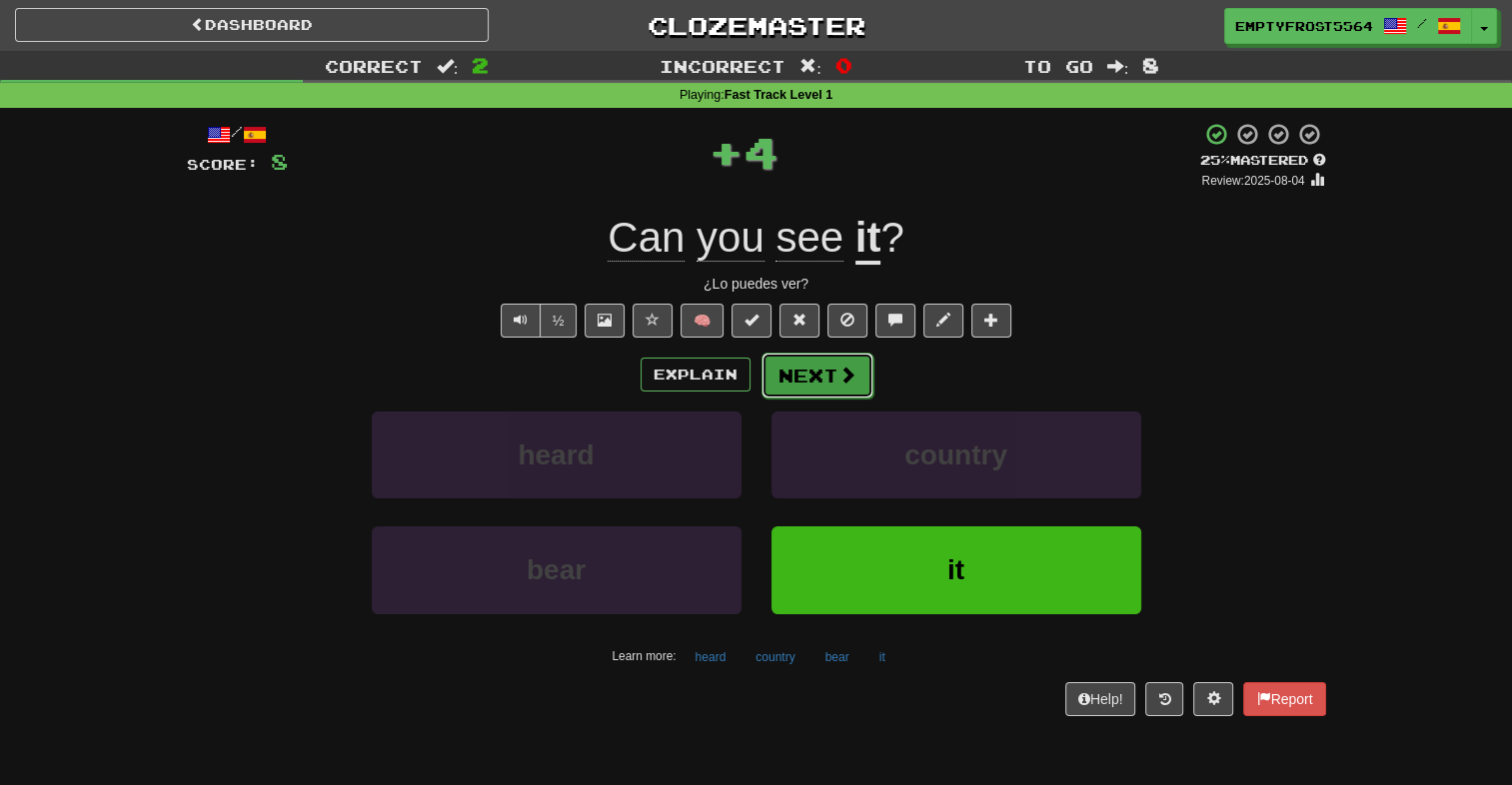 click on "Next" at bounding box center [817, 376] 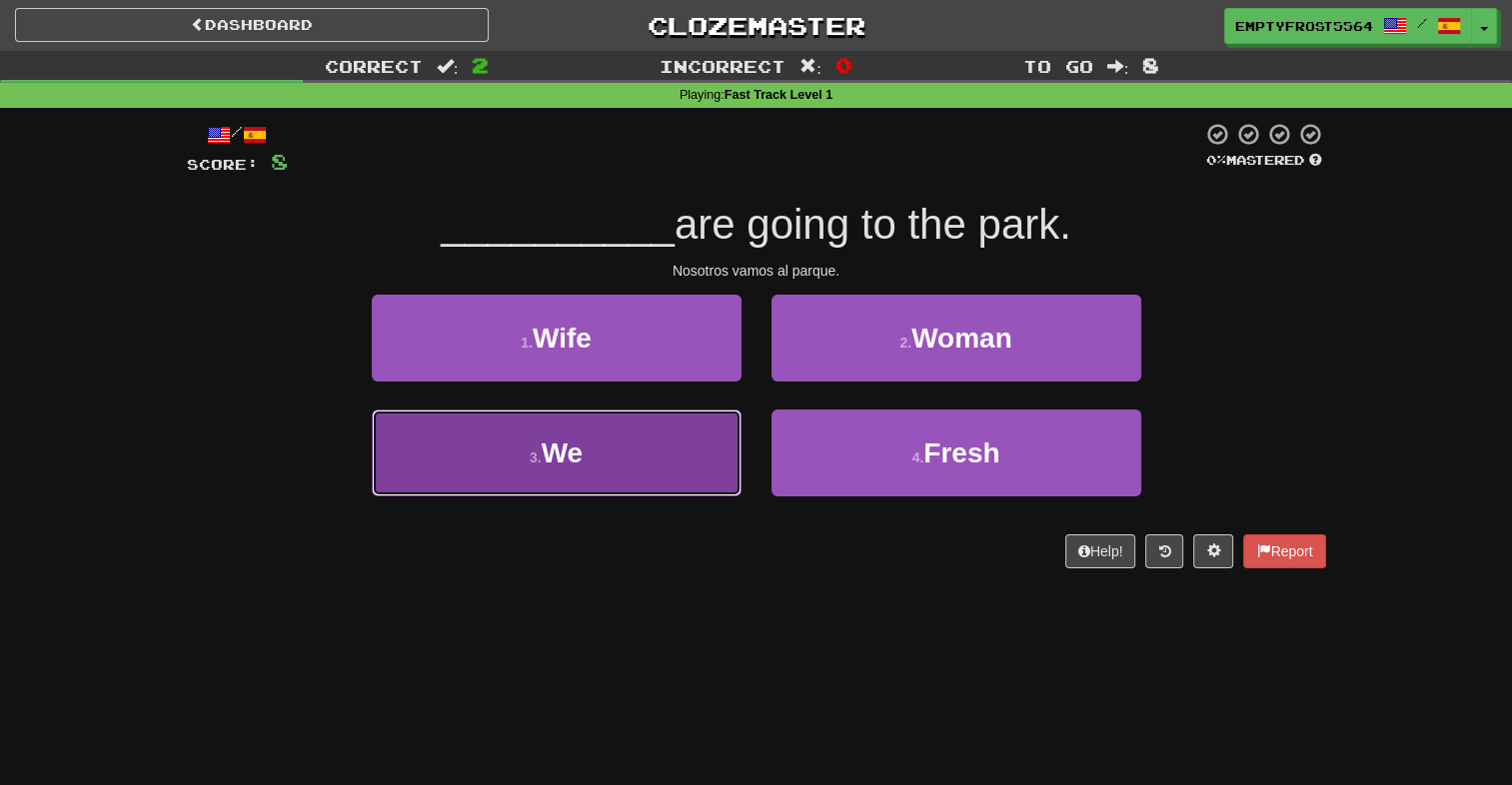 click on "3 .  We" at bounding box center [557, 452] 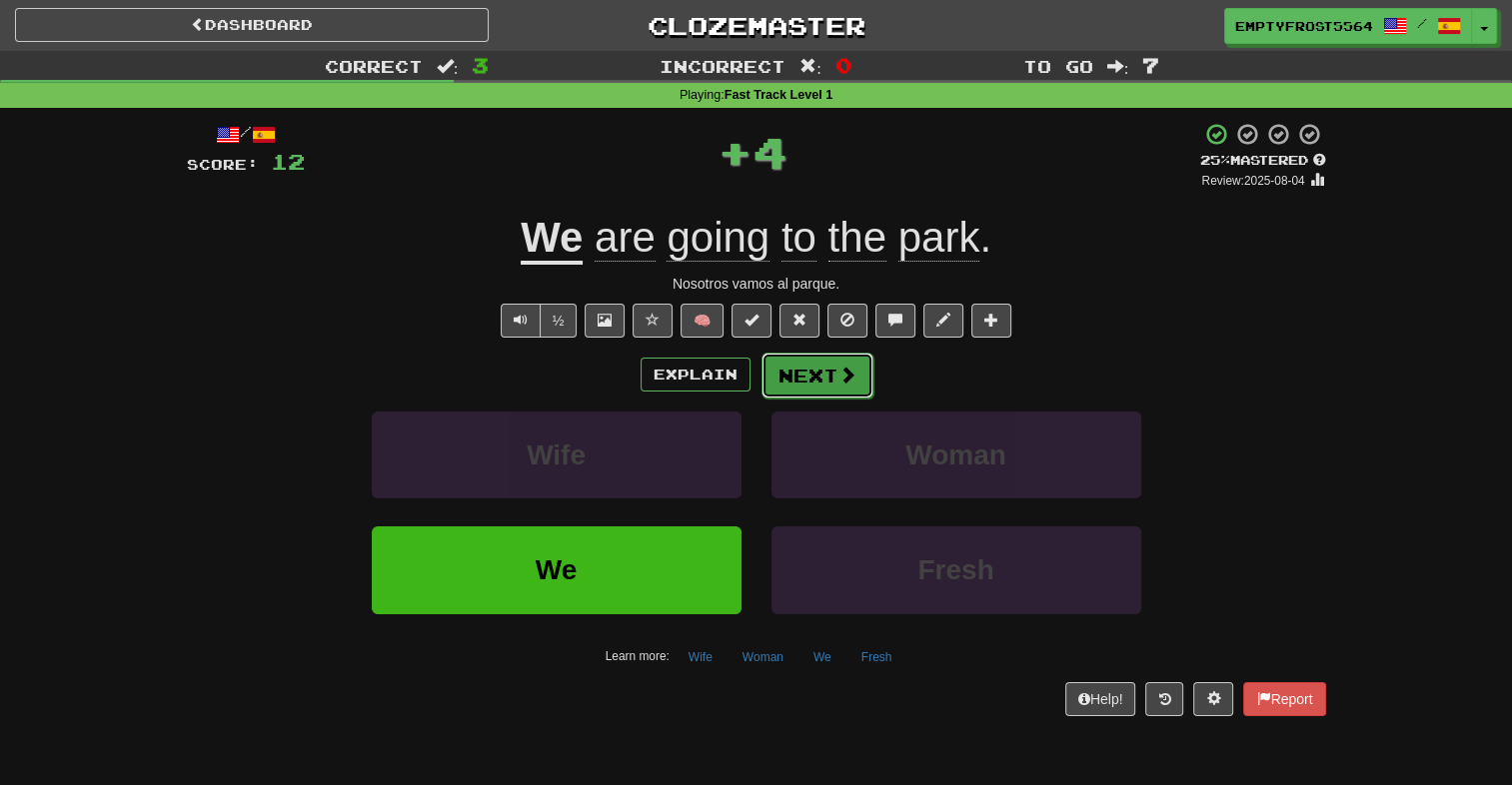click on "Next" at bounding box center (817, 376) 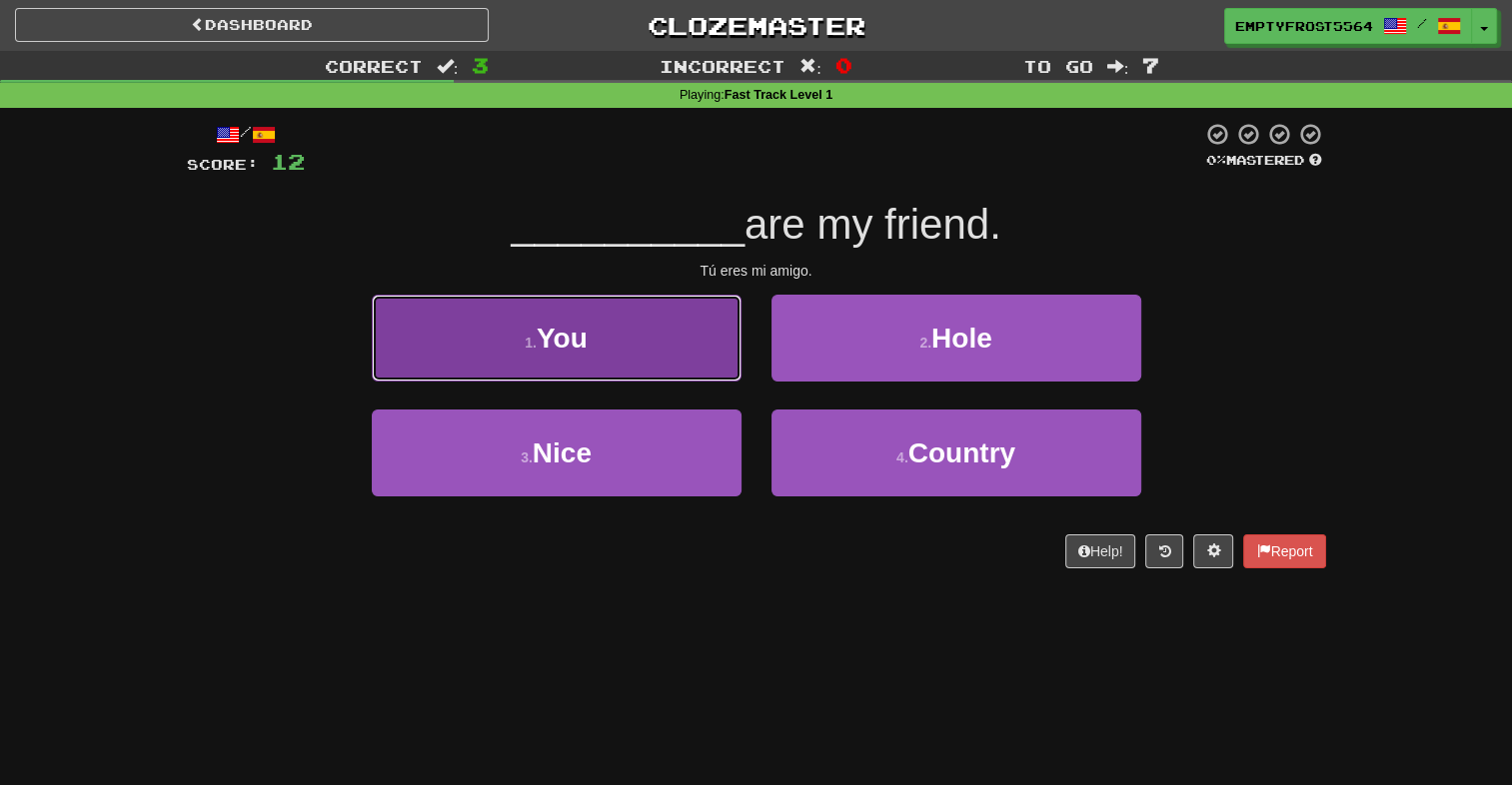 click on "1 .  You" at bounding box center [557, 338] 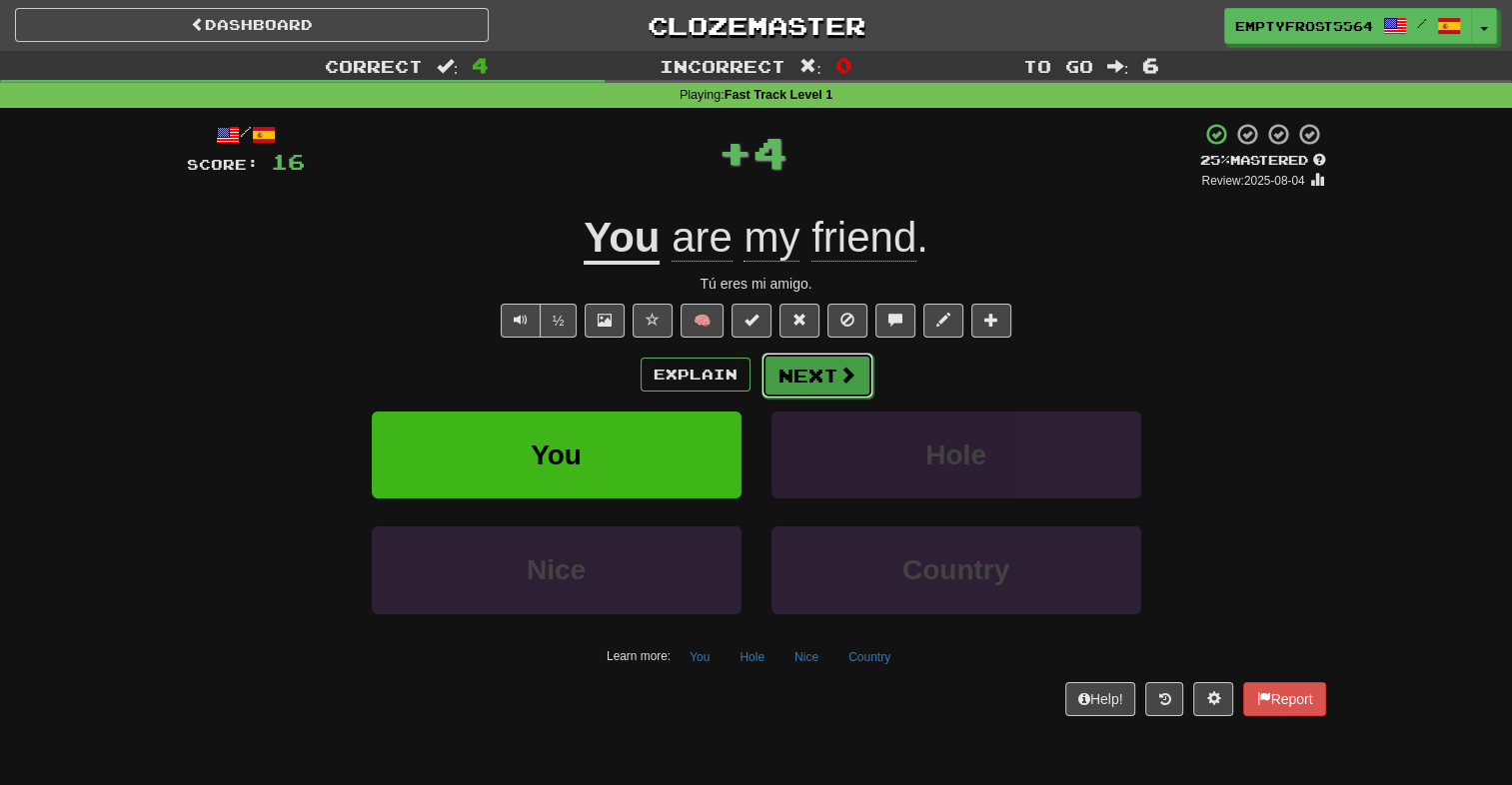 click on "Next" at bounding box center [817, 376] 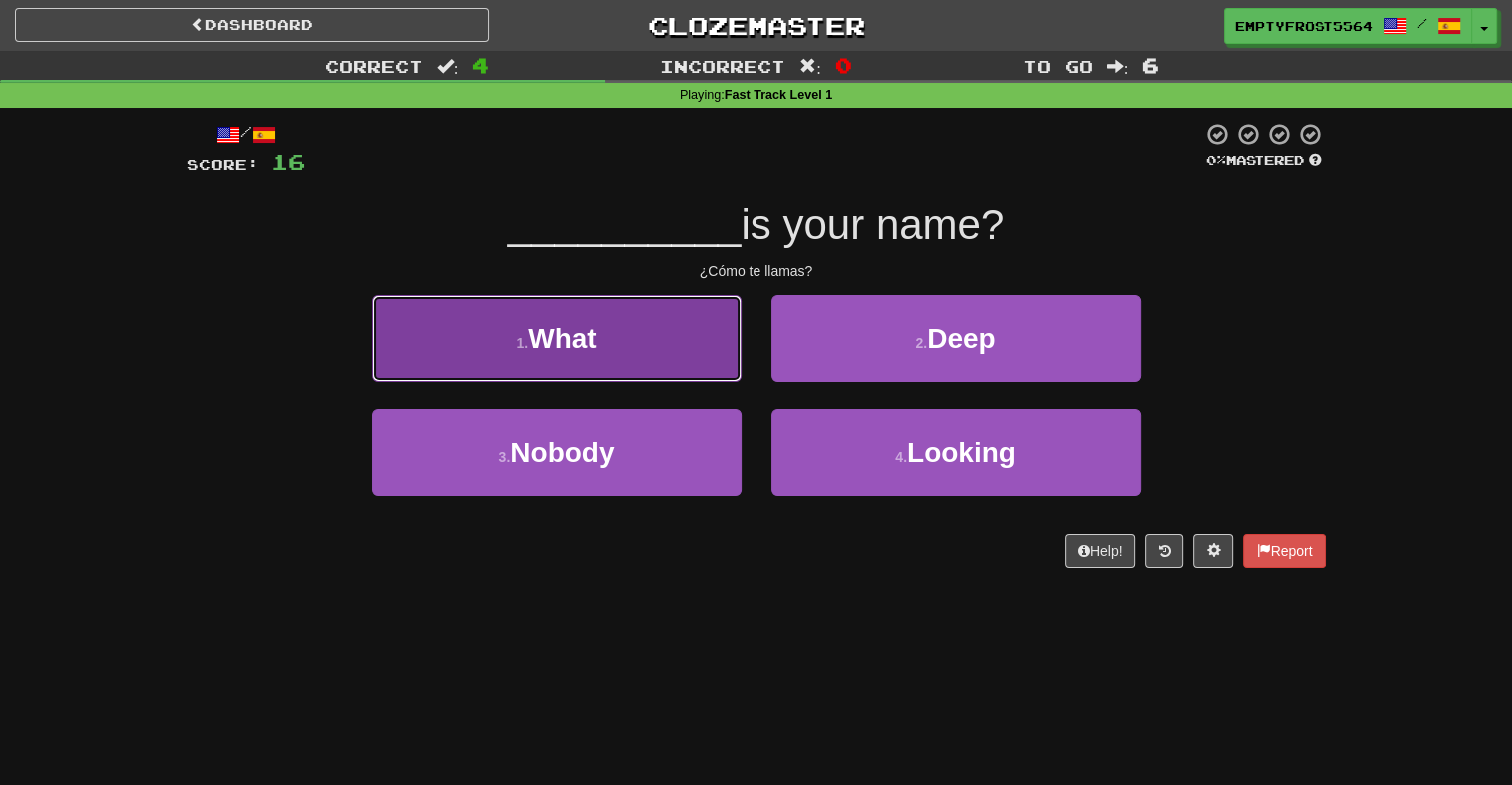 click on "1 .  What" at bounding box center (557, 338) 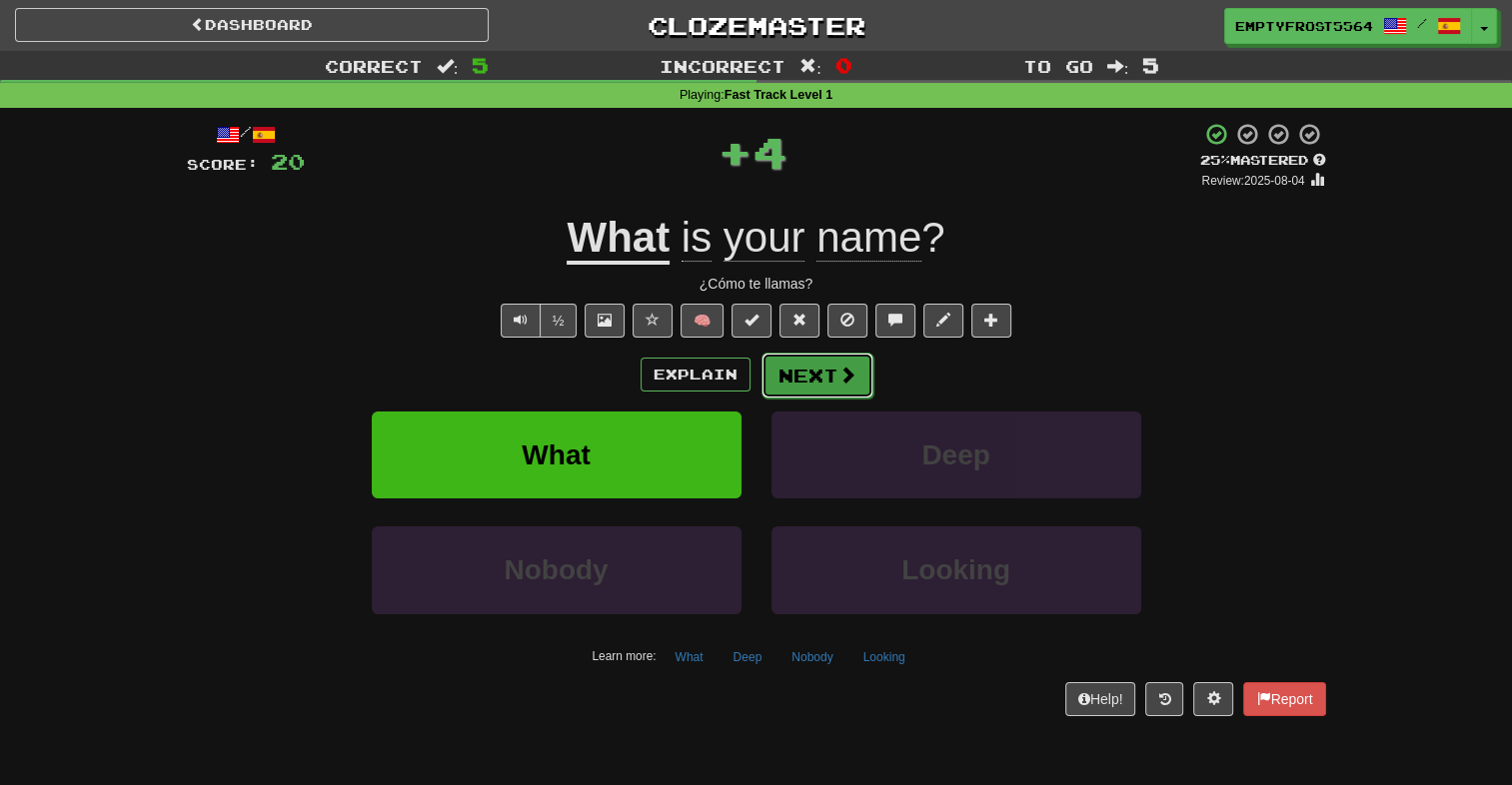 click on "Next" at bounding box center [817, 376] 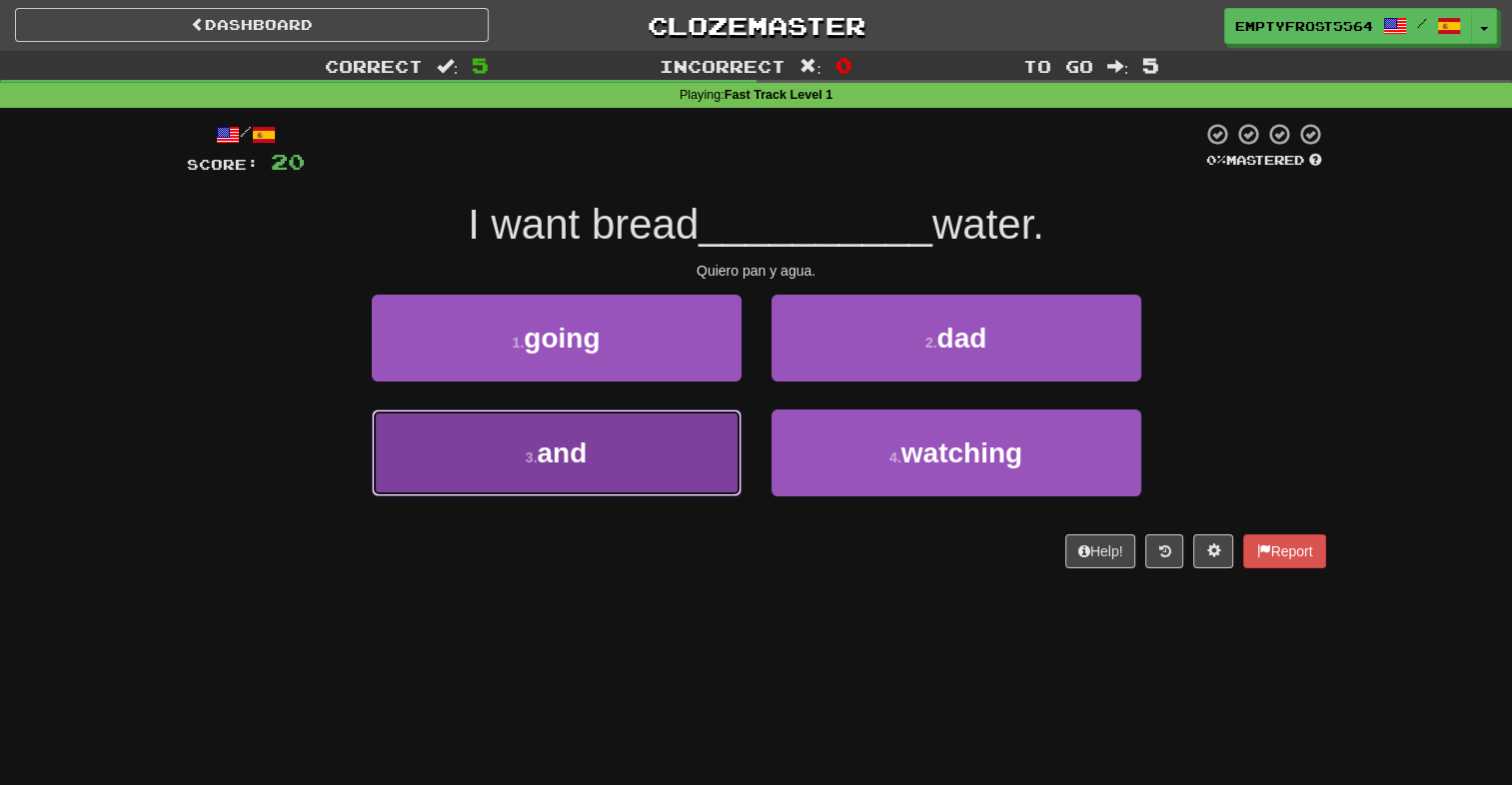 click on "3 .  and" at bounding box center (557, 452) 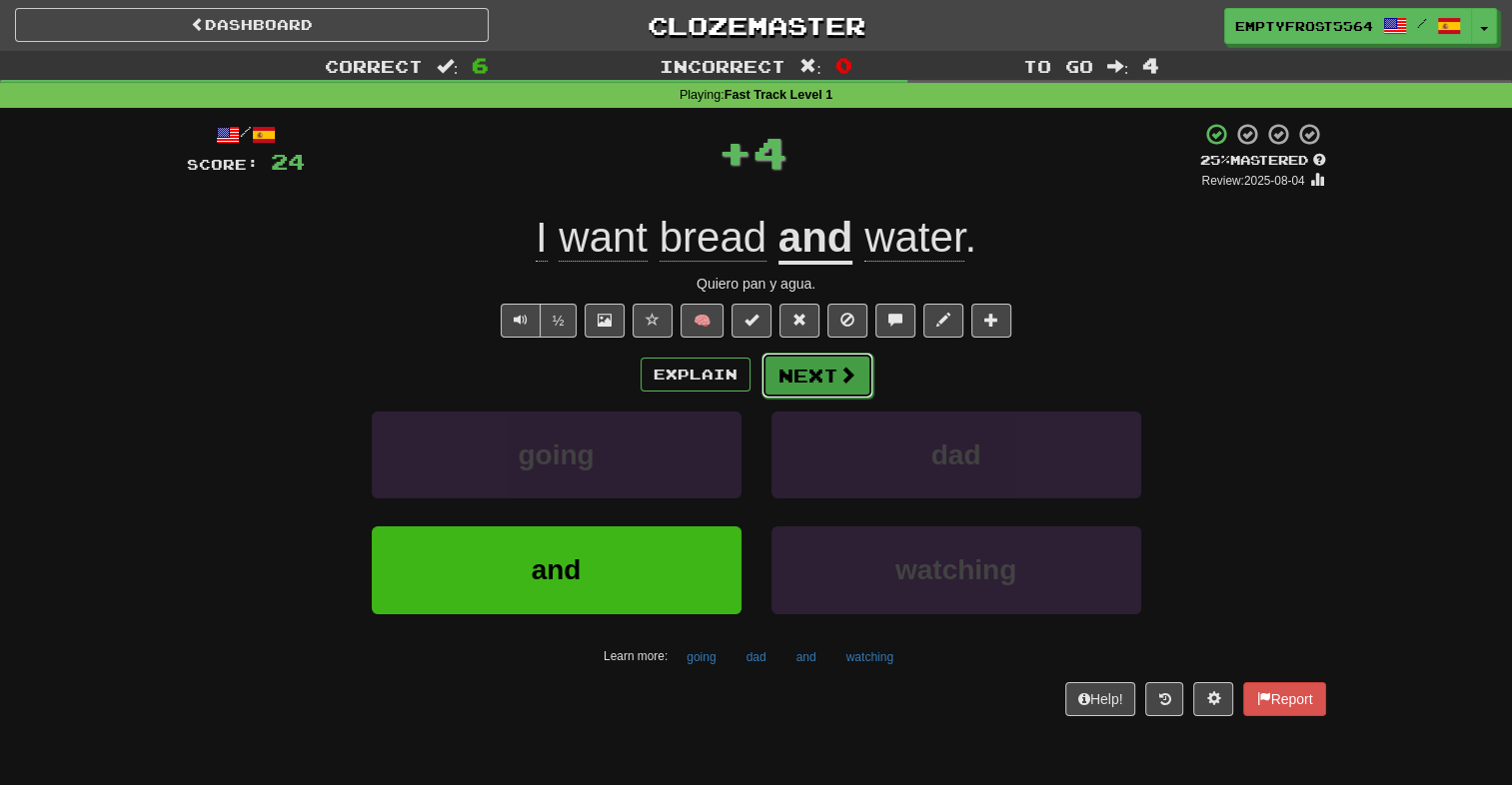 click at bounding box center [847, 375] 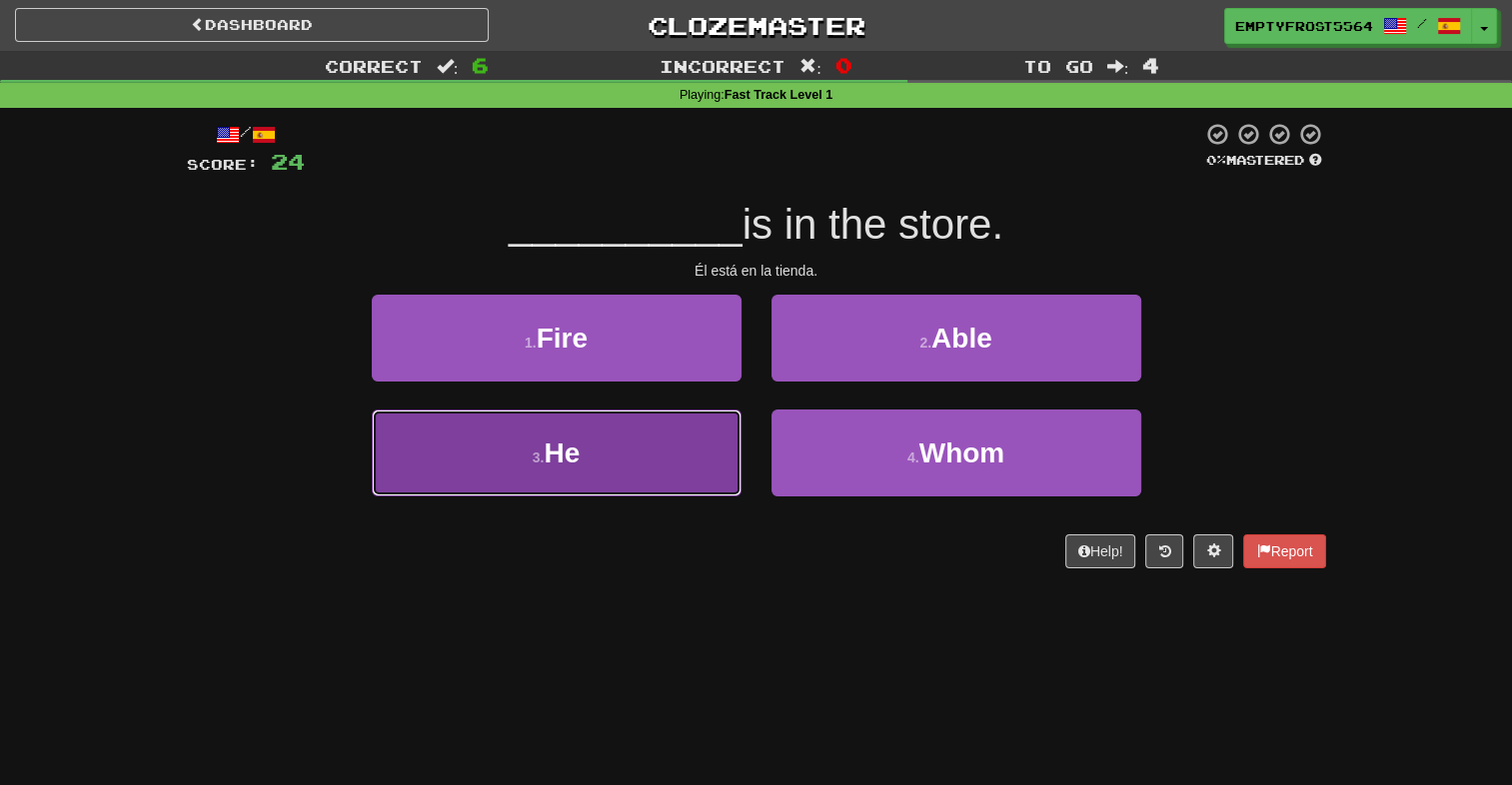 click on "3 .  He" at bounding box center (557, 452) 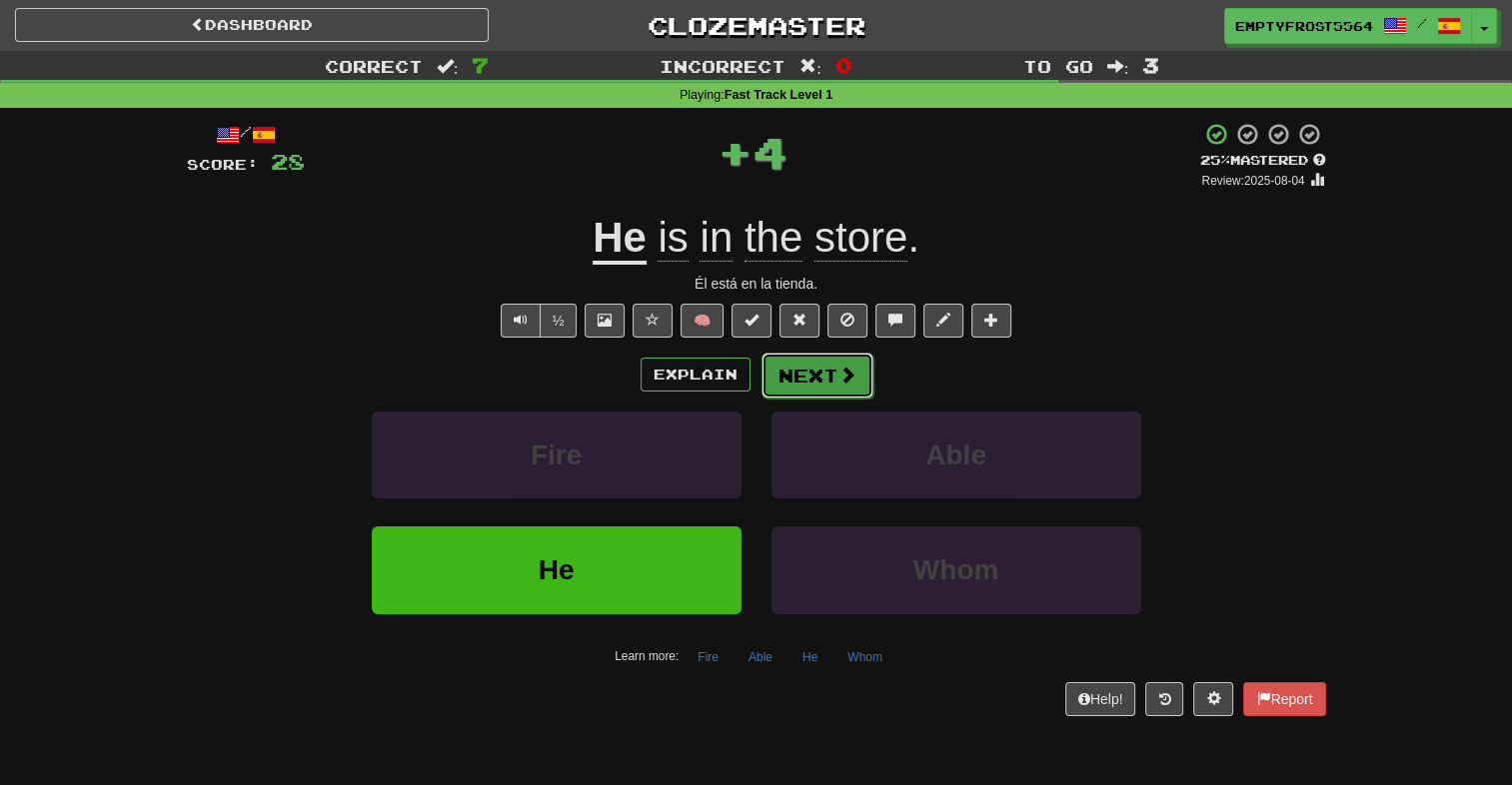 click on "Next" at bounding box center (817, 376) 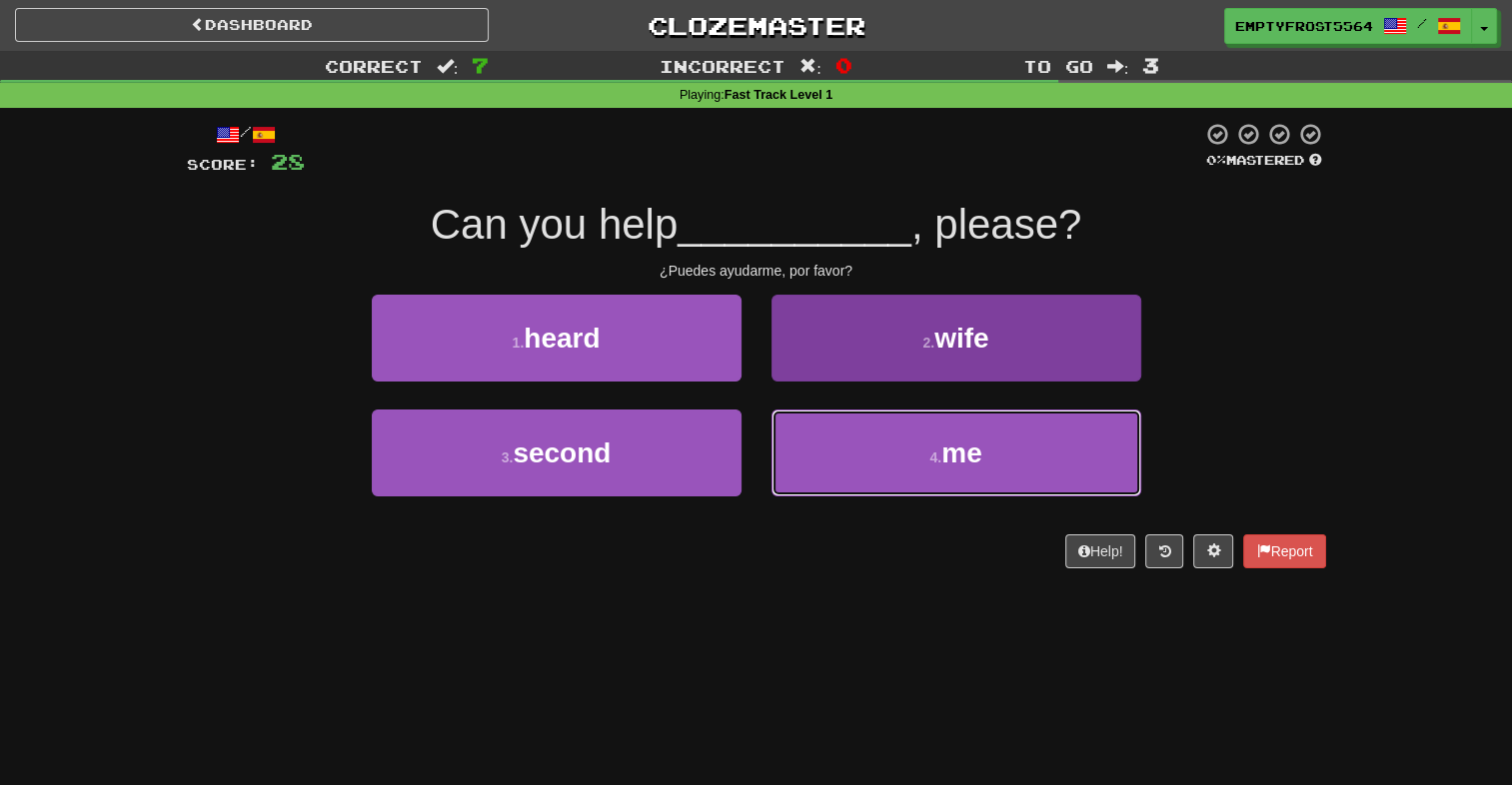 click on "4 .  me" at bounding box center [956, 452] 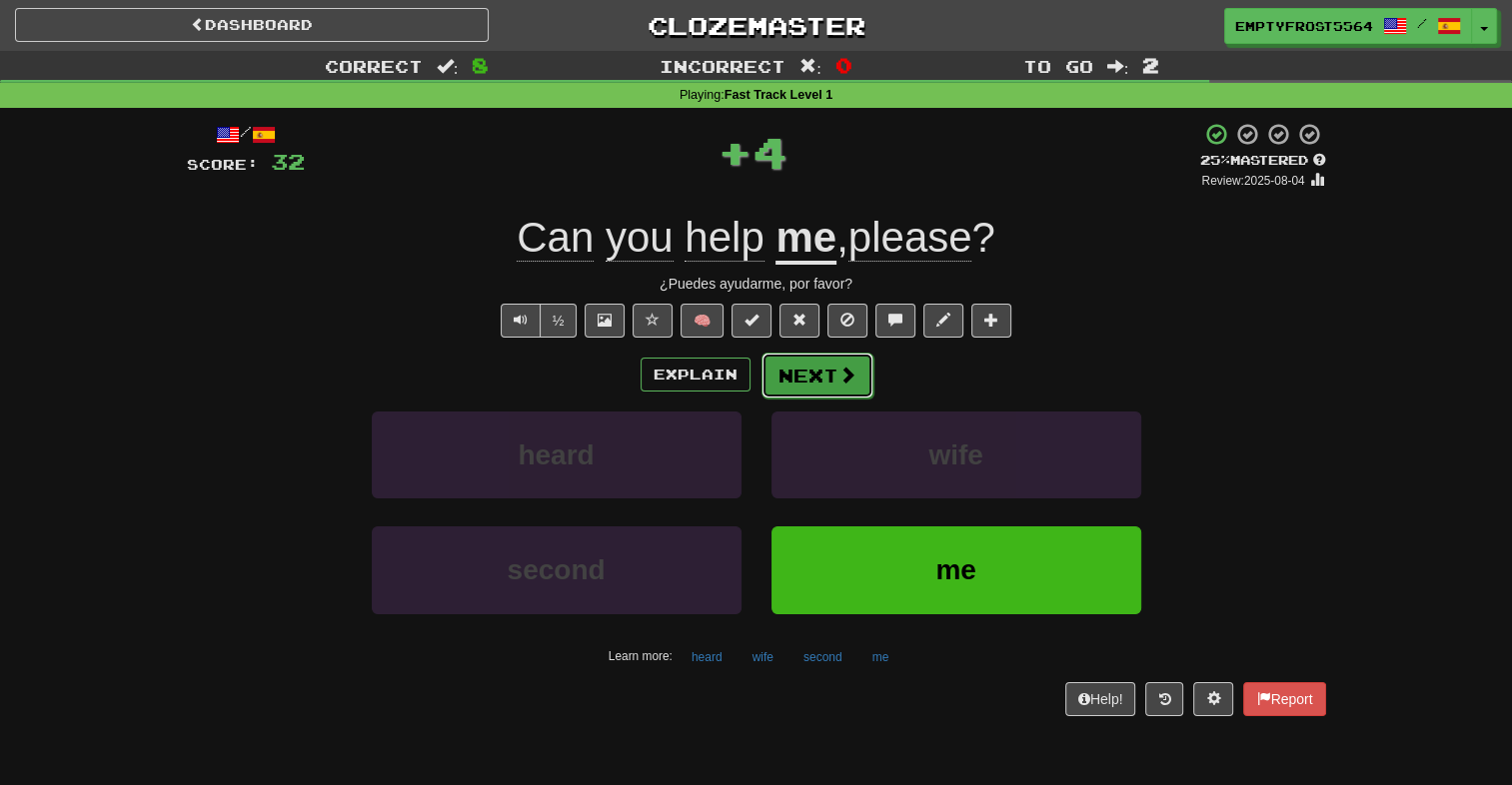 click at bounding box center [847, 375] 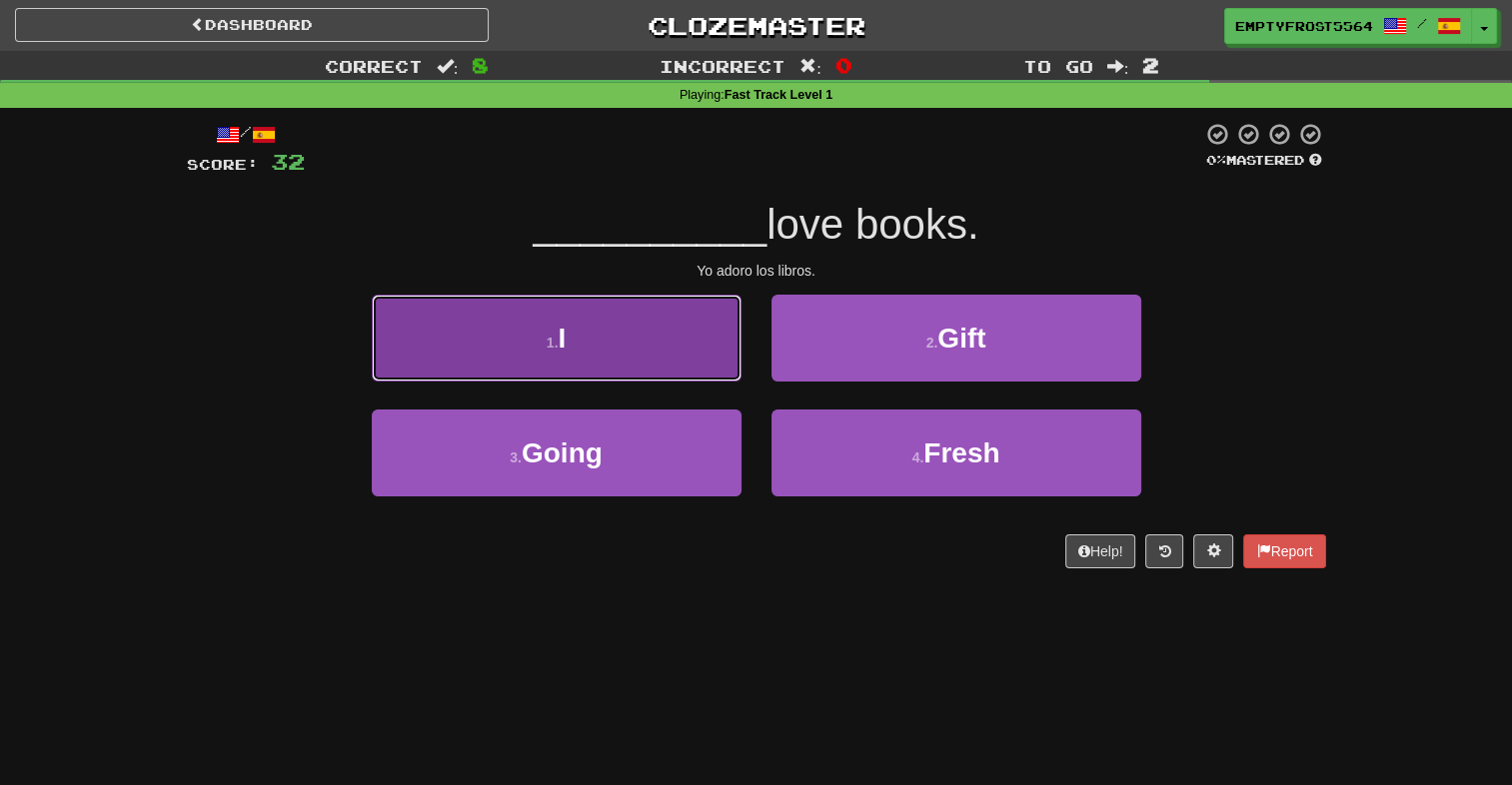 click on "1 .  I" at bounding box center (557, 338) 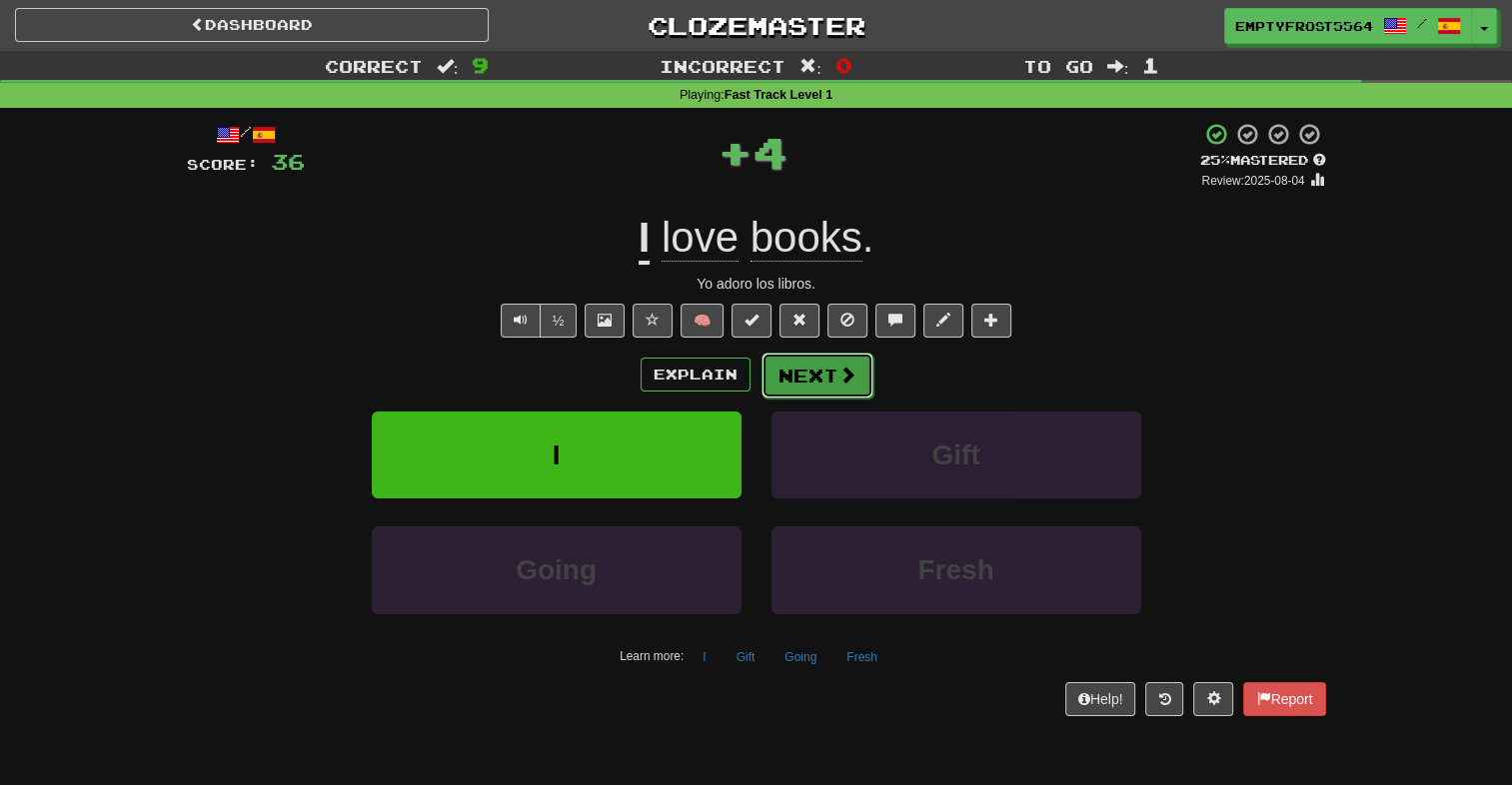click on "Next" at bounding box center [817, 376] 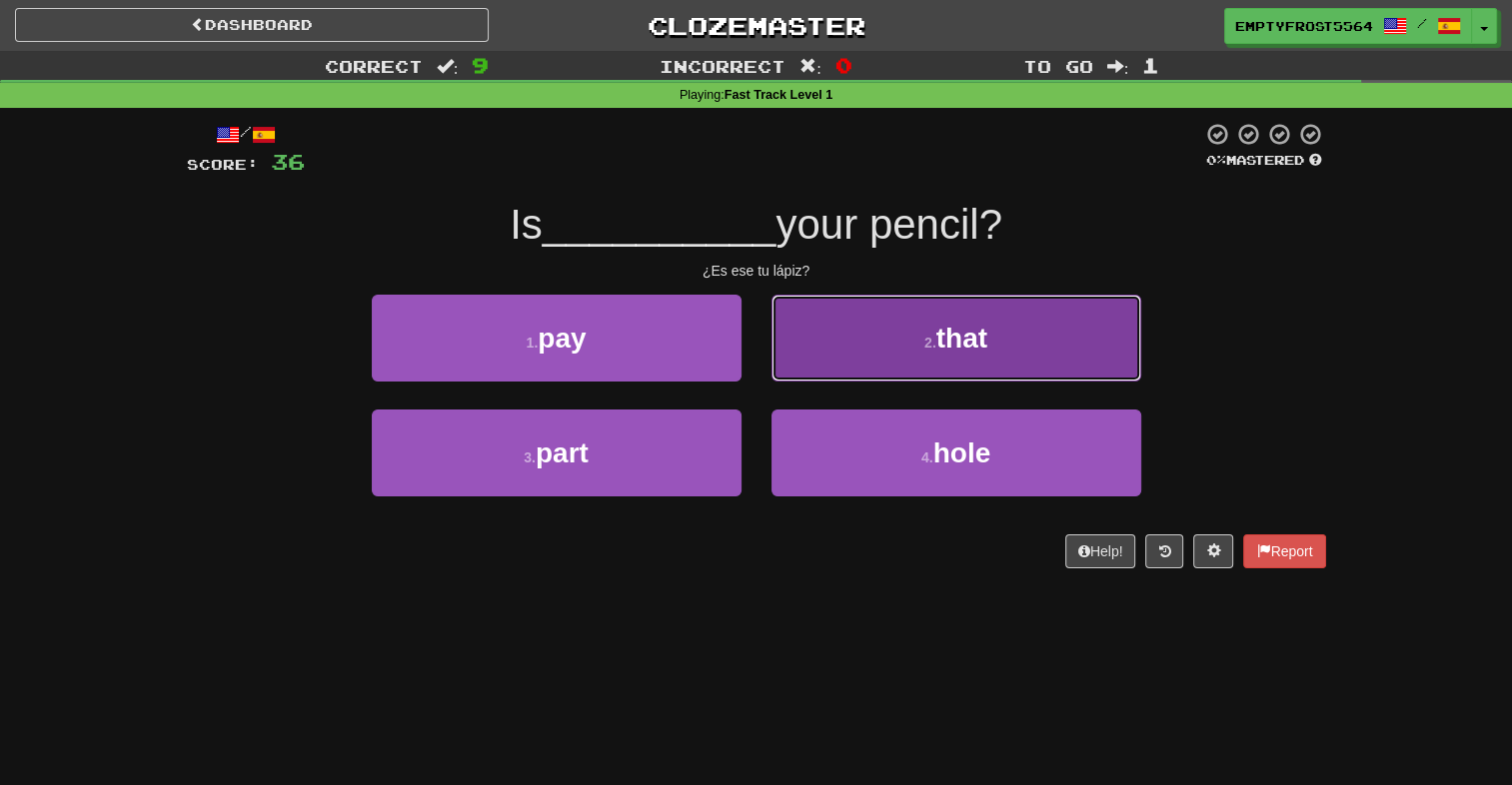 click on "2 .  that" at bounding box center (956, 338) 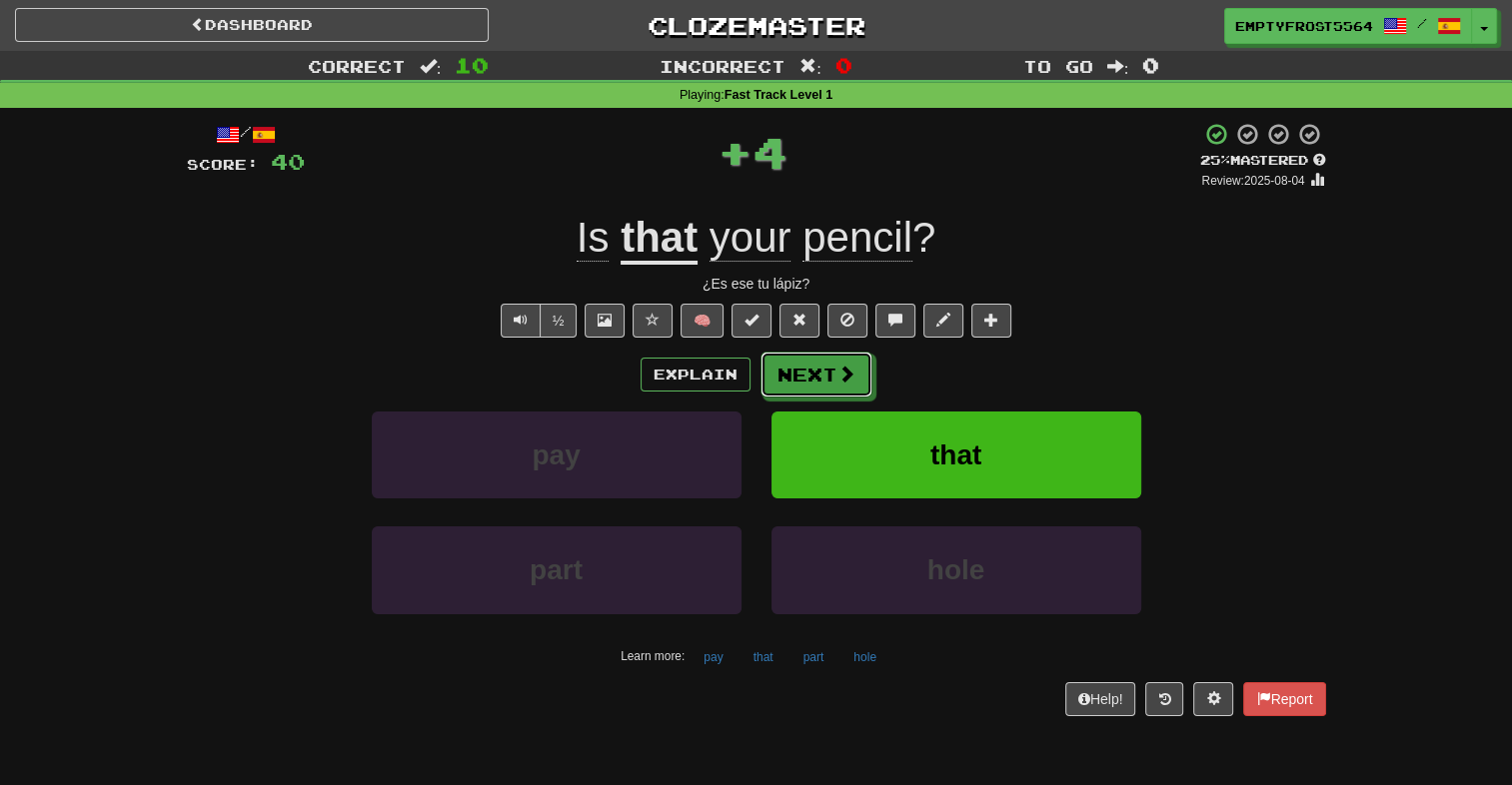 click at bounding box center (846, 374) 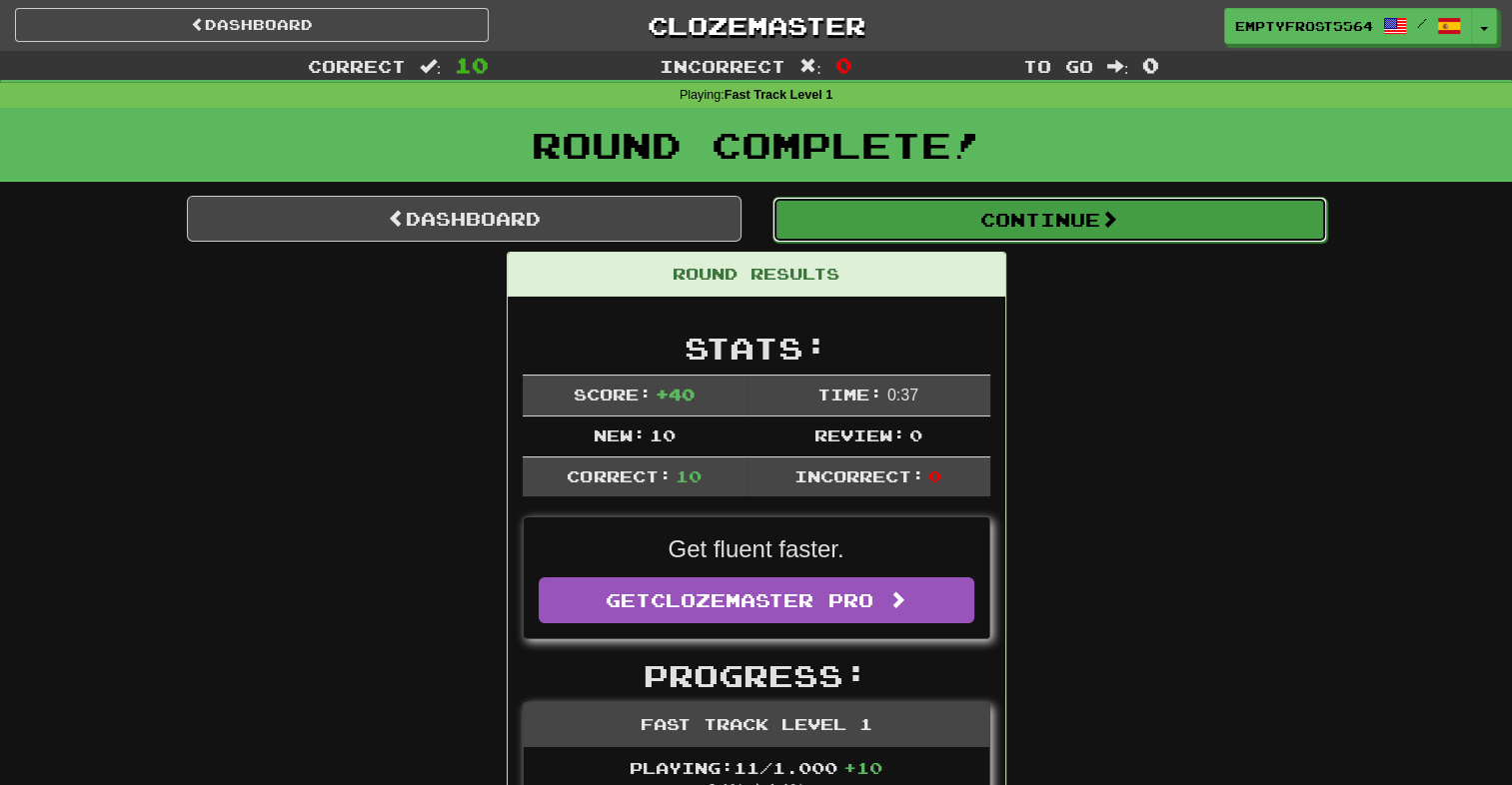 click on "Continue" at bounding box center [1049, 220] 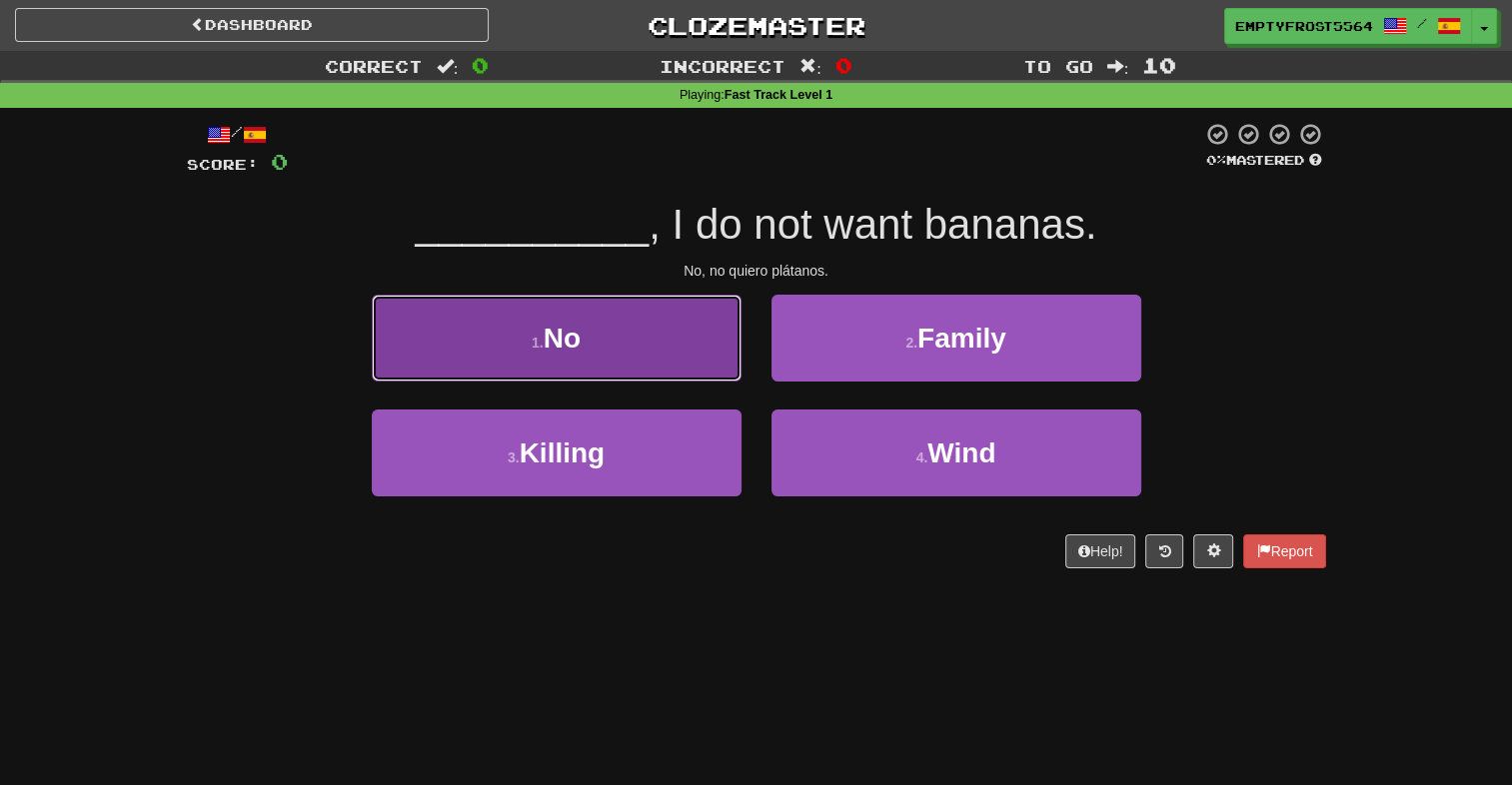 click on "1 .  No" at bounding box center [557, 338] 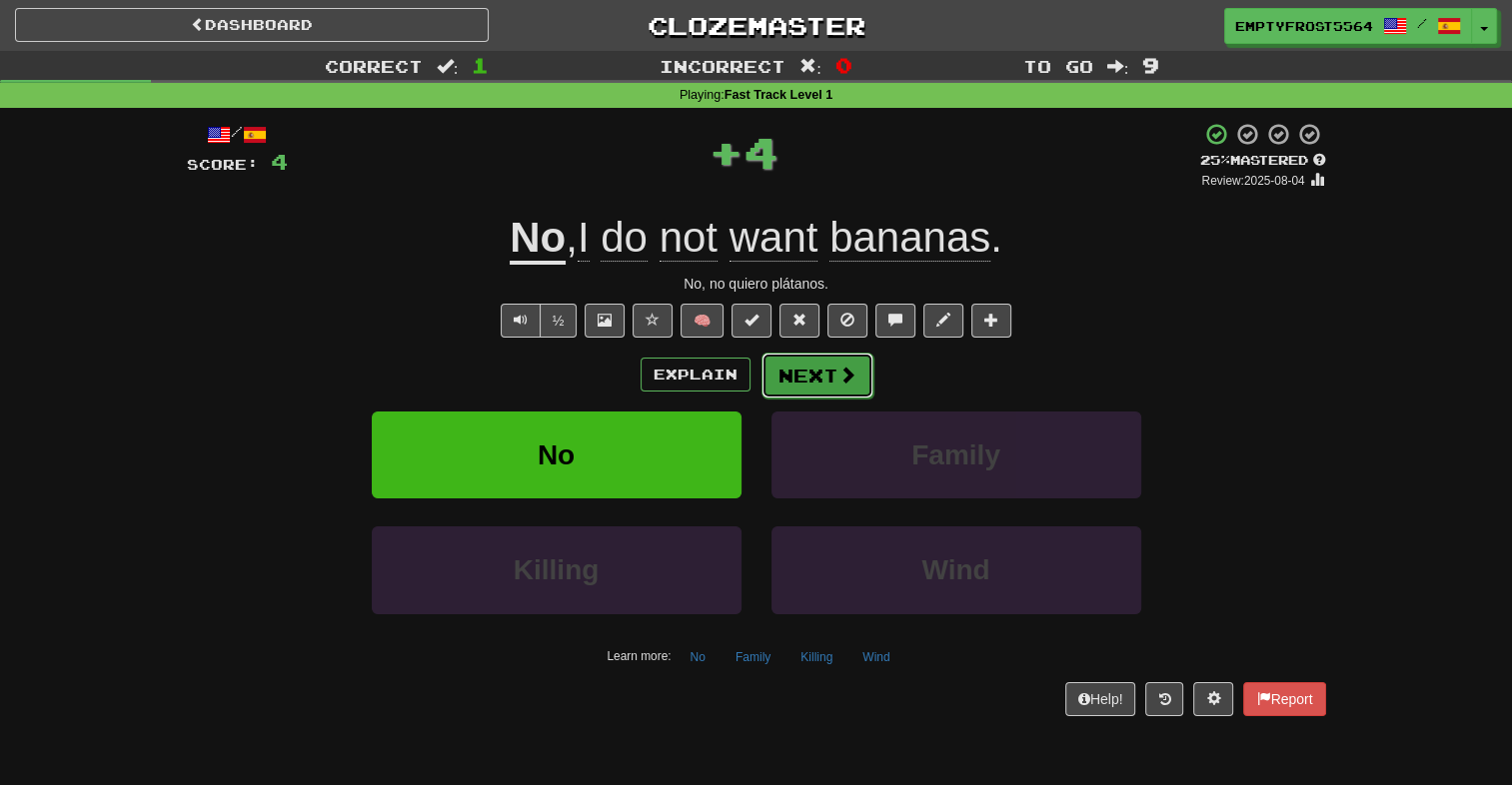 click on "Next" at bounding box center [817, 376] 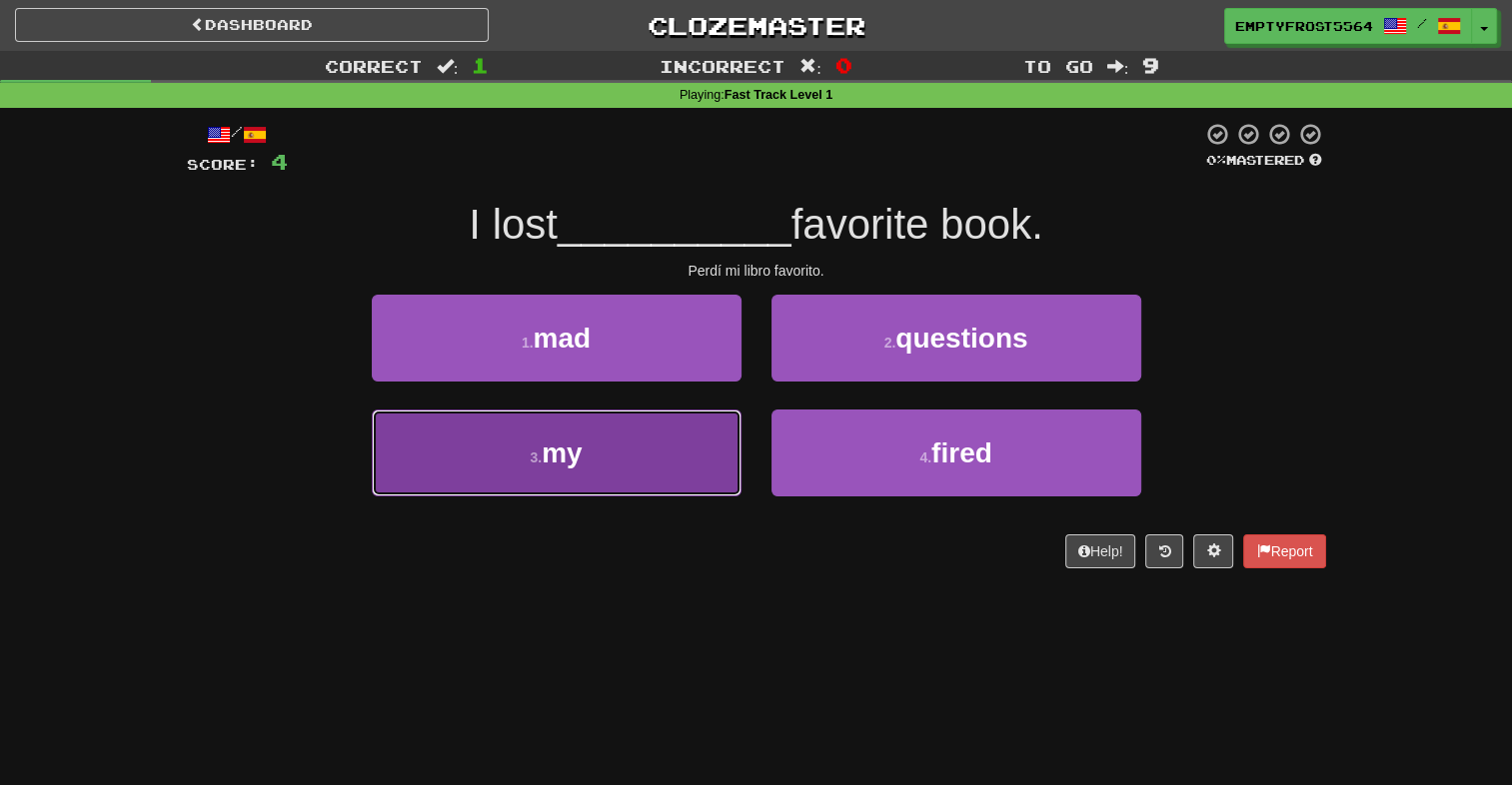 click on "3 .  my" at bounding box center (557, 452) 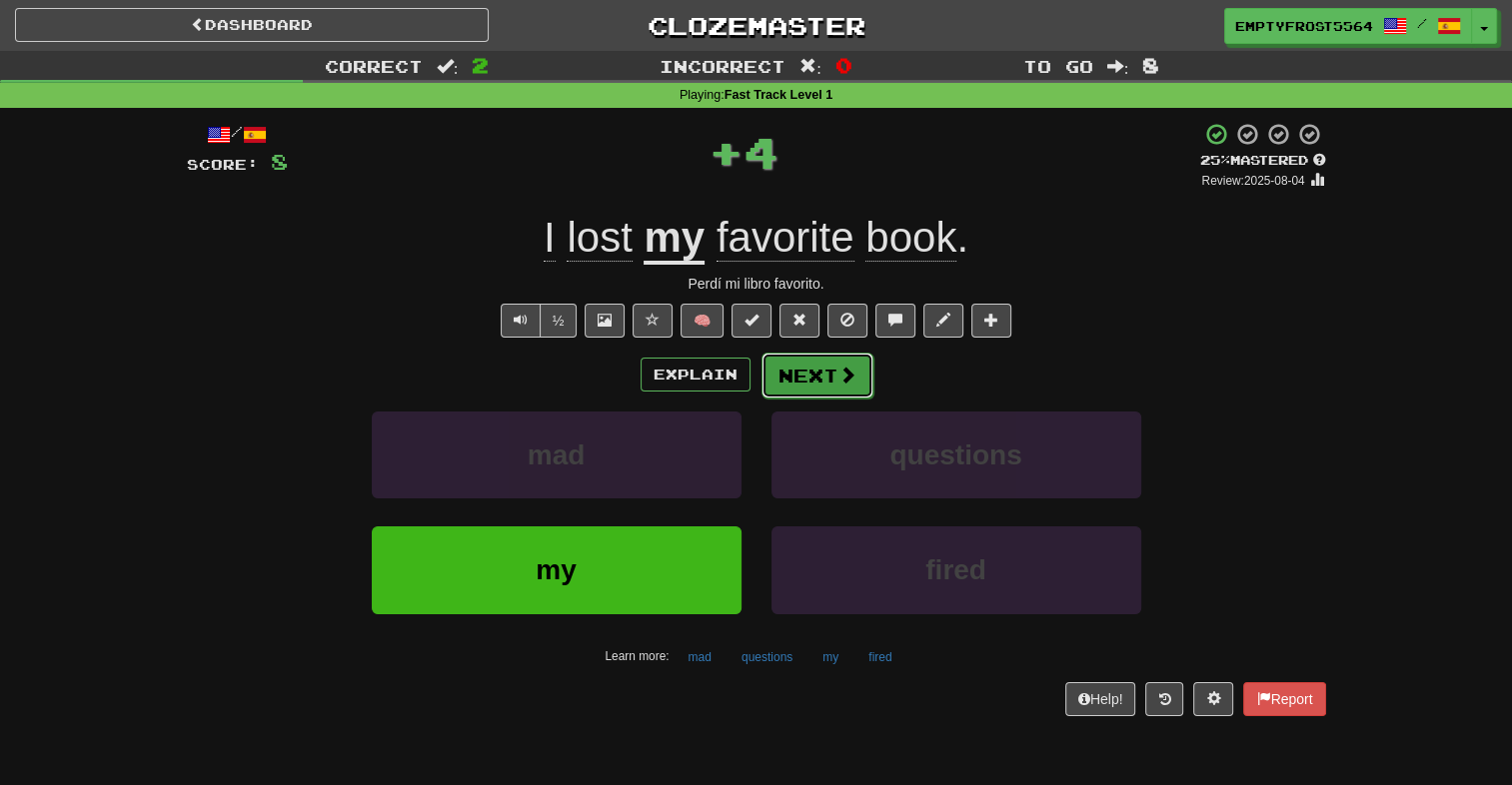 click on "Next" at bounding box center [817, 376] 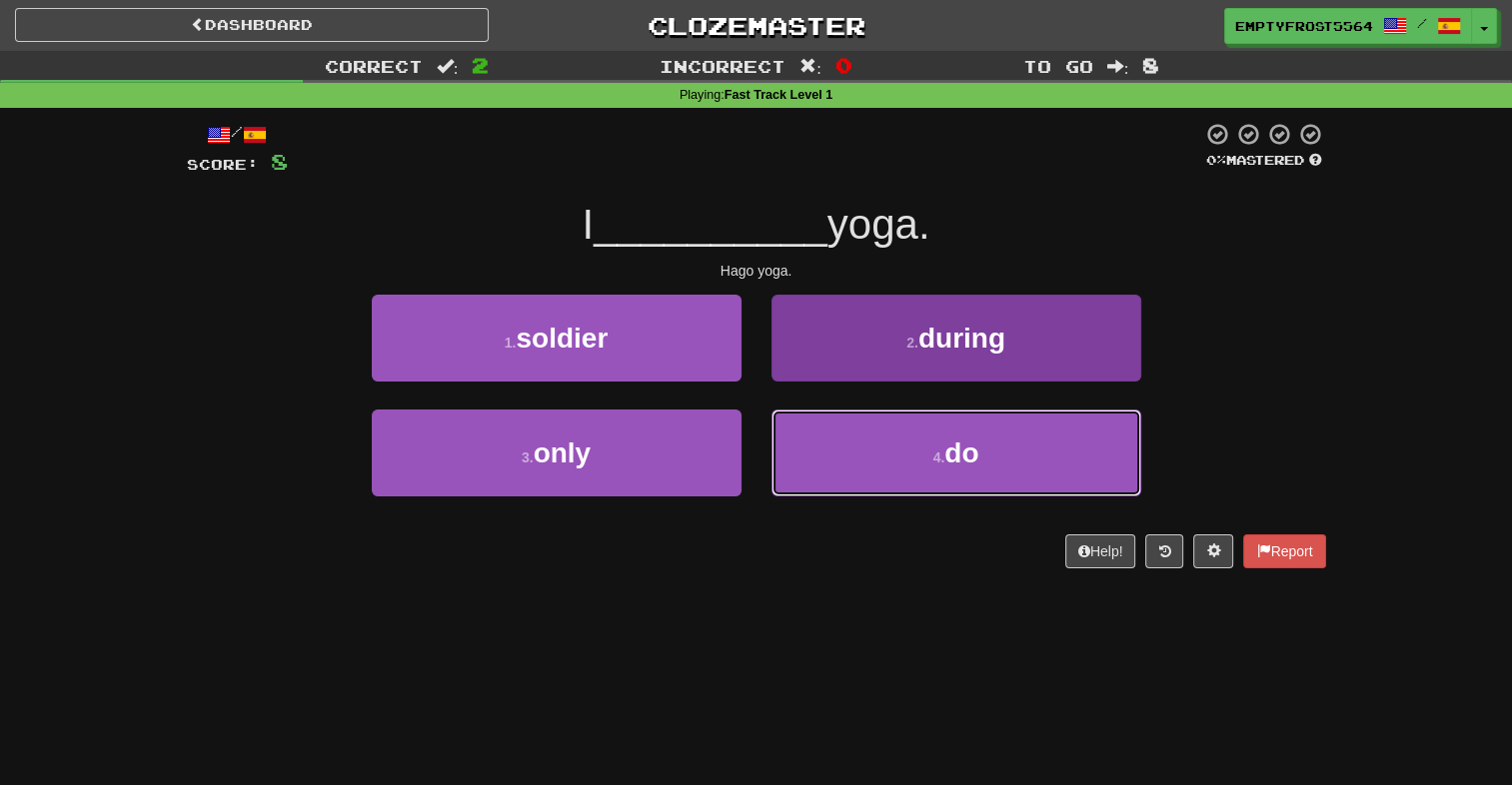 drag, startPoint x: 876, startPoint y: 433, endPoint x: 869, endPoint y: 420, distance: 14.764823 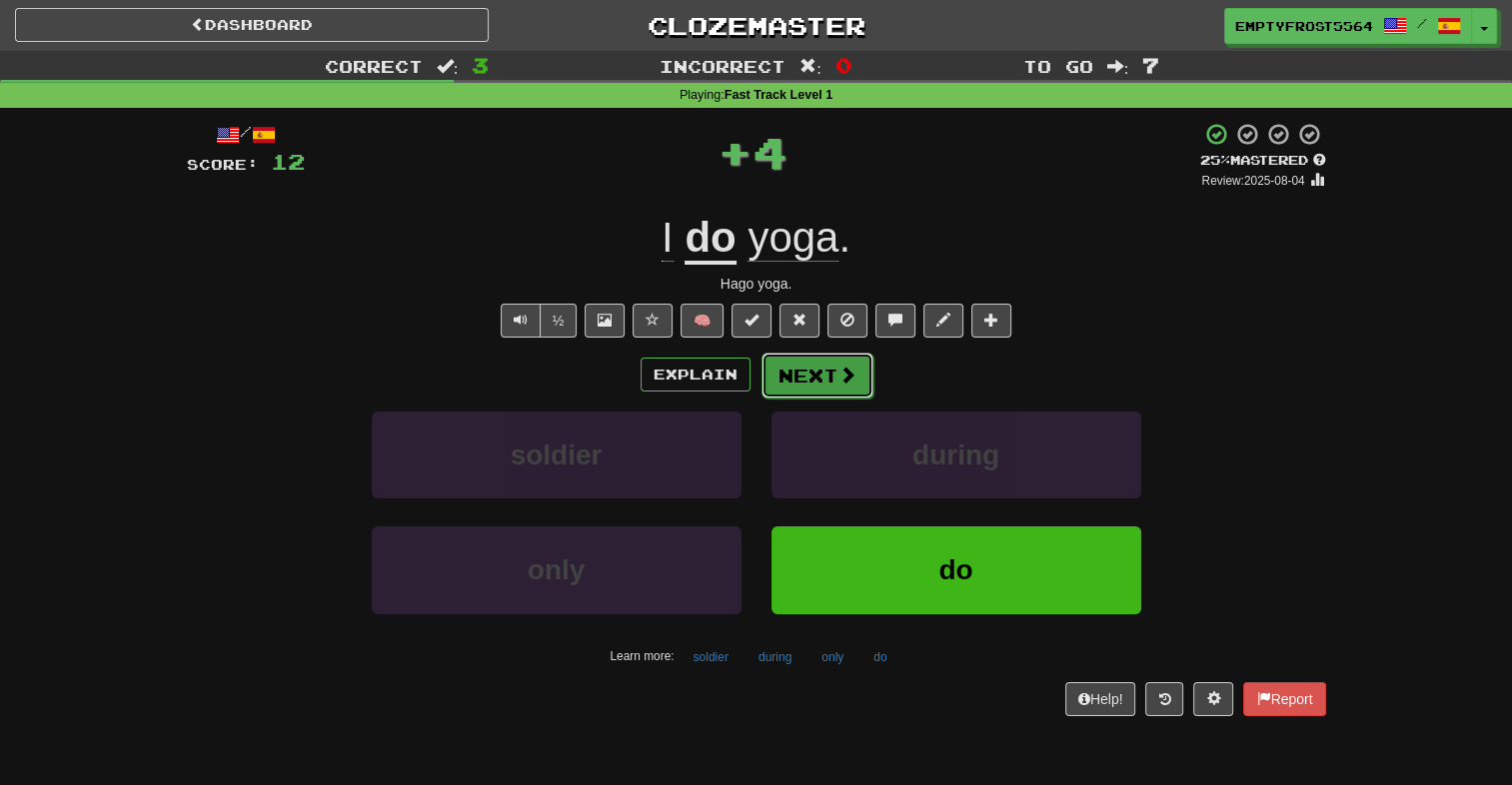 click on "Next" at bounding box center (817, 376) 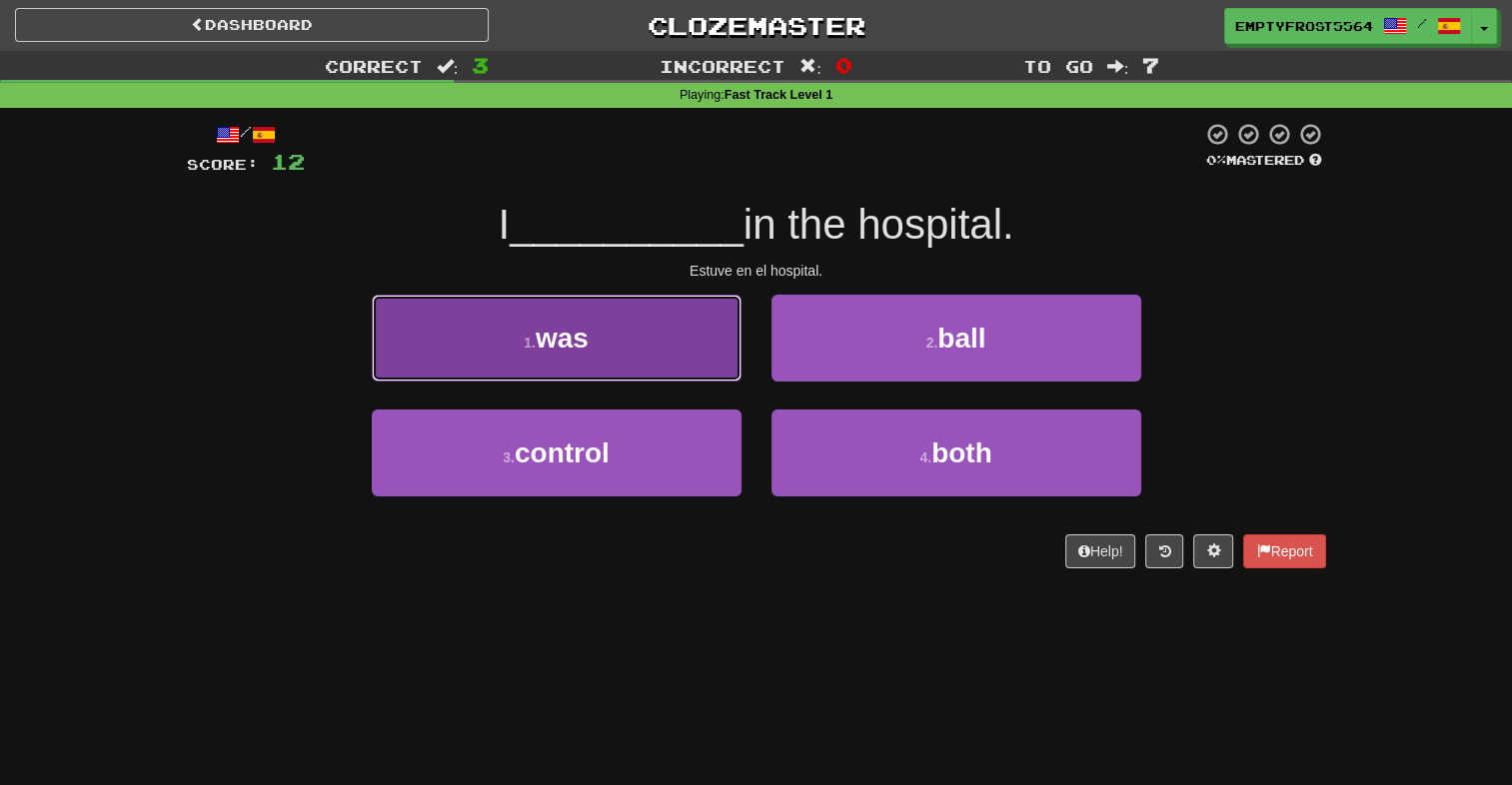 click on "1 .  was" at bounding box center [557, 338] 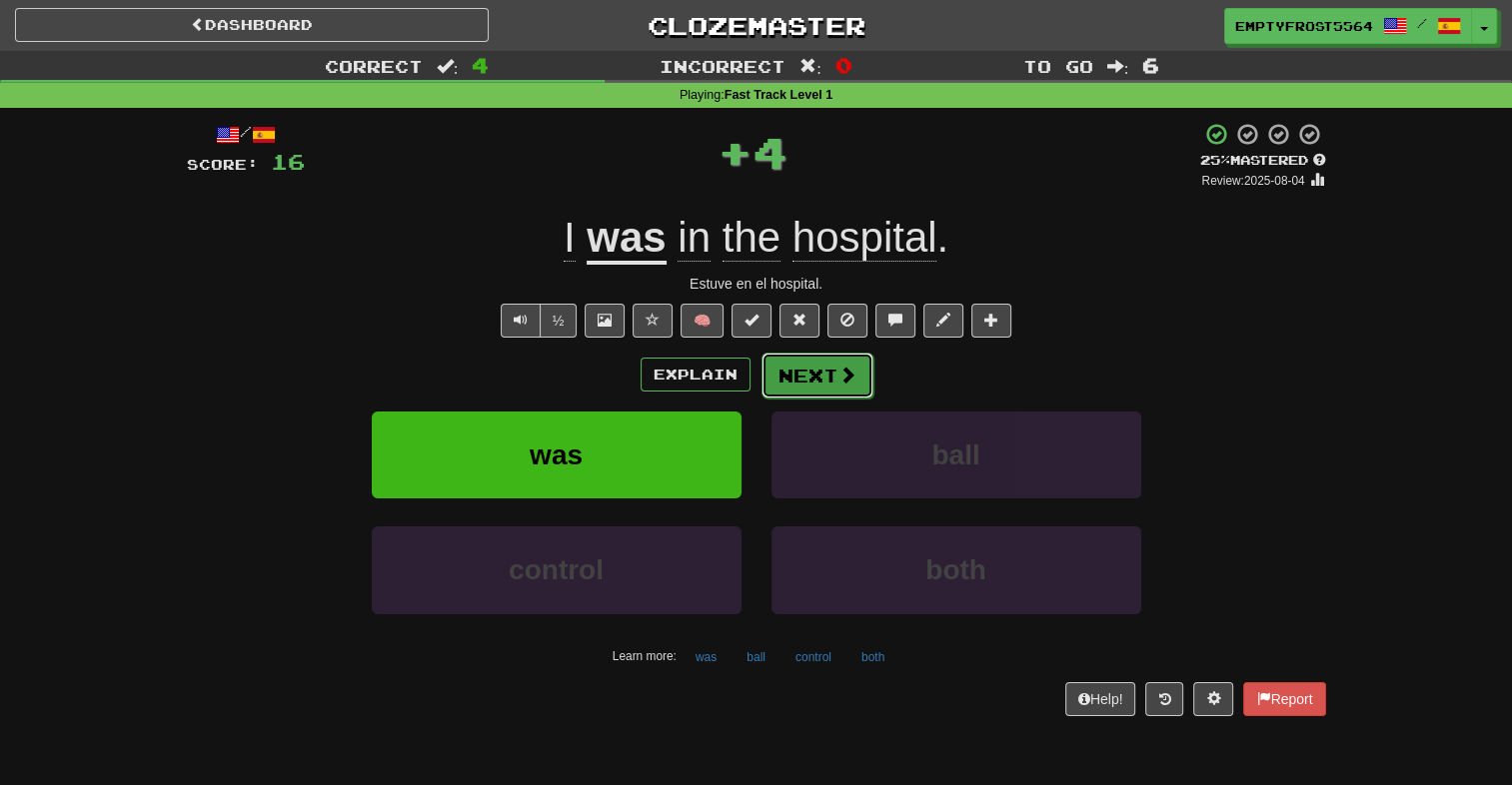 click on "Next" at bounding box center [817, 376] 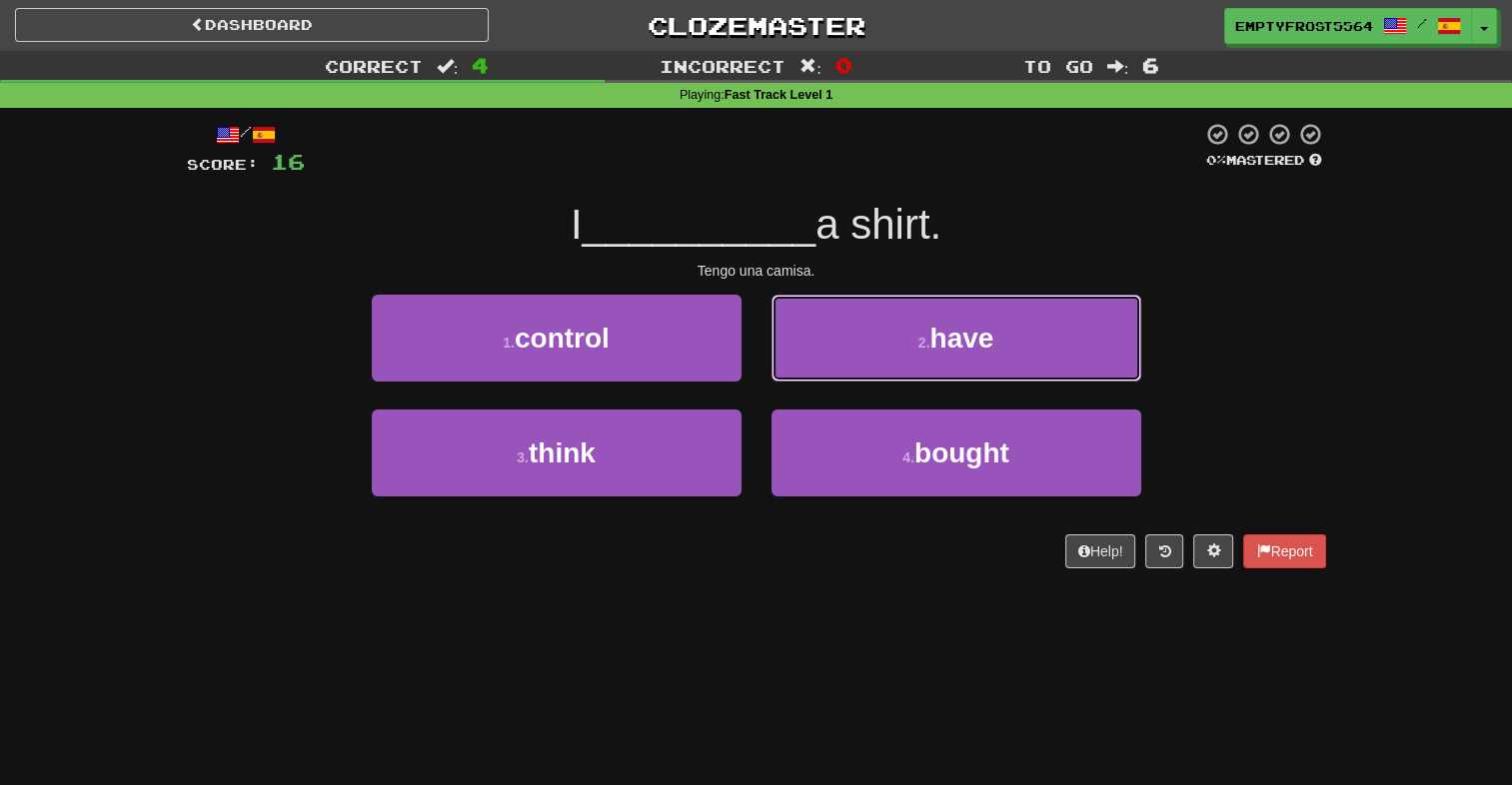 click on "have" at bounding box center [961, 338] 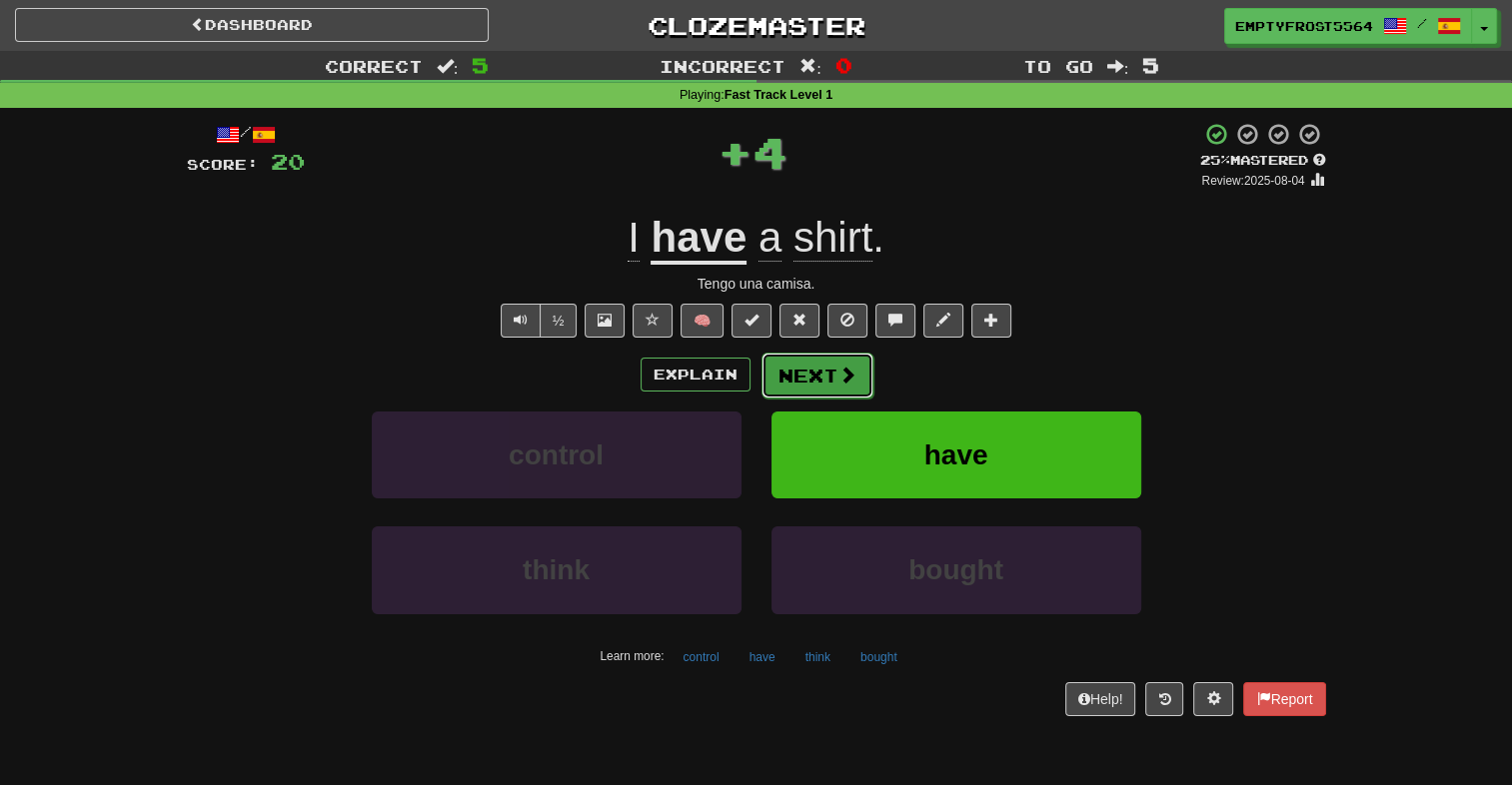 click on "Next" at bounding box center [817, 376] 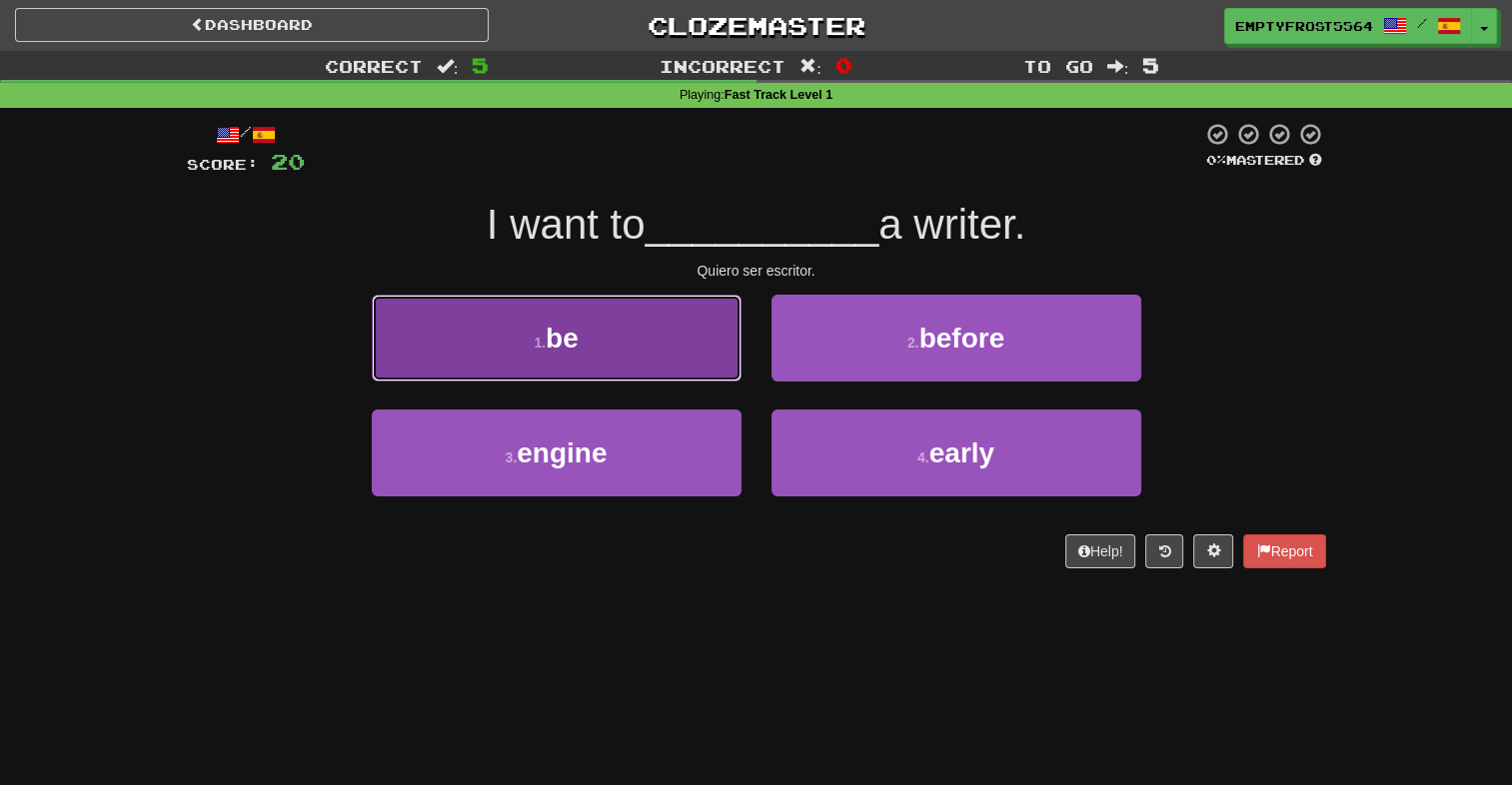 click on "1 .  be" at bounding box center [557, 338] 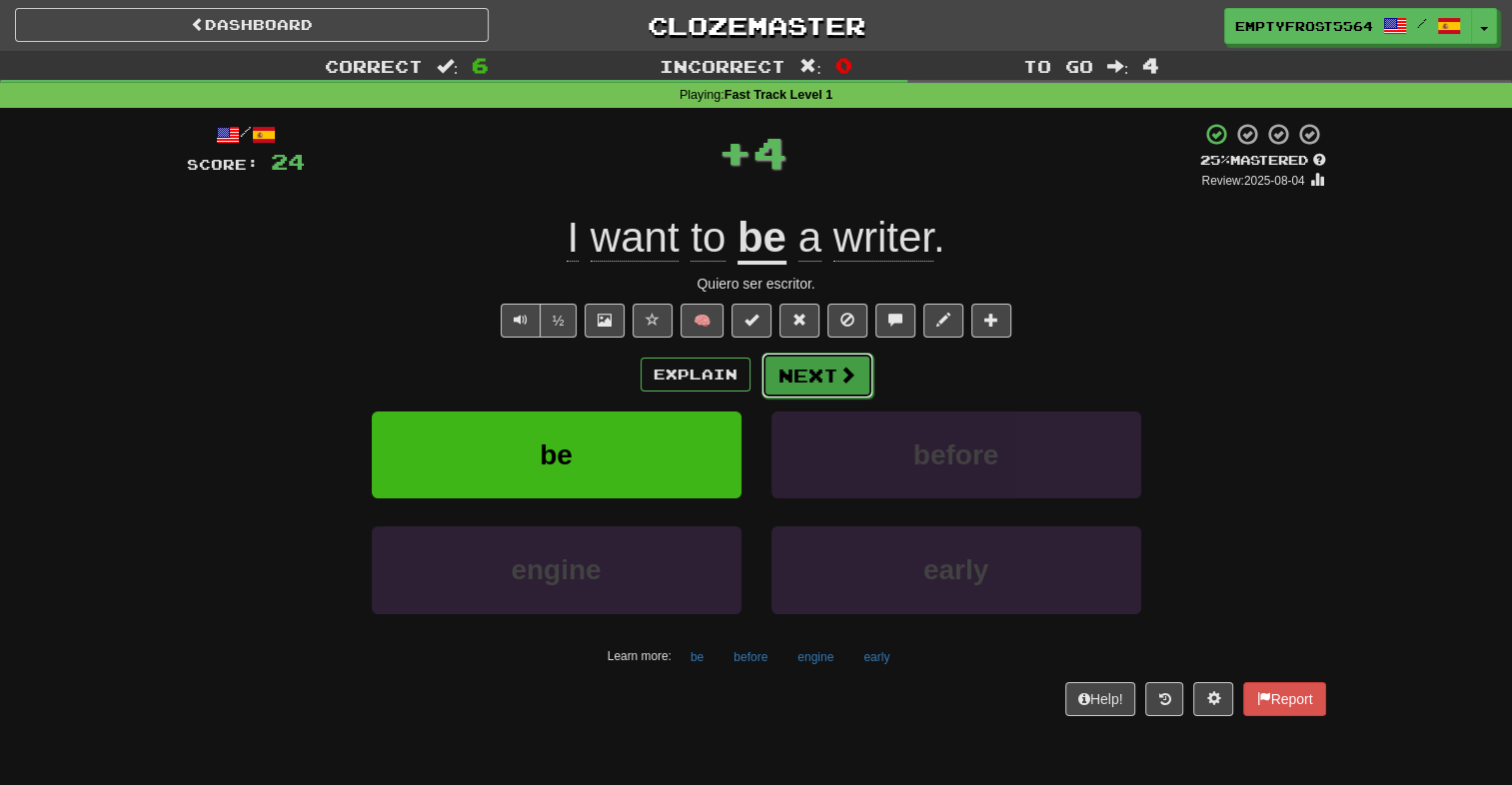 click on "Next" at bounding box center (817, 376) 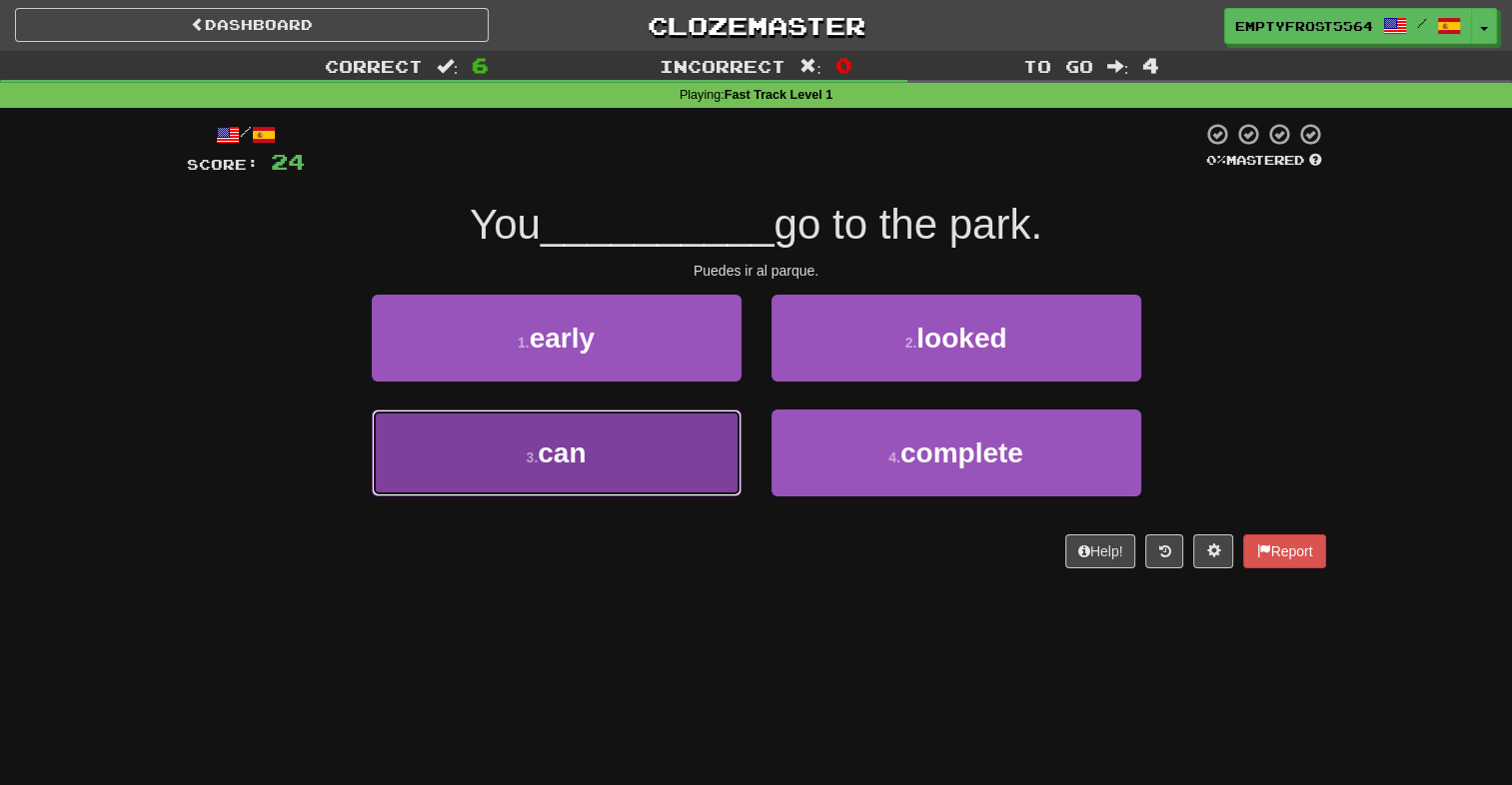 click on "3 .  can" at bounding box center (557, 452) 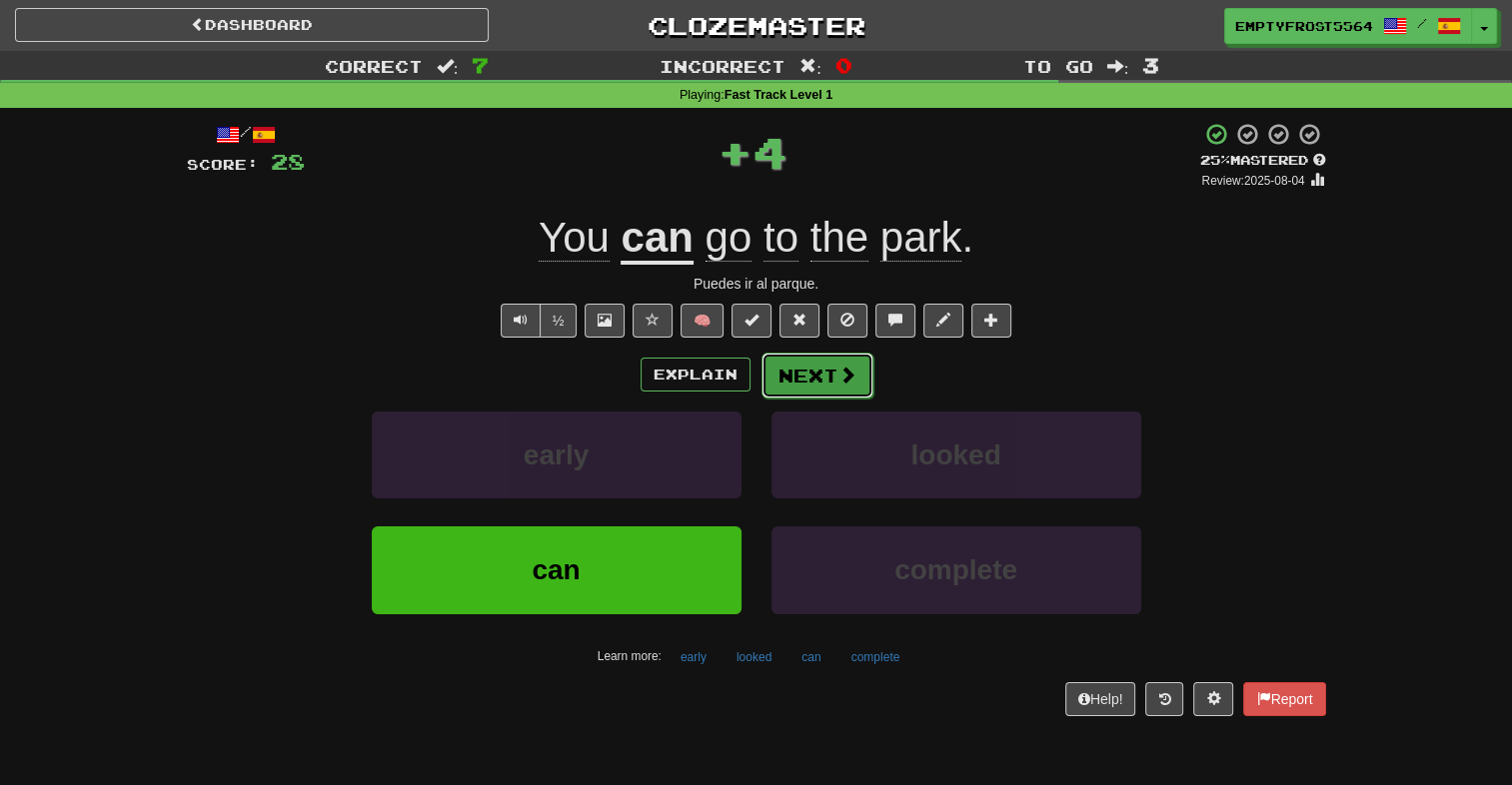 click on "Next" at bounding box center [817, 376] 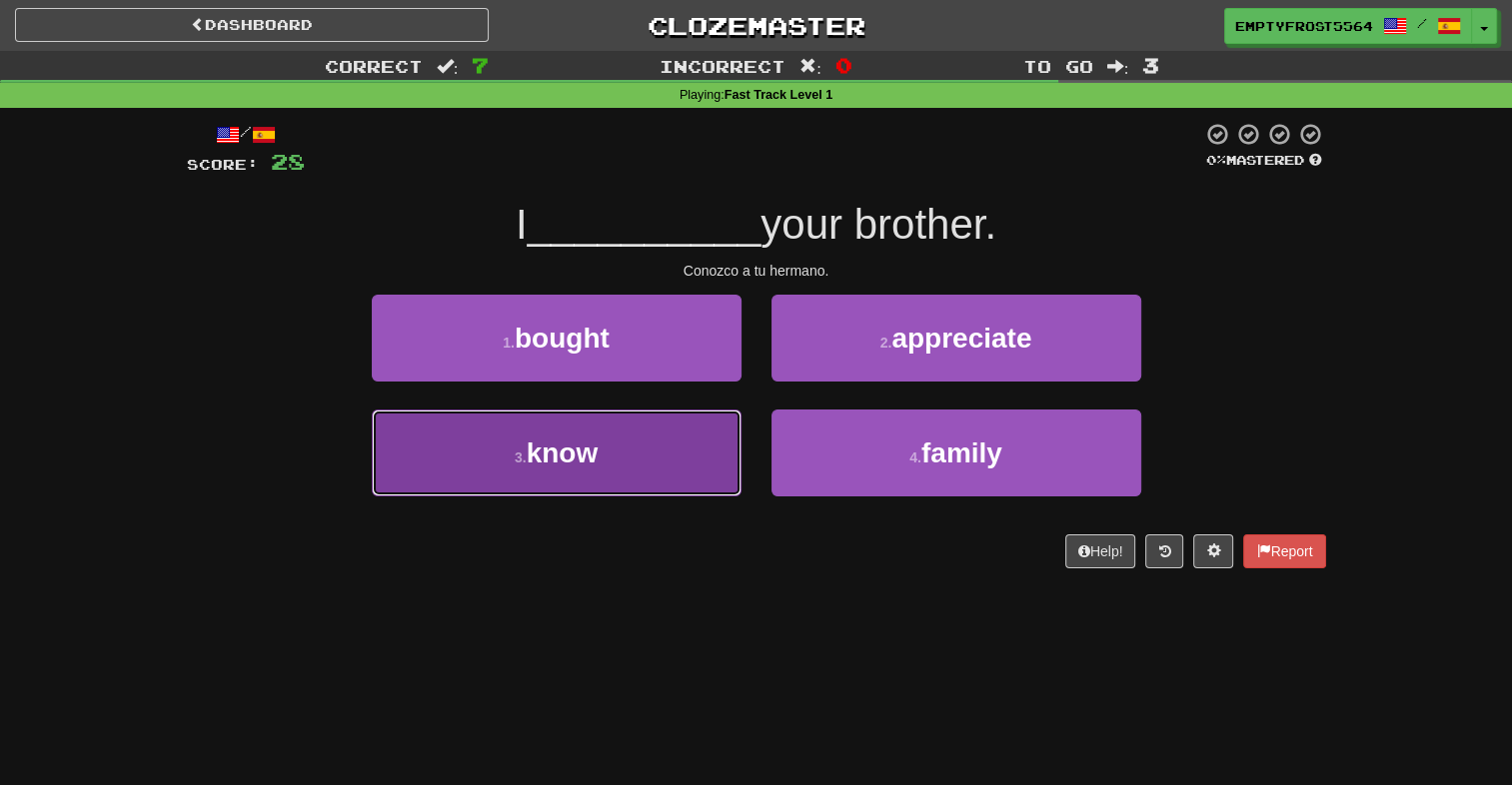 click on "3 .  know" at bounding box center (557, 452) 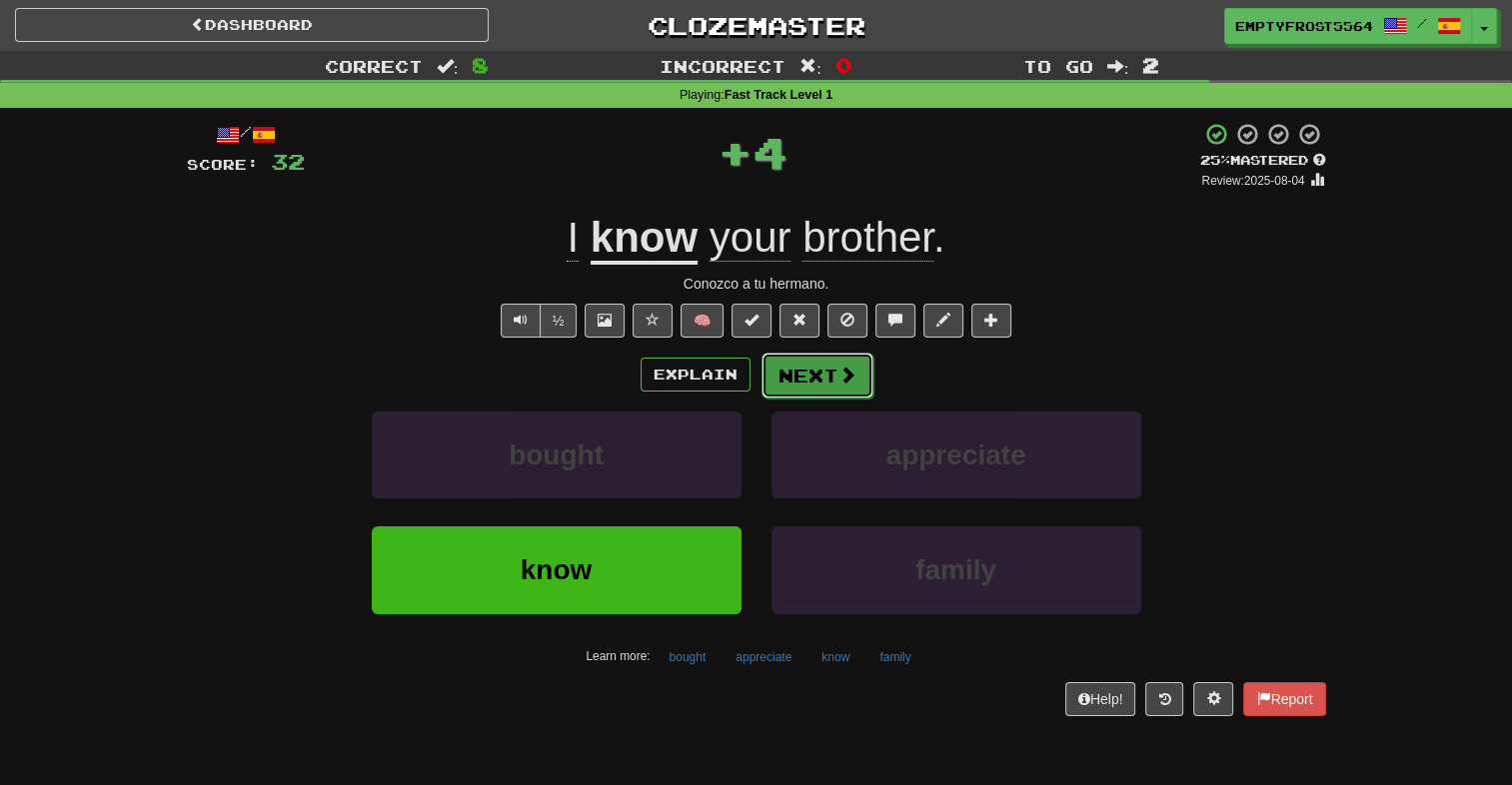 click on "Next" at bounding box center (817, 376) 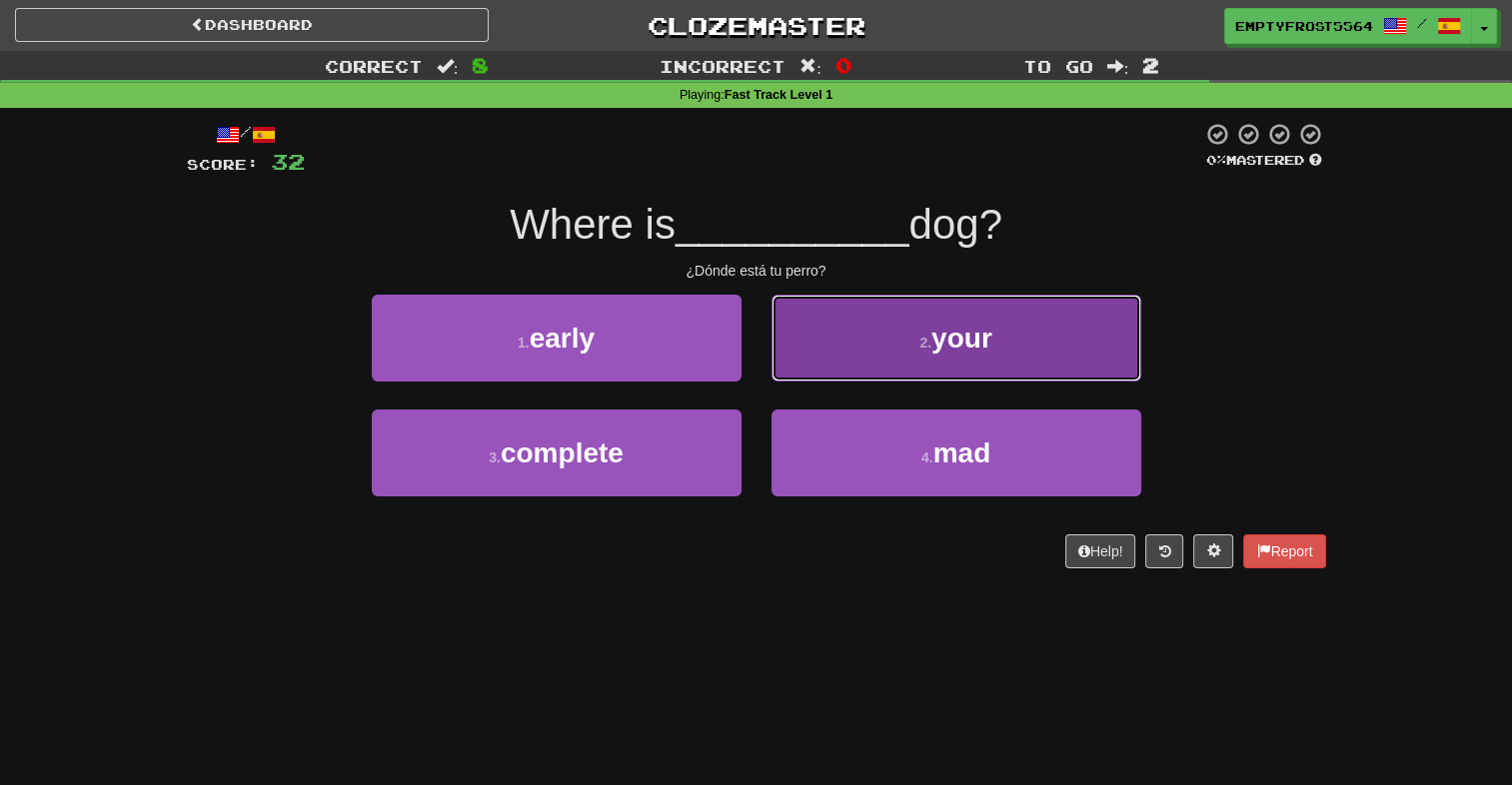click on "2 .  your" at bounding box center (956, 338) 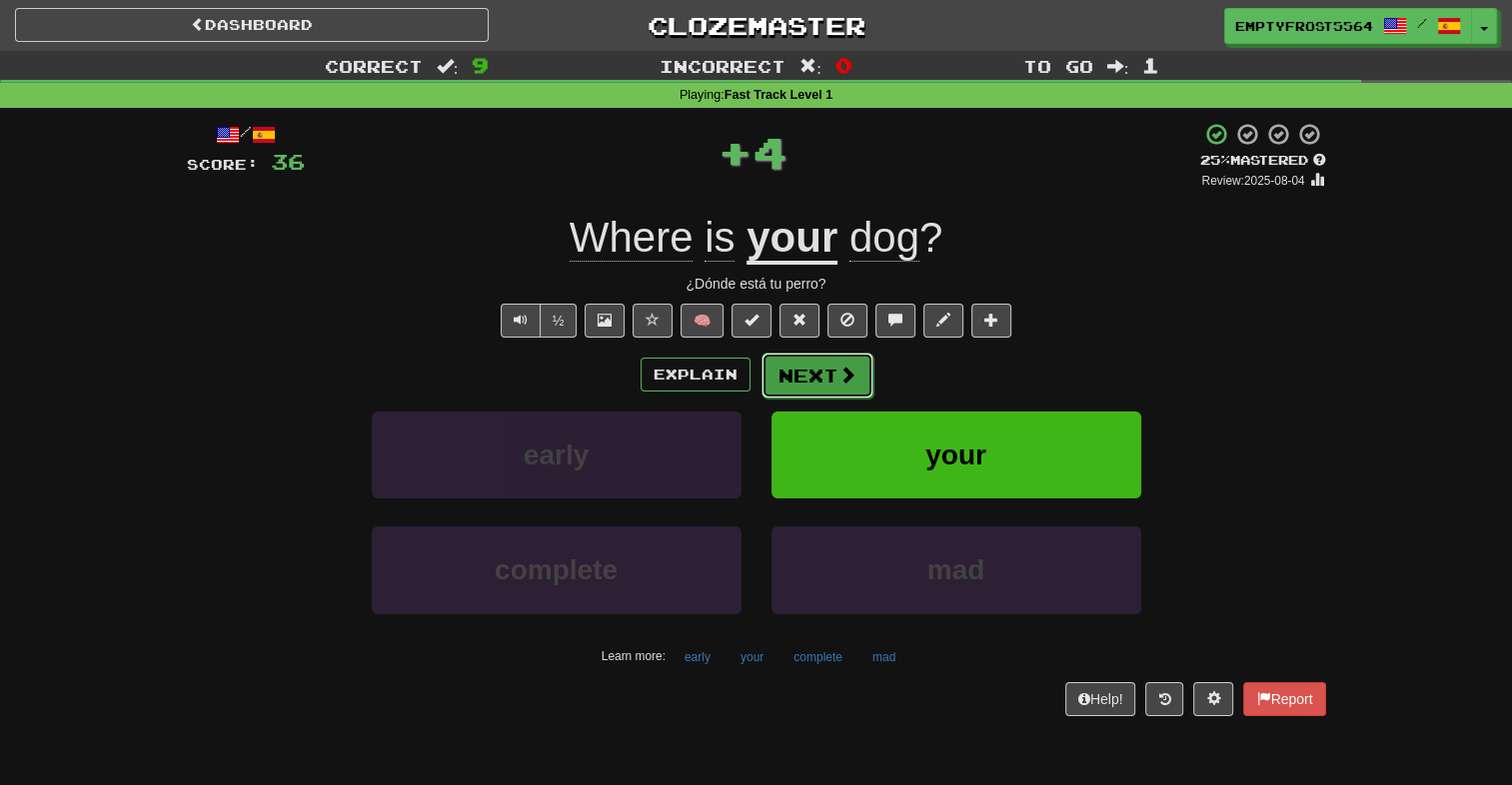 click at bounding box center [847, 375] 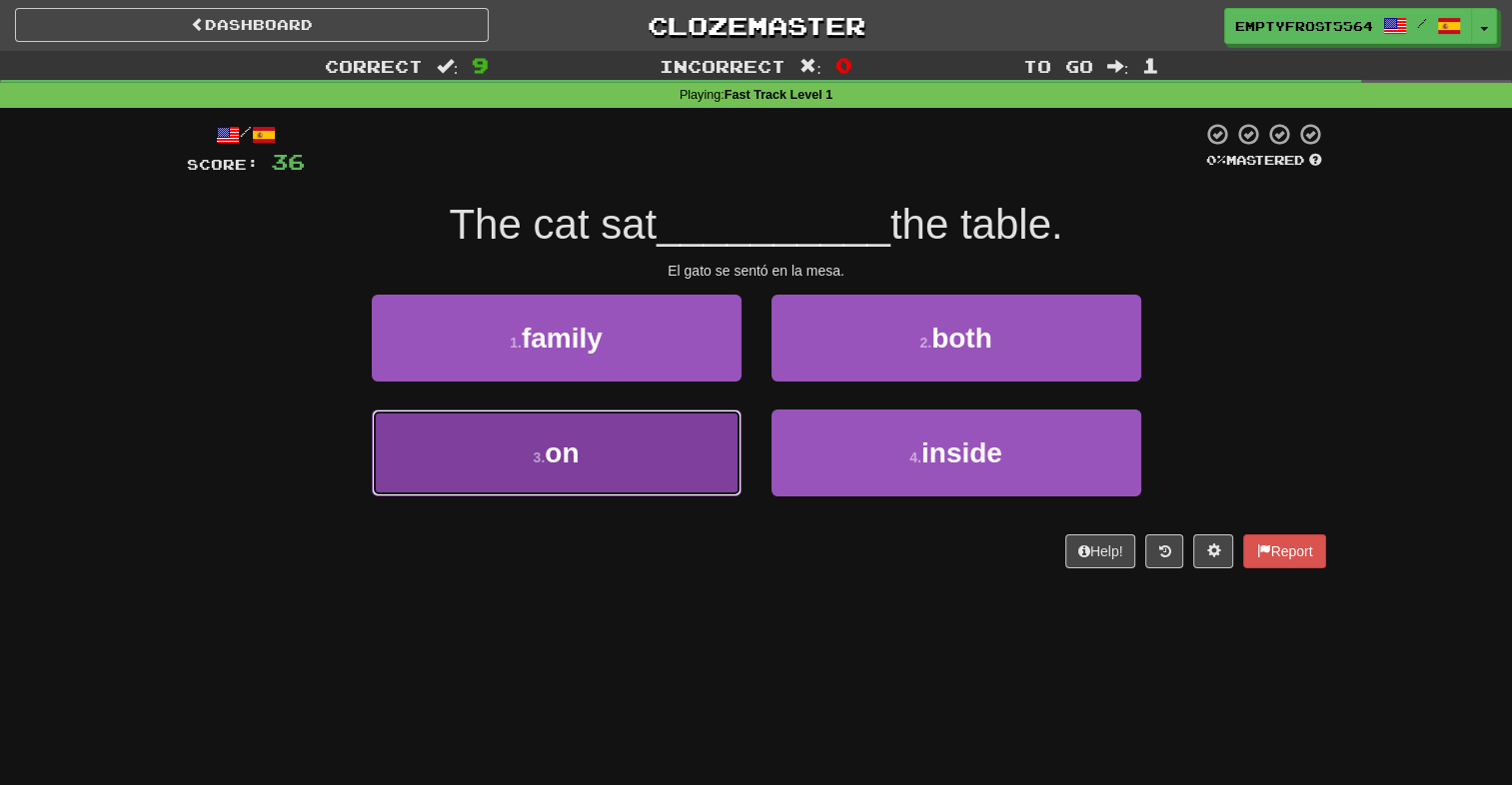 click on "3 .  on" at bounding box center [557, 452] 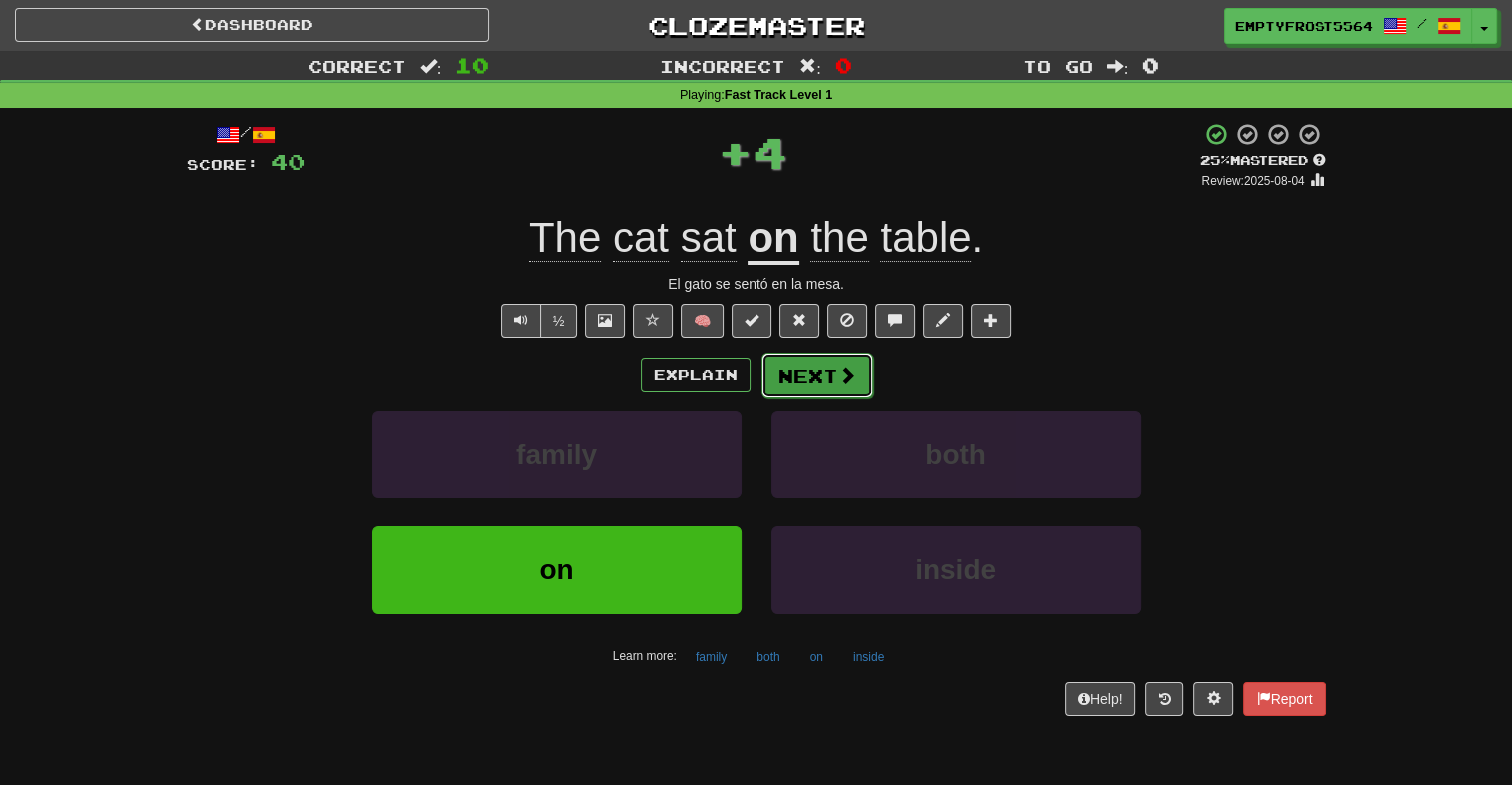 click on "Next" at bounding box center (817, 376) 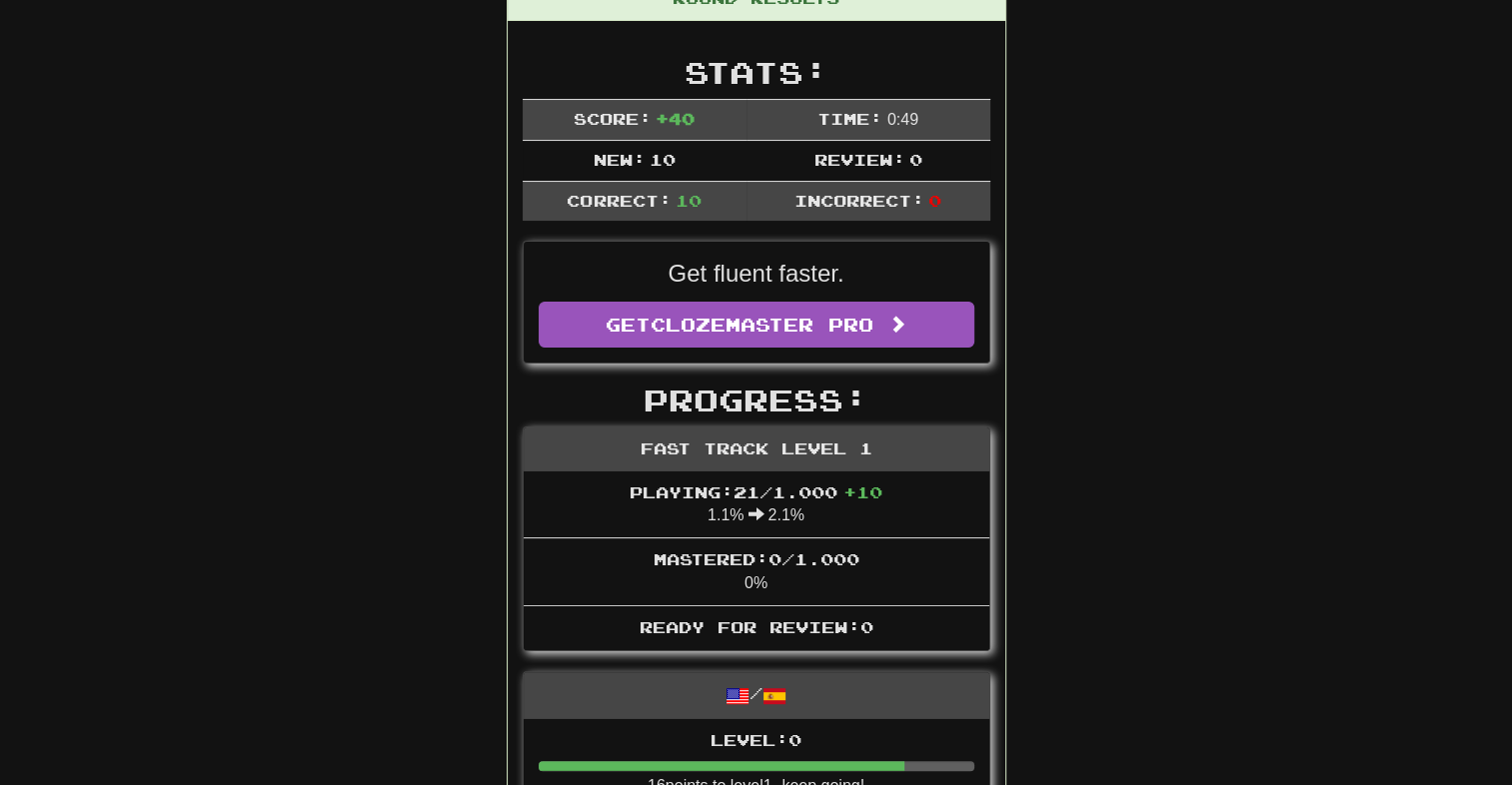 scroll, scrollTop: 0, scrollLeft: 0, axis: both 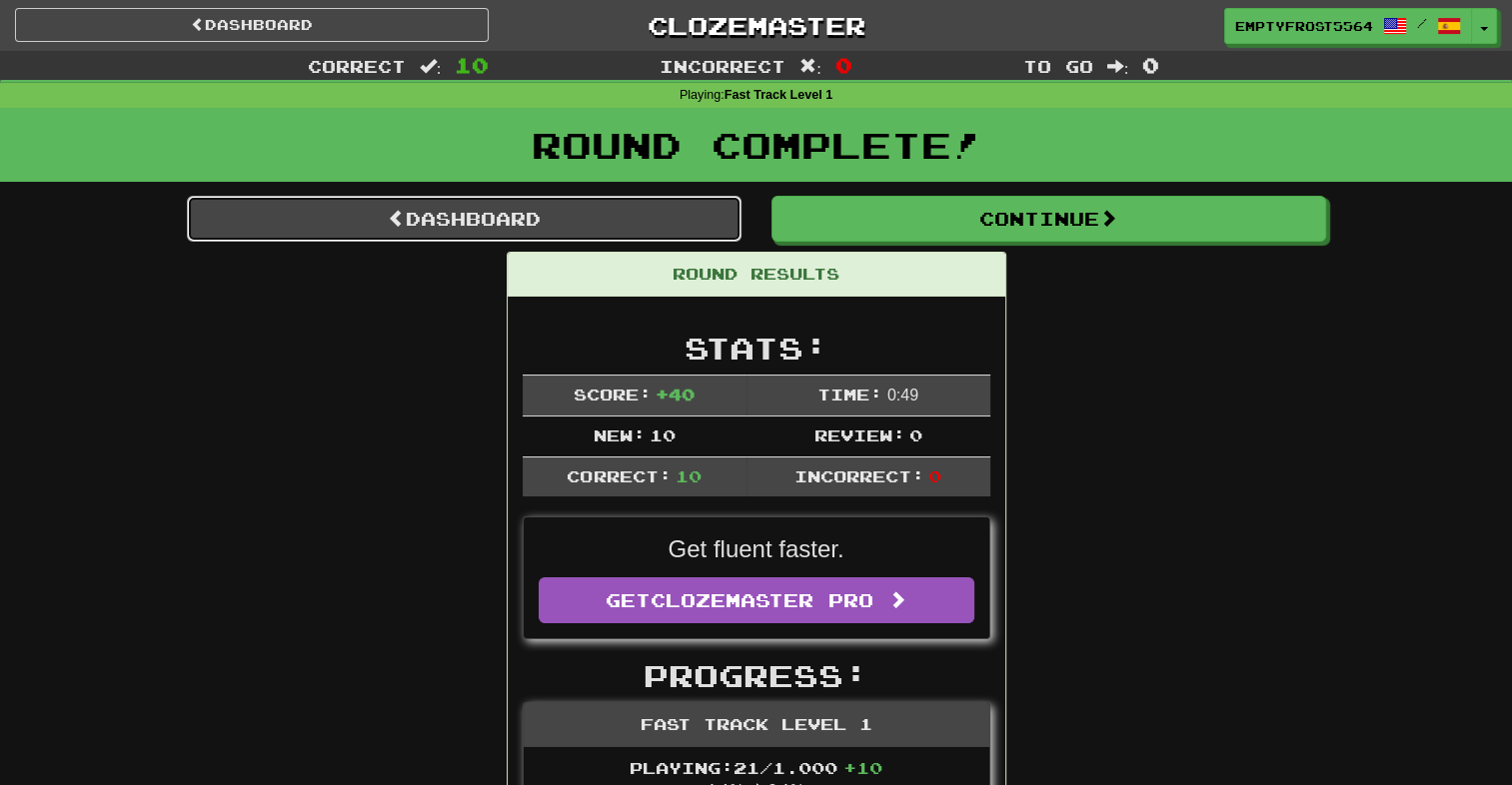 click on "Dashboard" at bounding box center [464, 219] 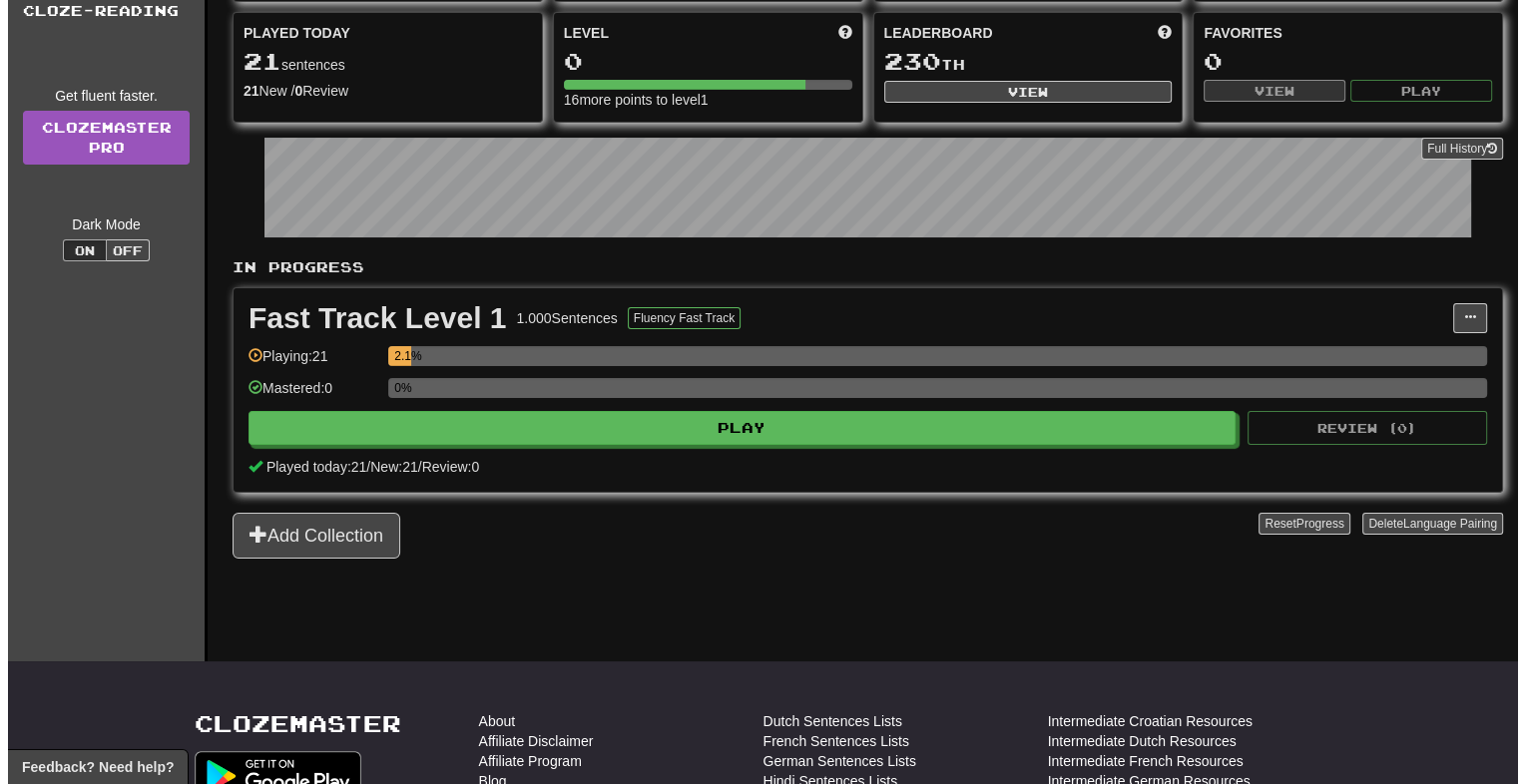 scroll, scrollTop: 0, scrollLeft: 0, axis: both 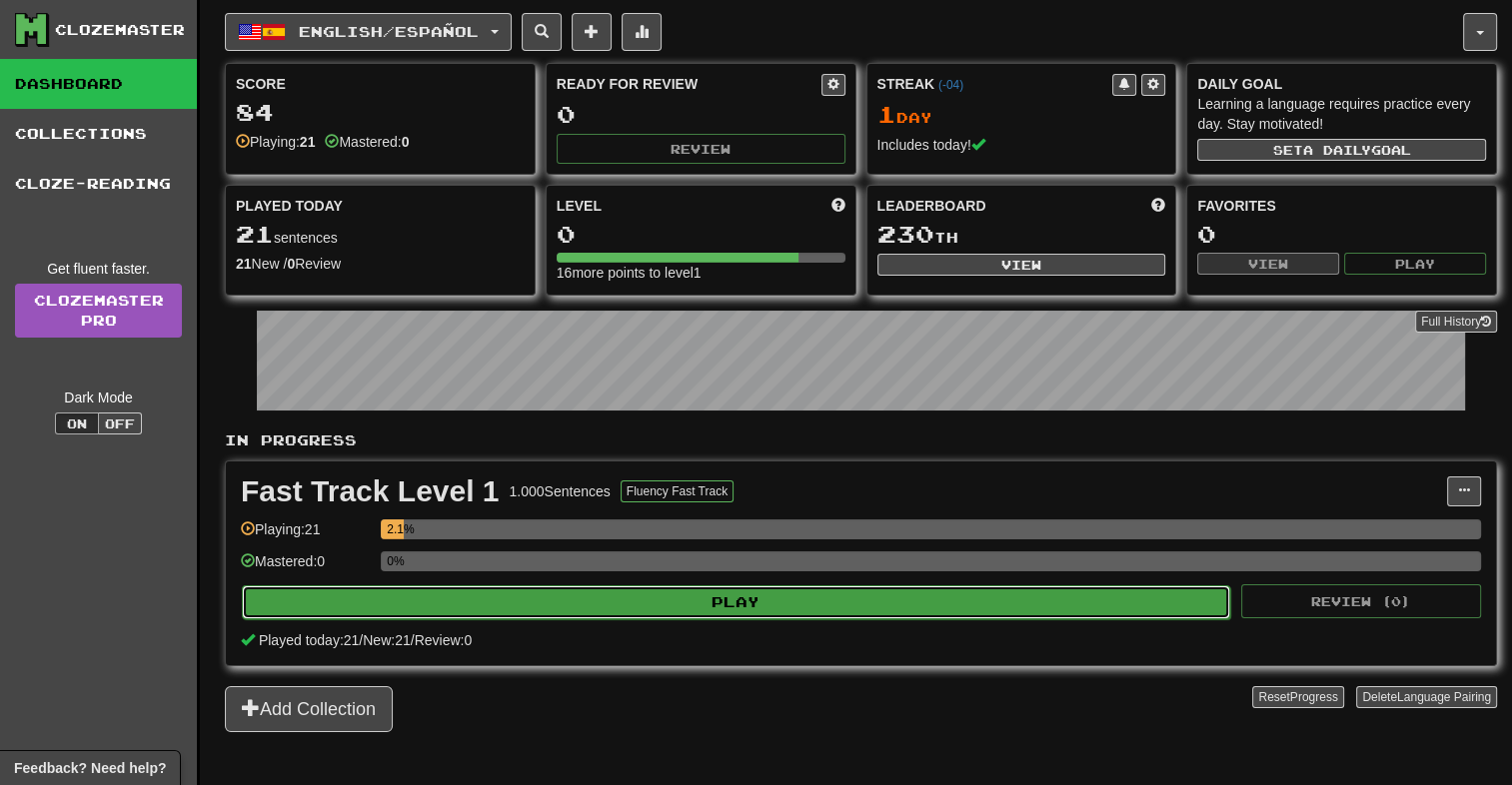 click on "Play" at bounding box center (736, 602) 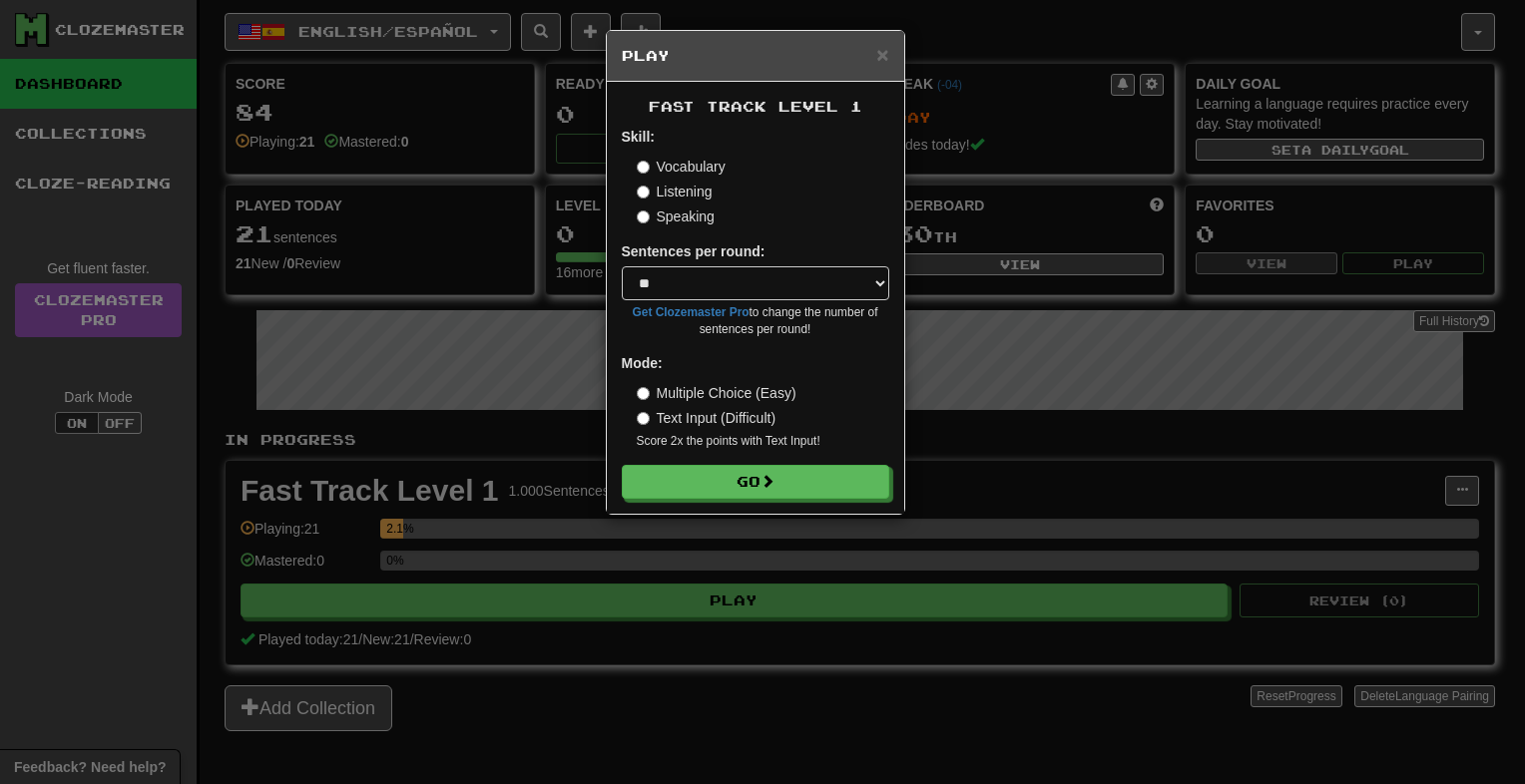 click on "Text Input (Difficult)" at bounding box center [707, 418] 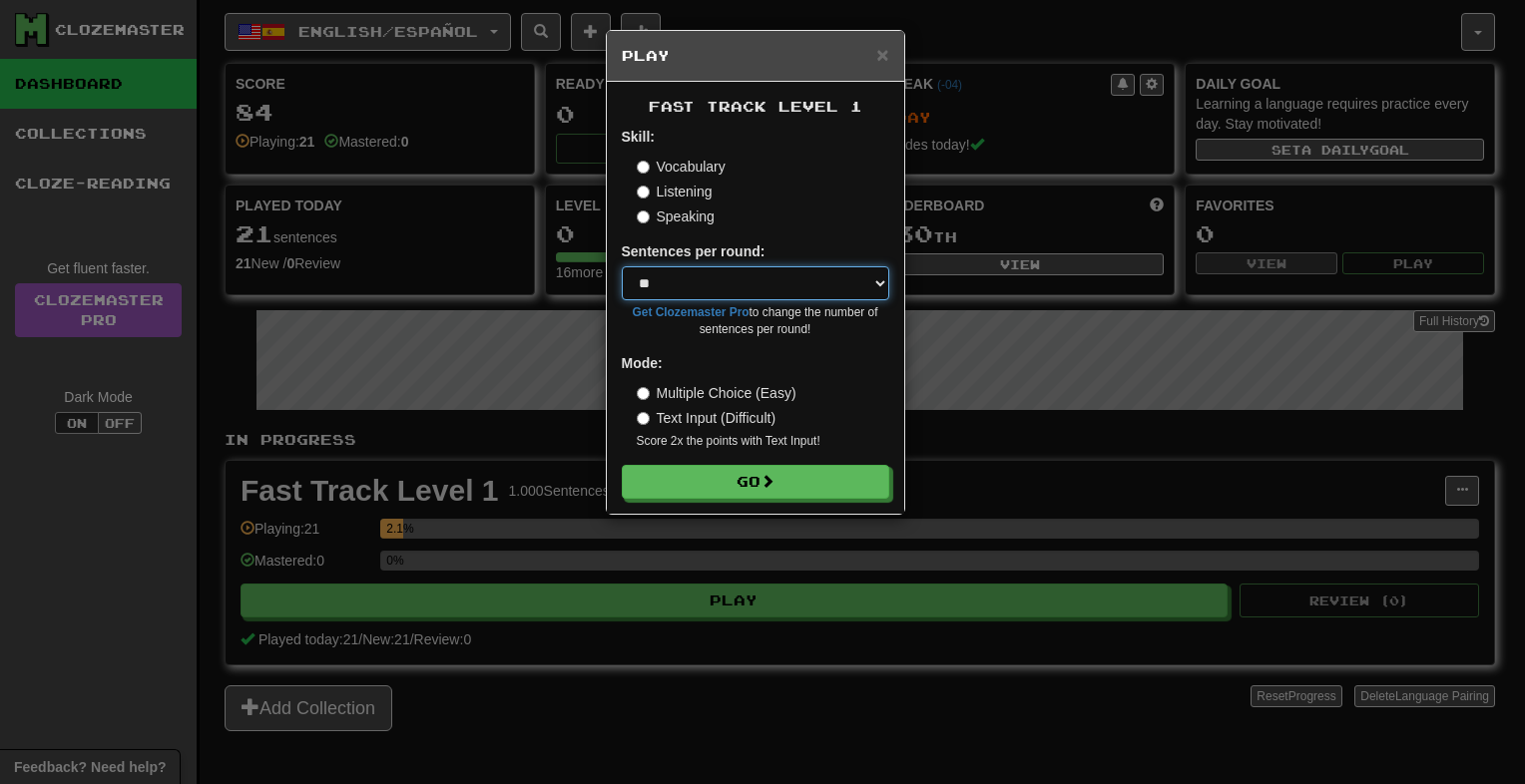 click on "* ** ** ** ** ** *** ********" at bounding box center (756, 283) 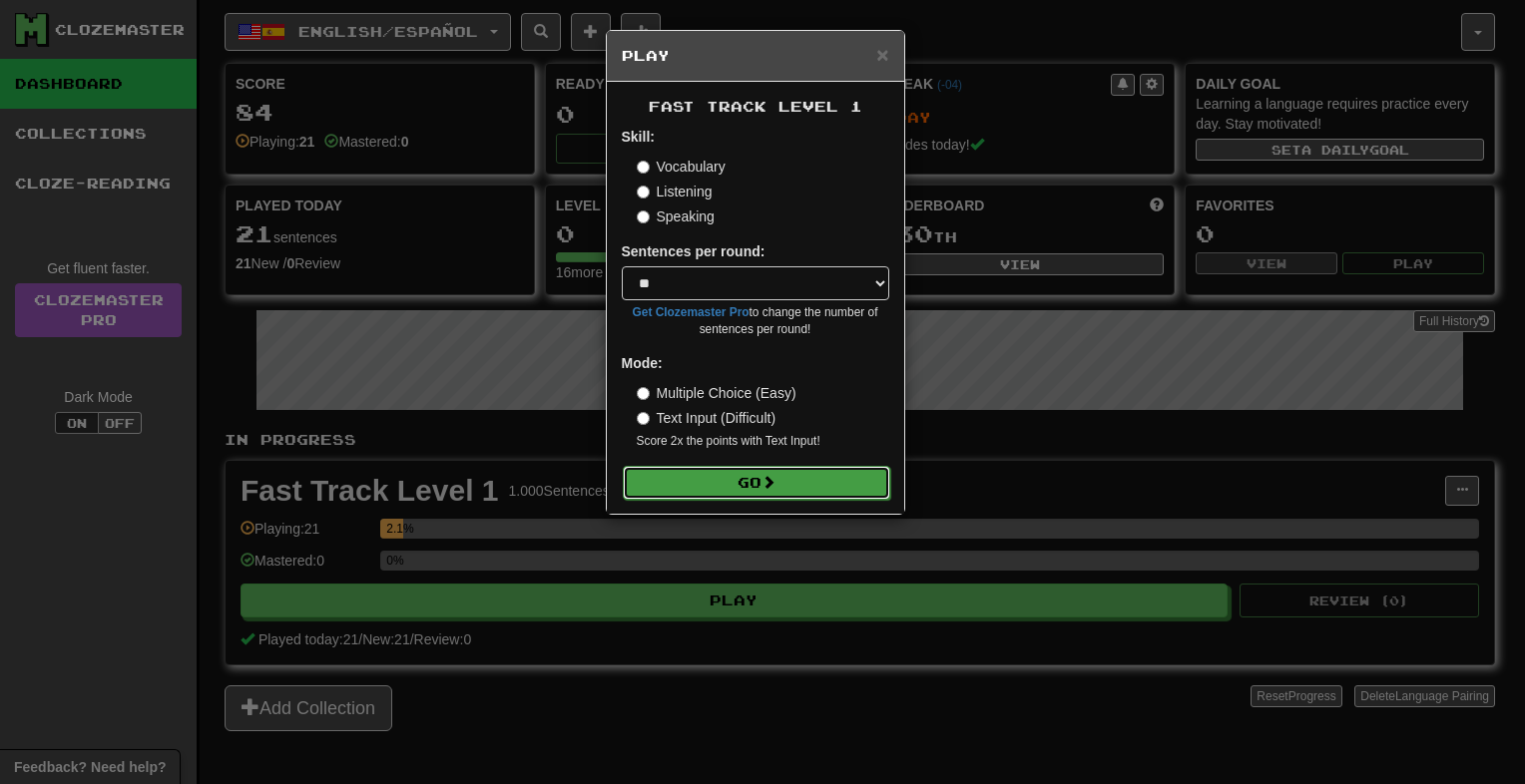 click on "Go" at bounding box center (757, 483) 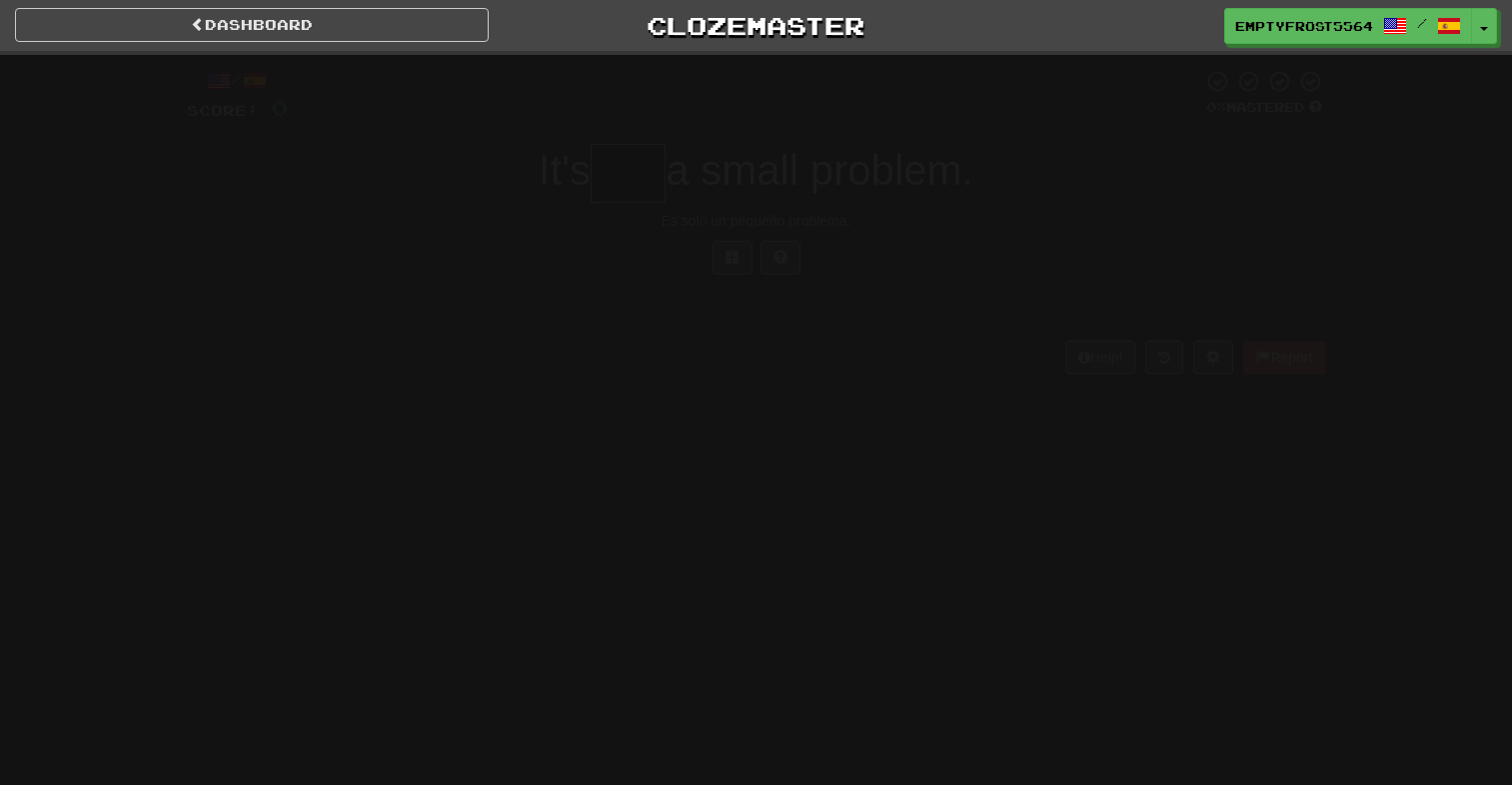 scroll, scrollTop: 0, scrollLeft: 0, axis: both 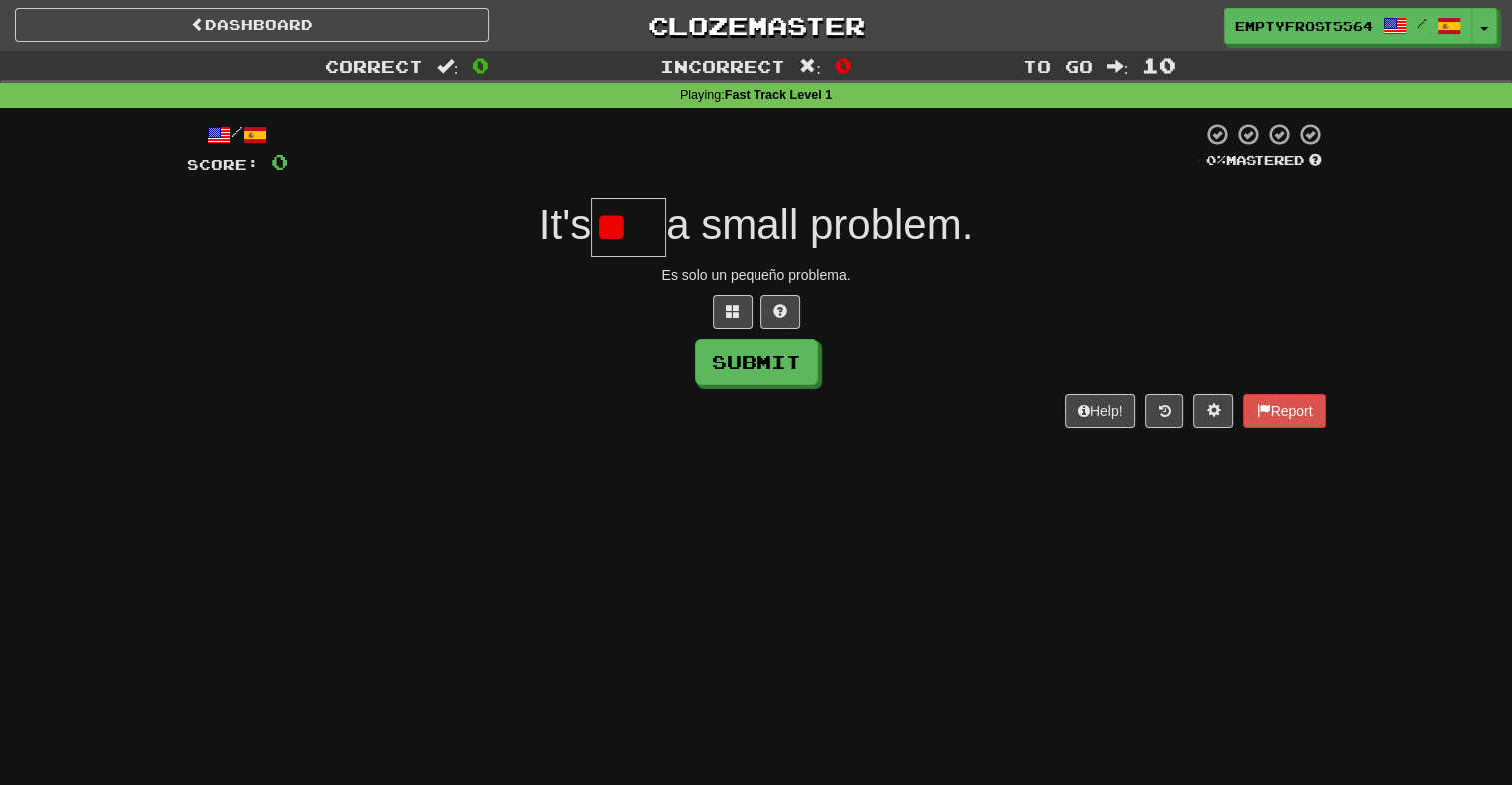 type on "*" 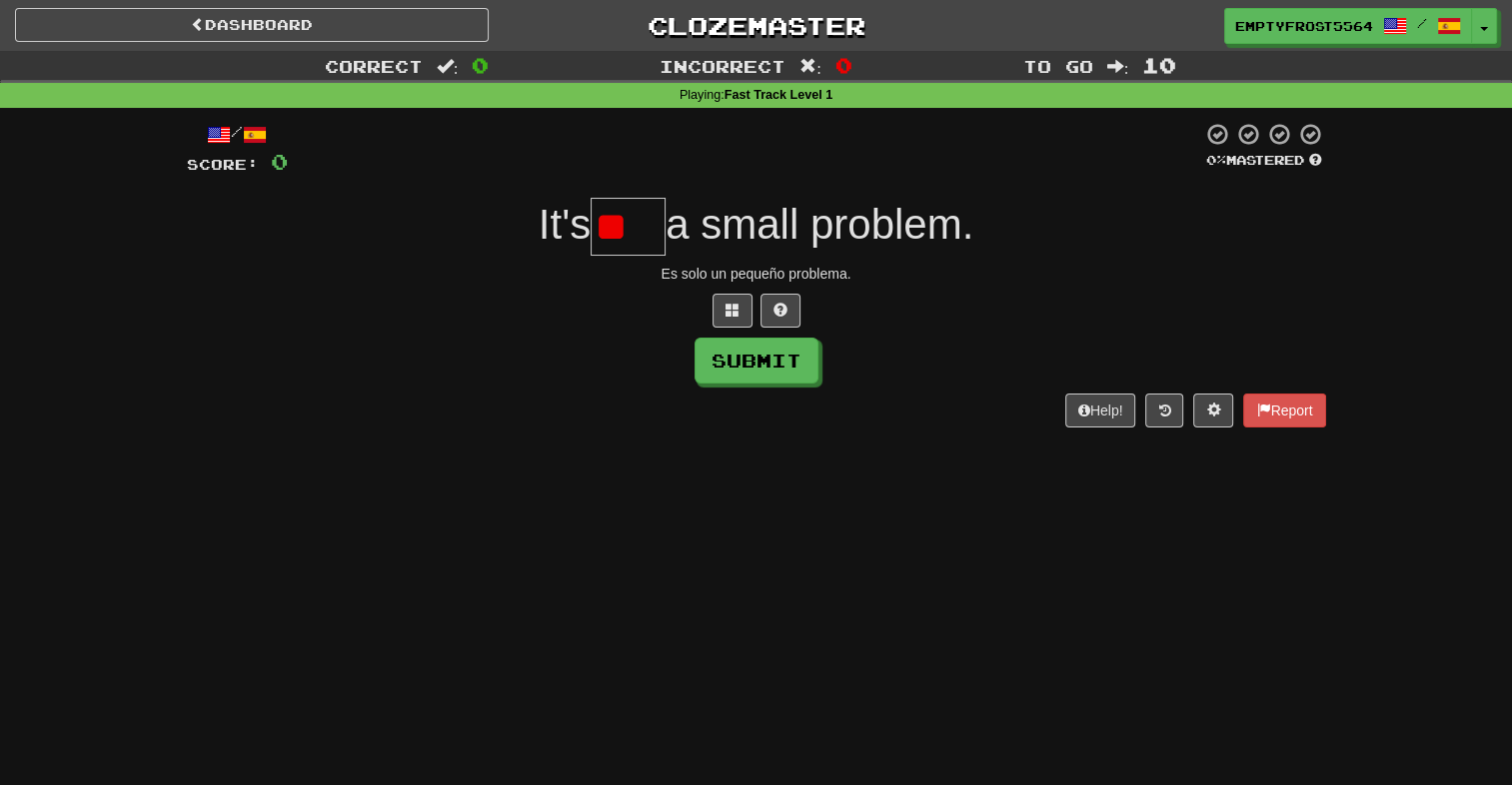 scroll, scrollTop: 0, scrollLeft: 0, axis: both 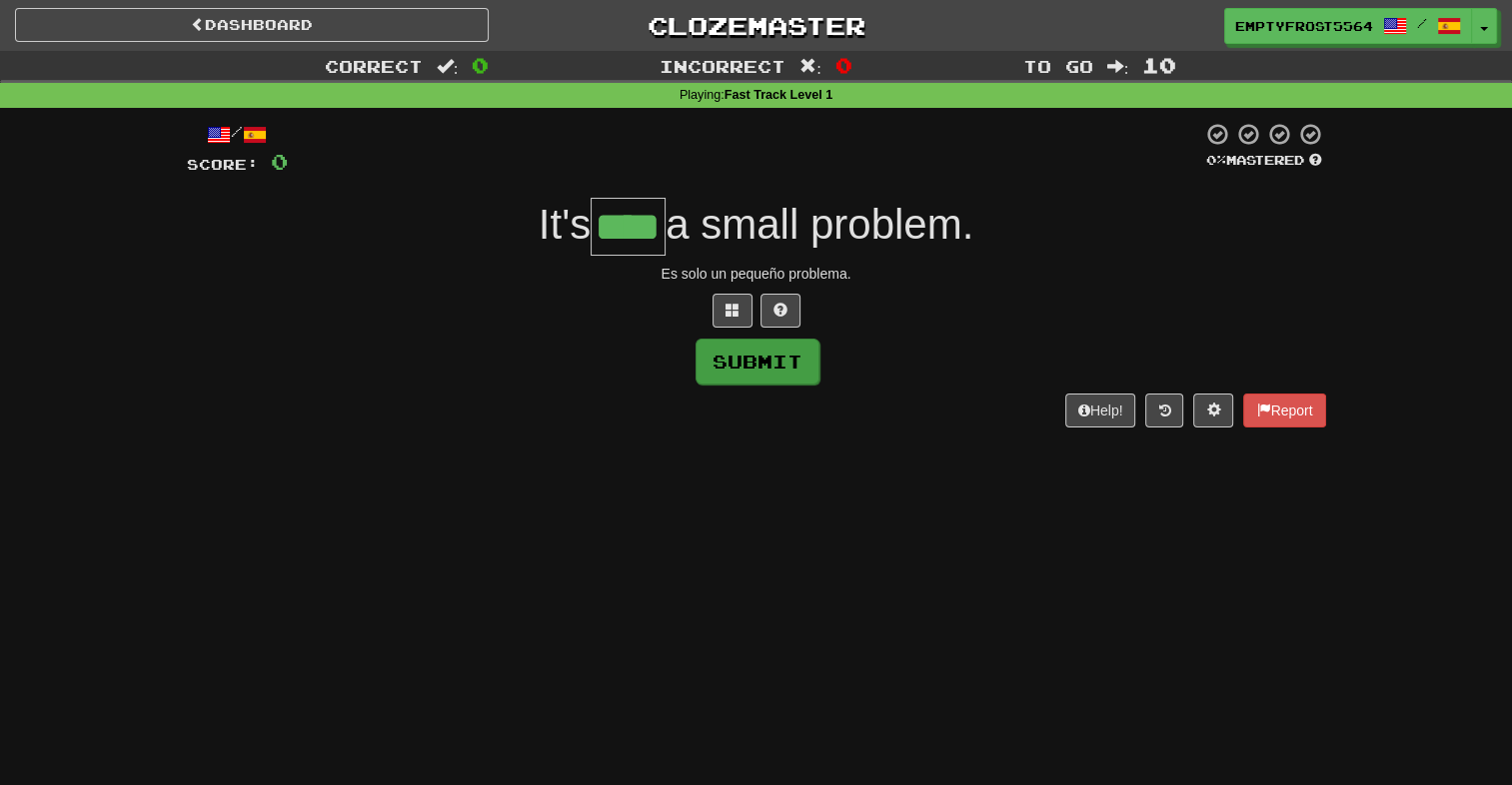 type on "****" 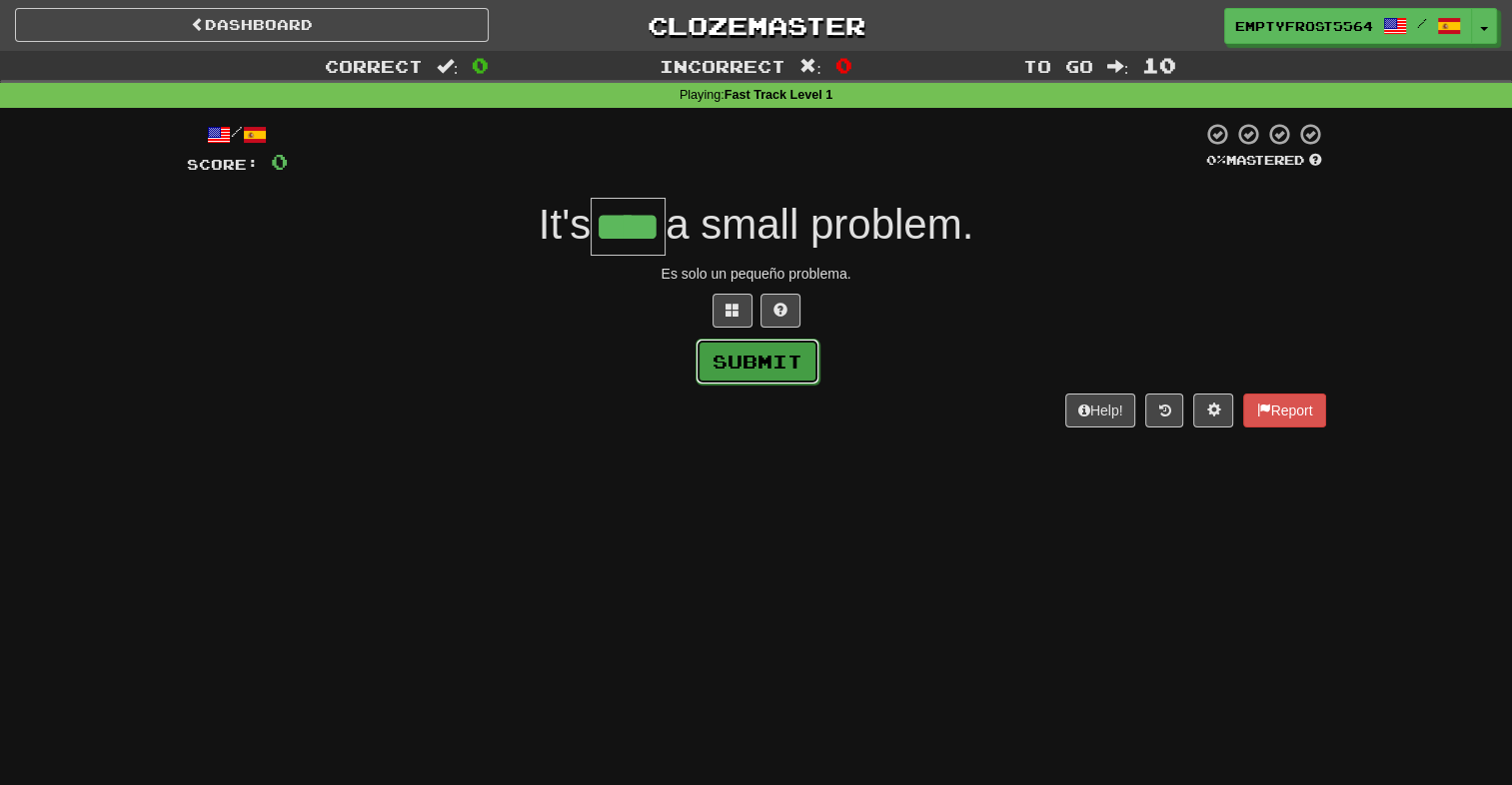 click on "Submit" at bounding box center (757, 362) 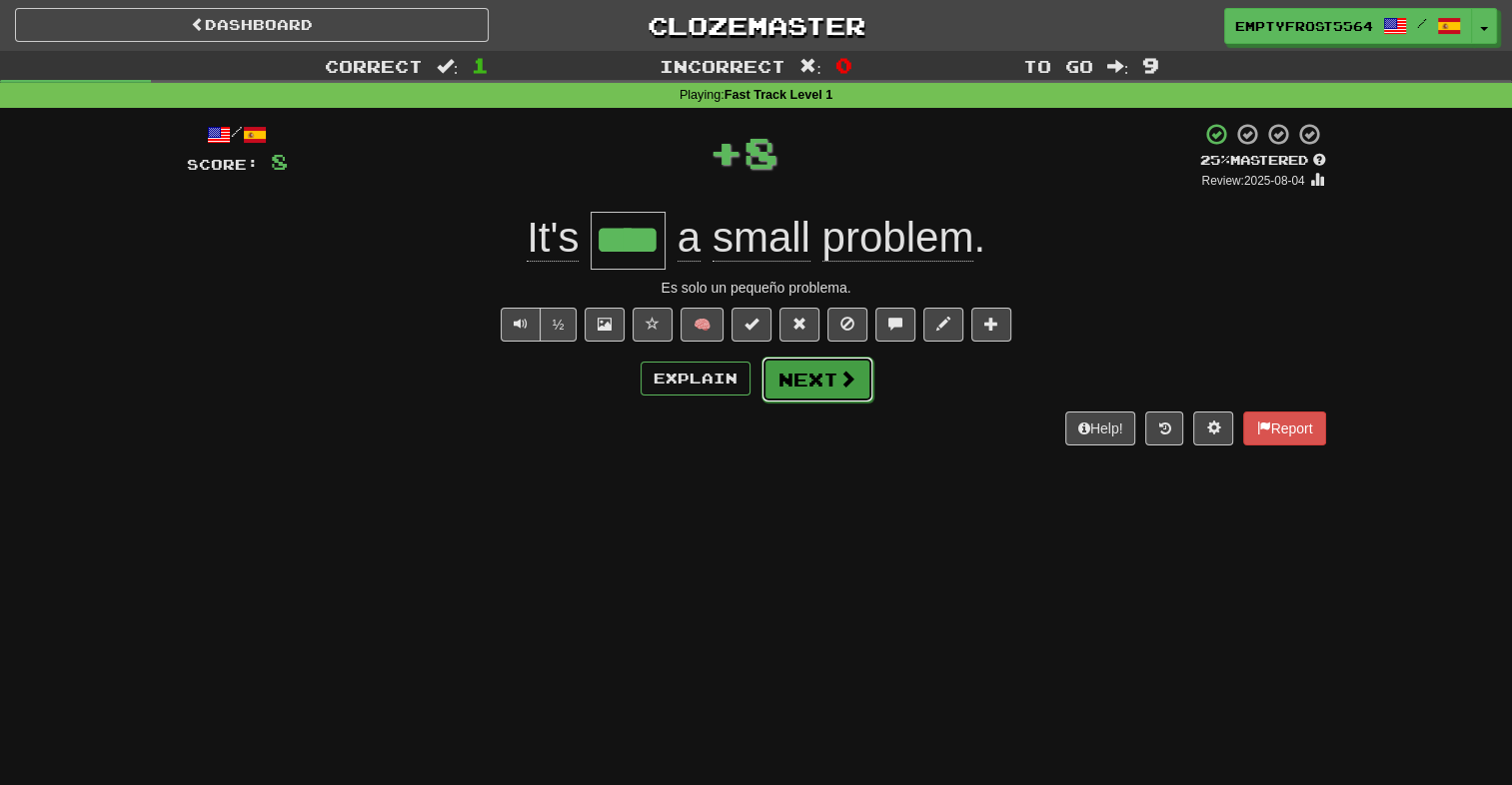 click on "Next" at bounding box center (817, 380) 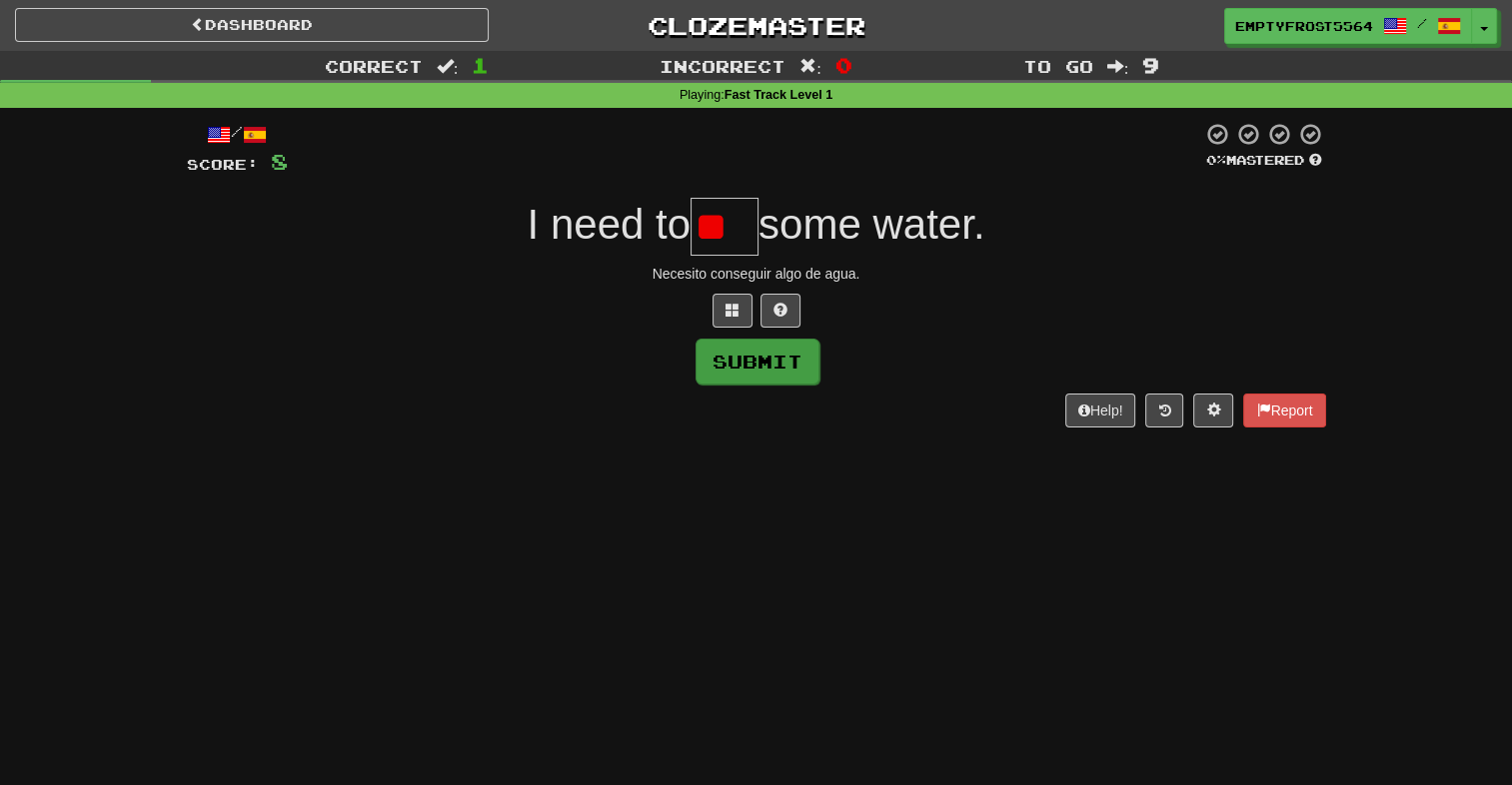 scroll, scrollTop: 0, scrollLeft: 0, axis: both 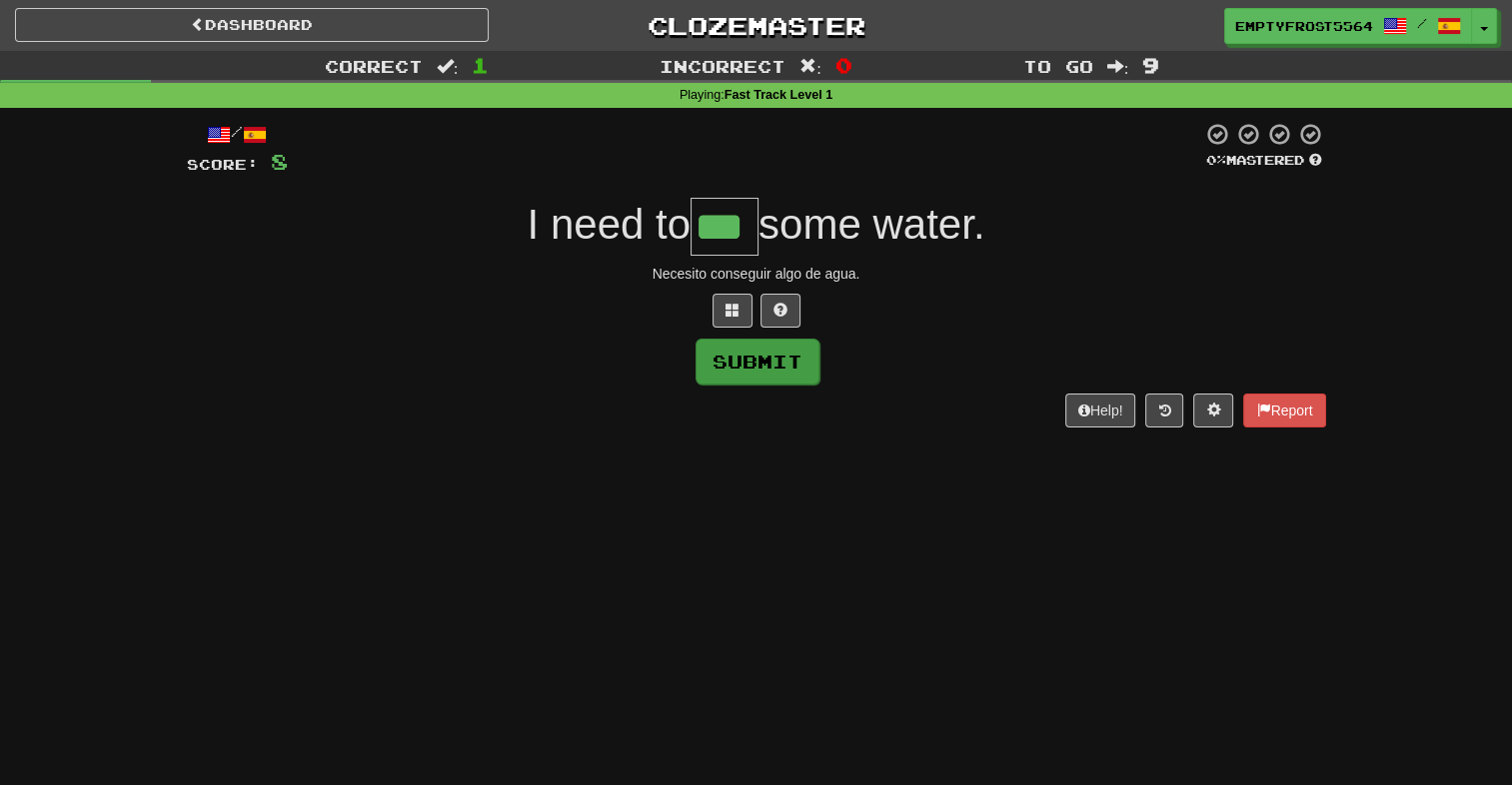 type on "***" 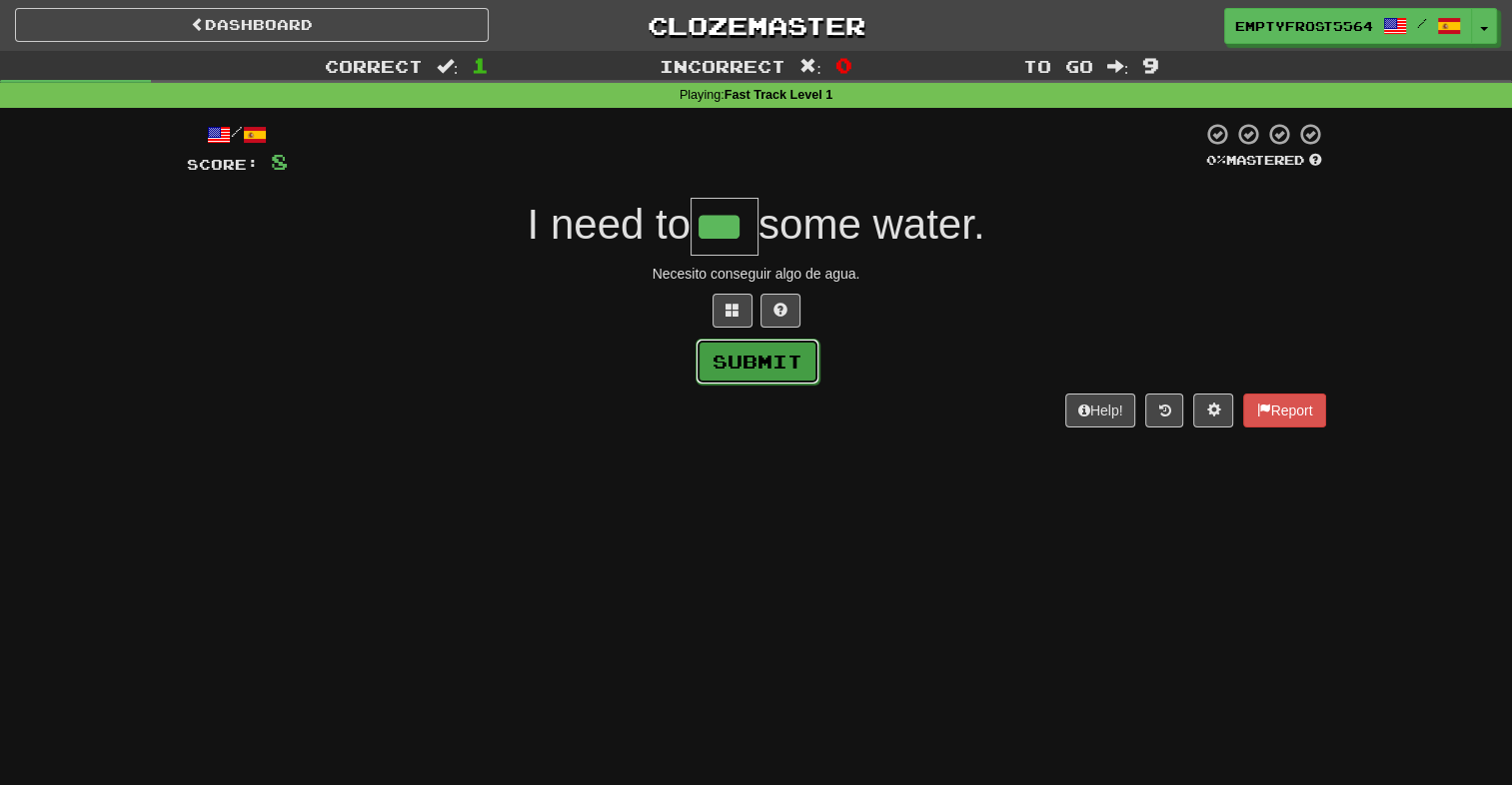 click on "Submit" at bounding box center [757, 362] 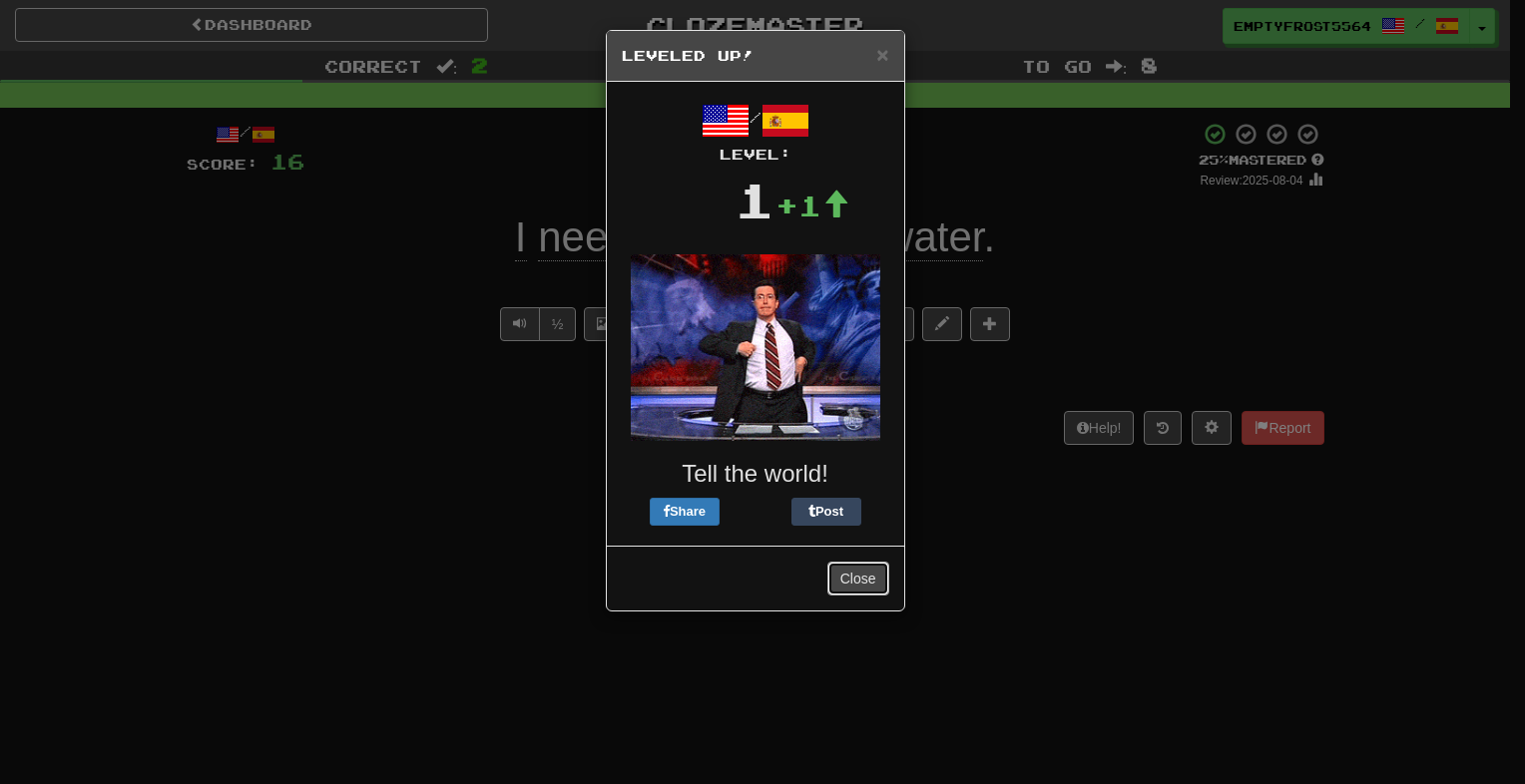 click on "Close" at bounding box center [858, 579] 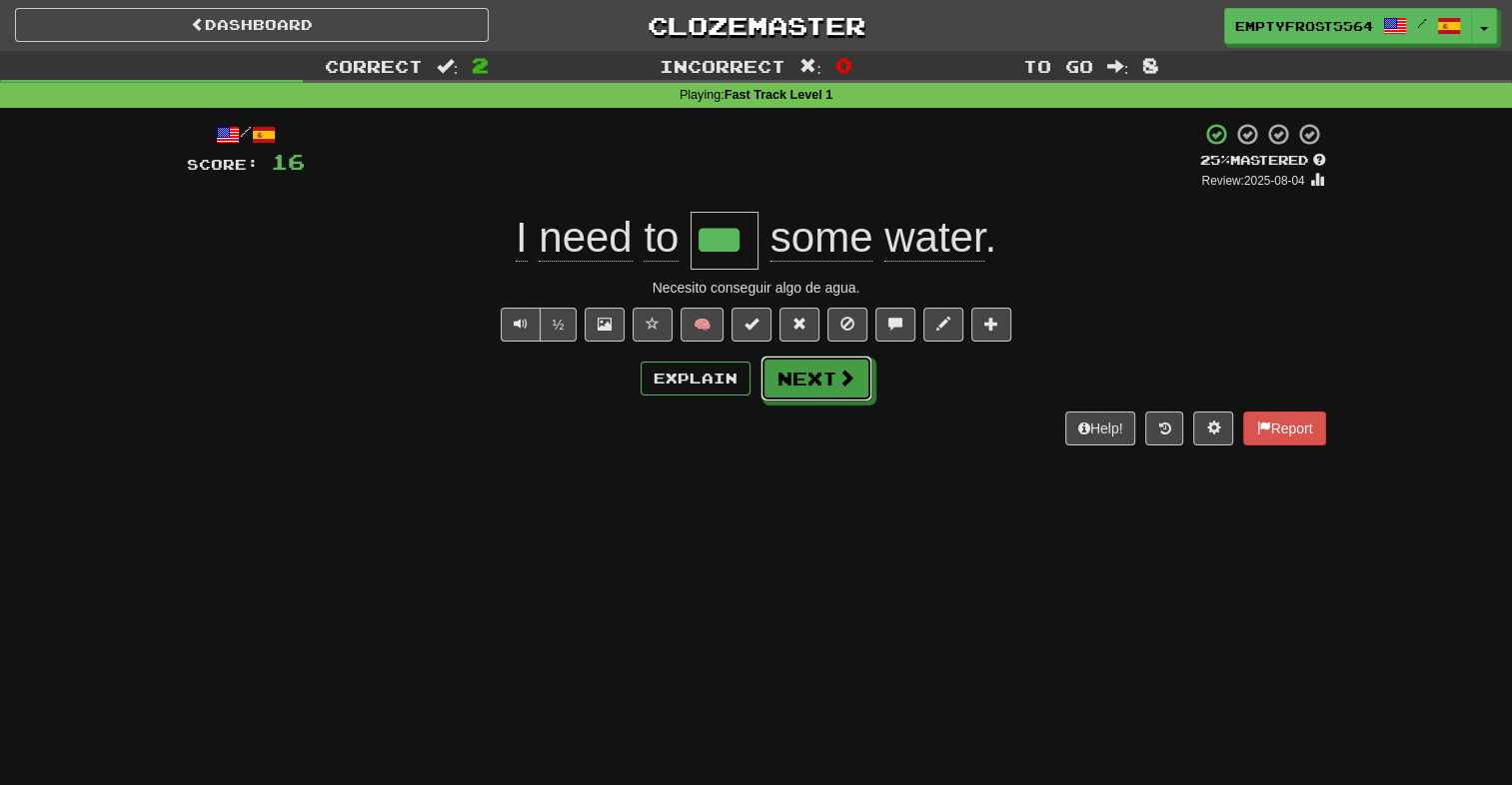 click on "Next" at bounding box center [816, 379] 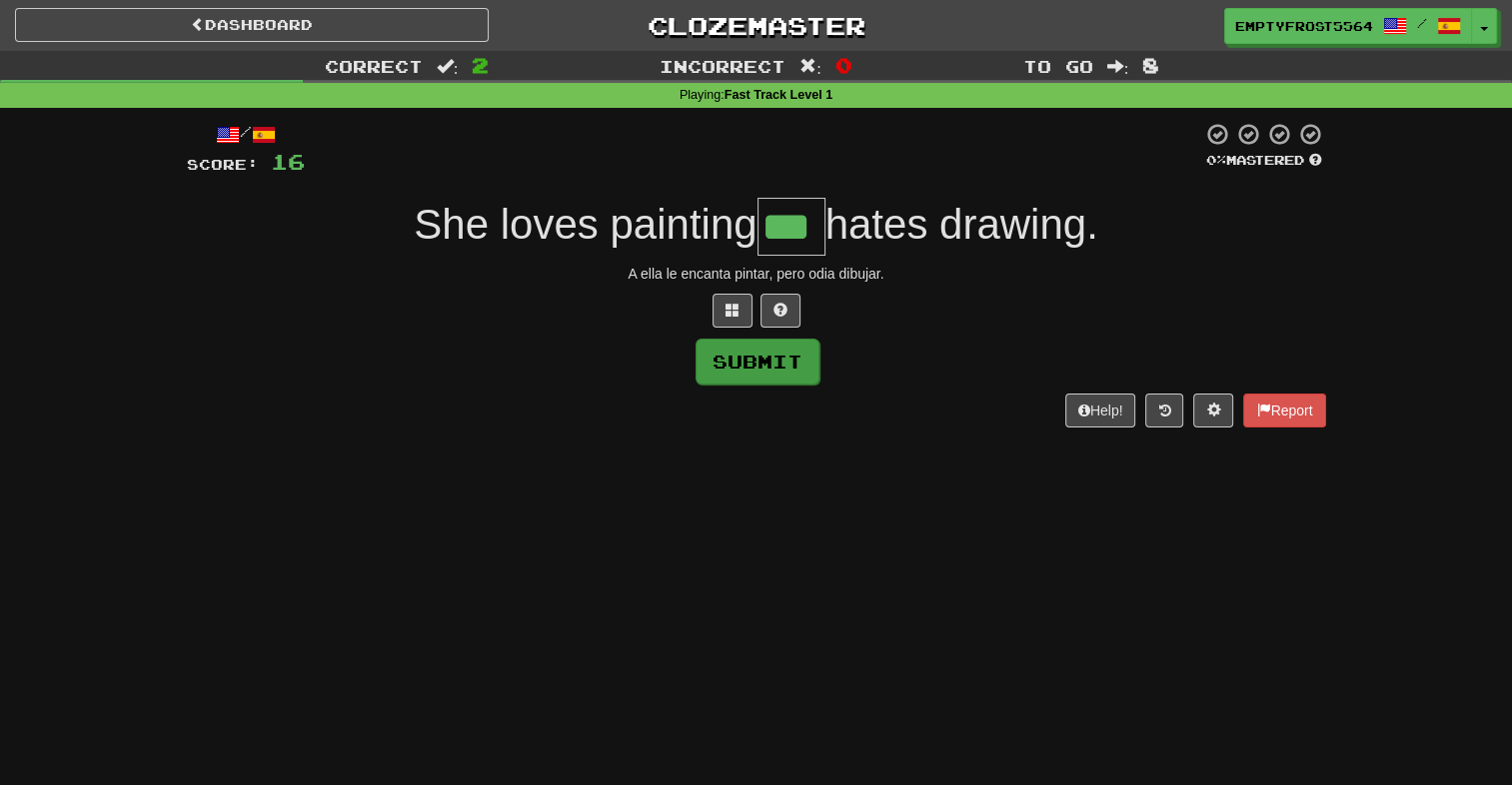 type on "***" 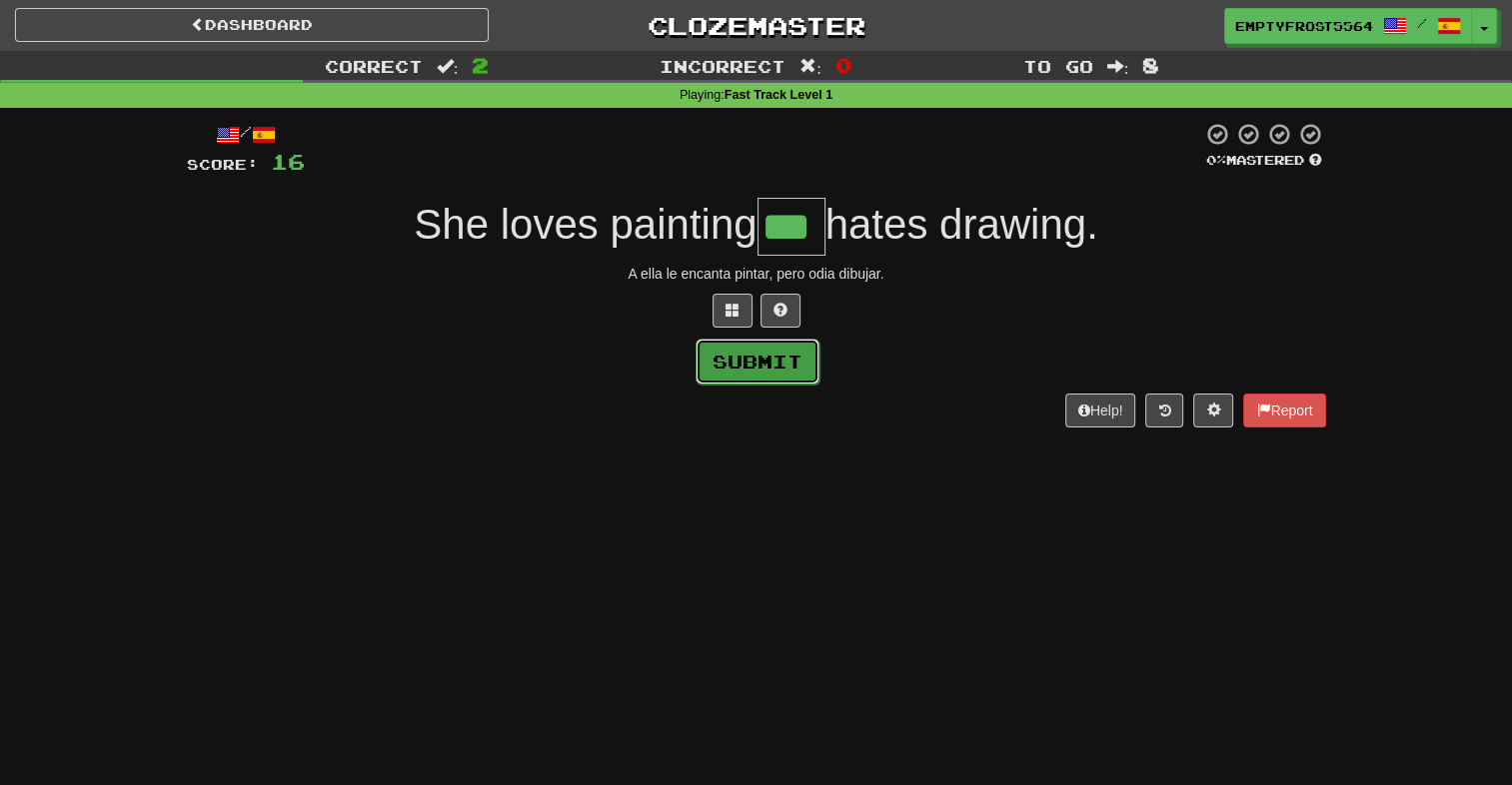 click on "Submit" at bounding box center [757, 362] 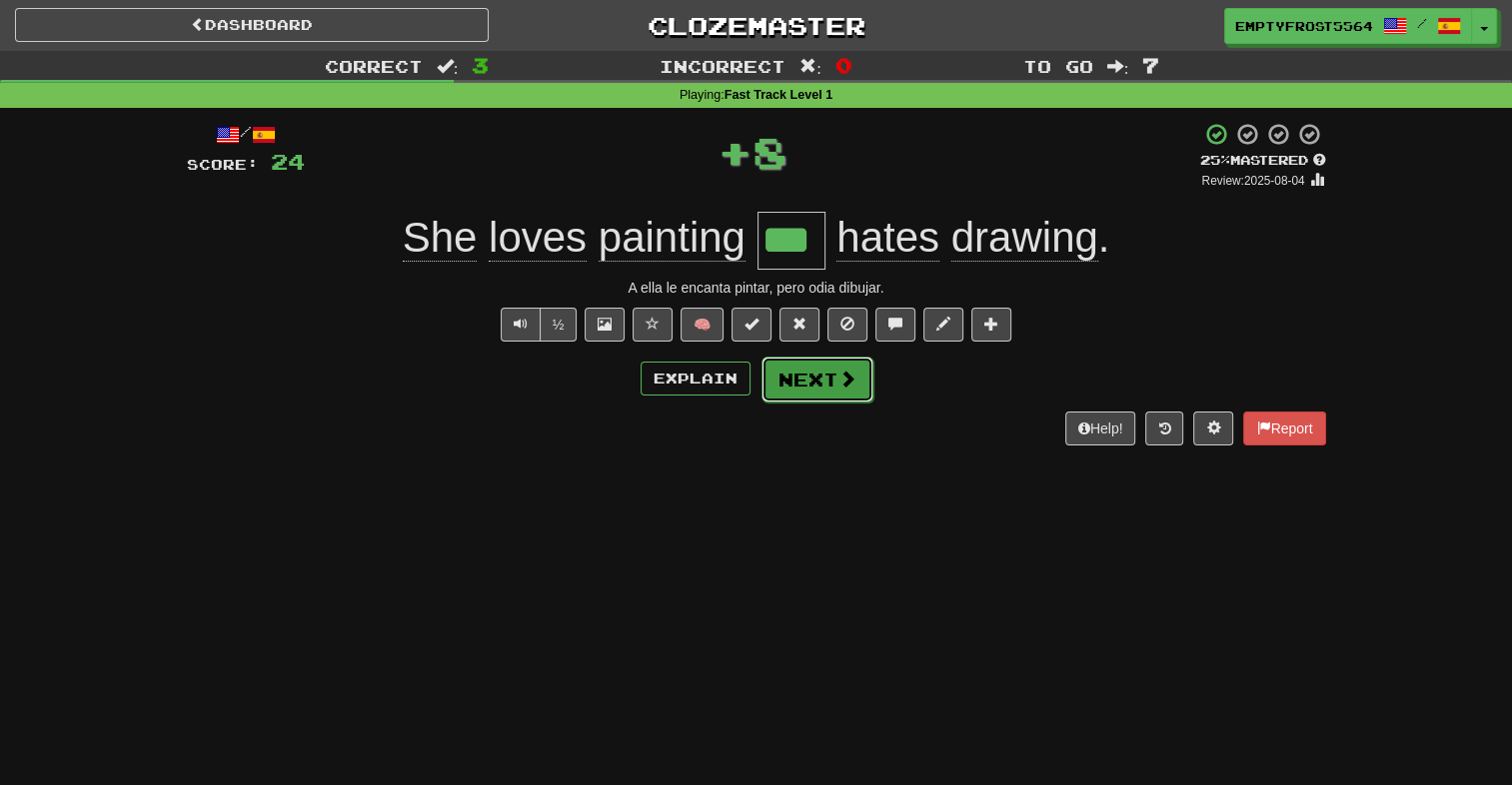 click on "Next" at bounding box center (817, 380) 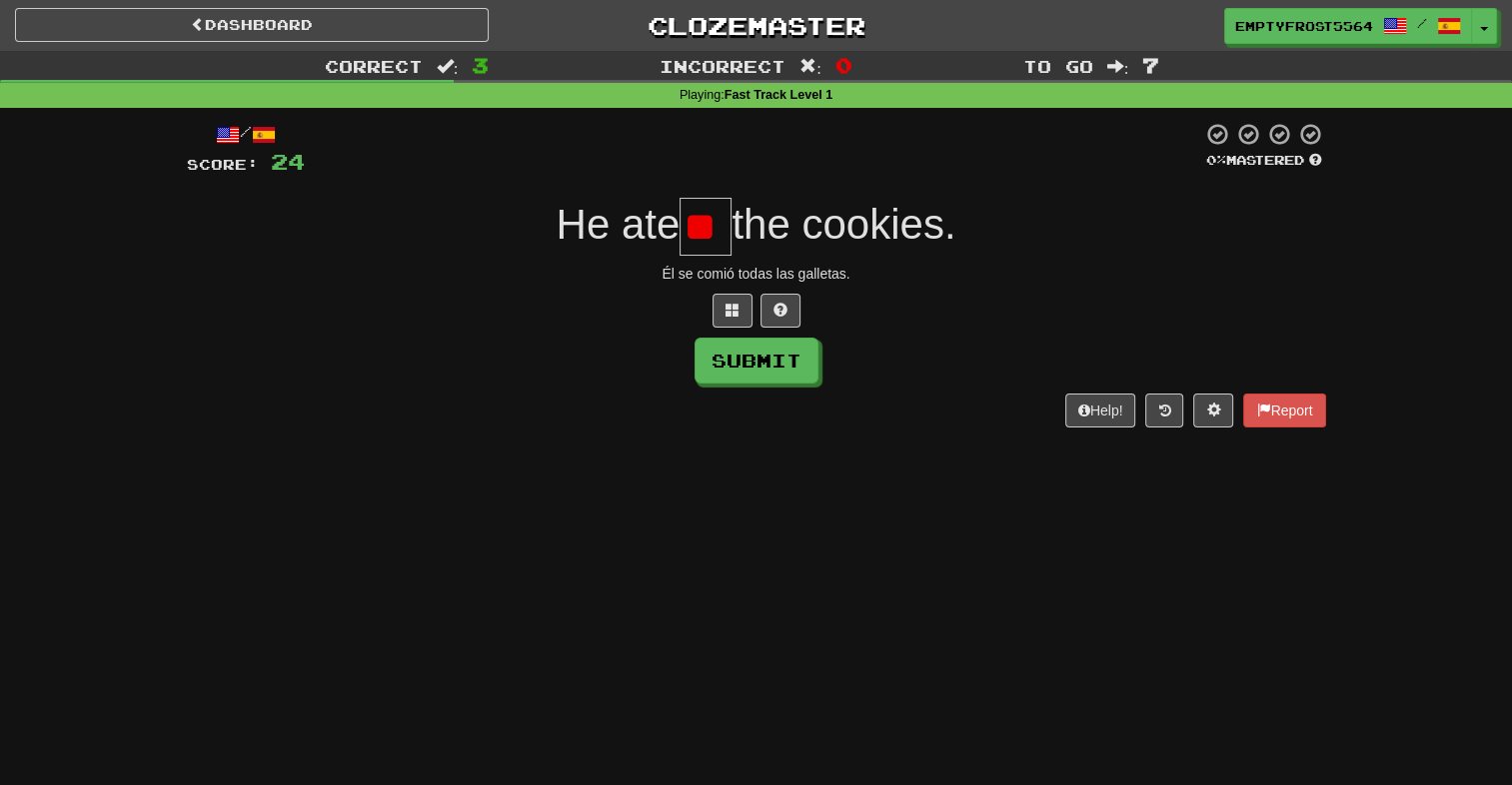 scroll, scrollTop: 0, scrollLeft: 1, axis: horizontal 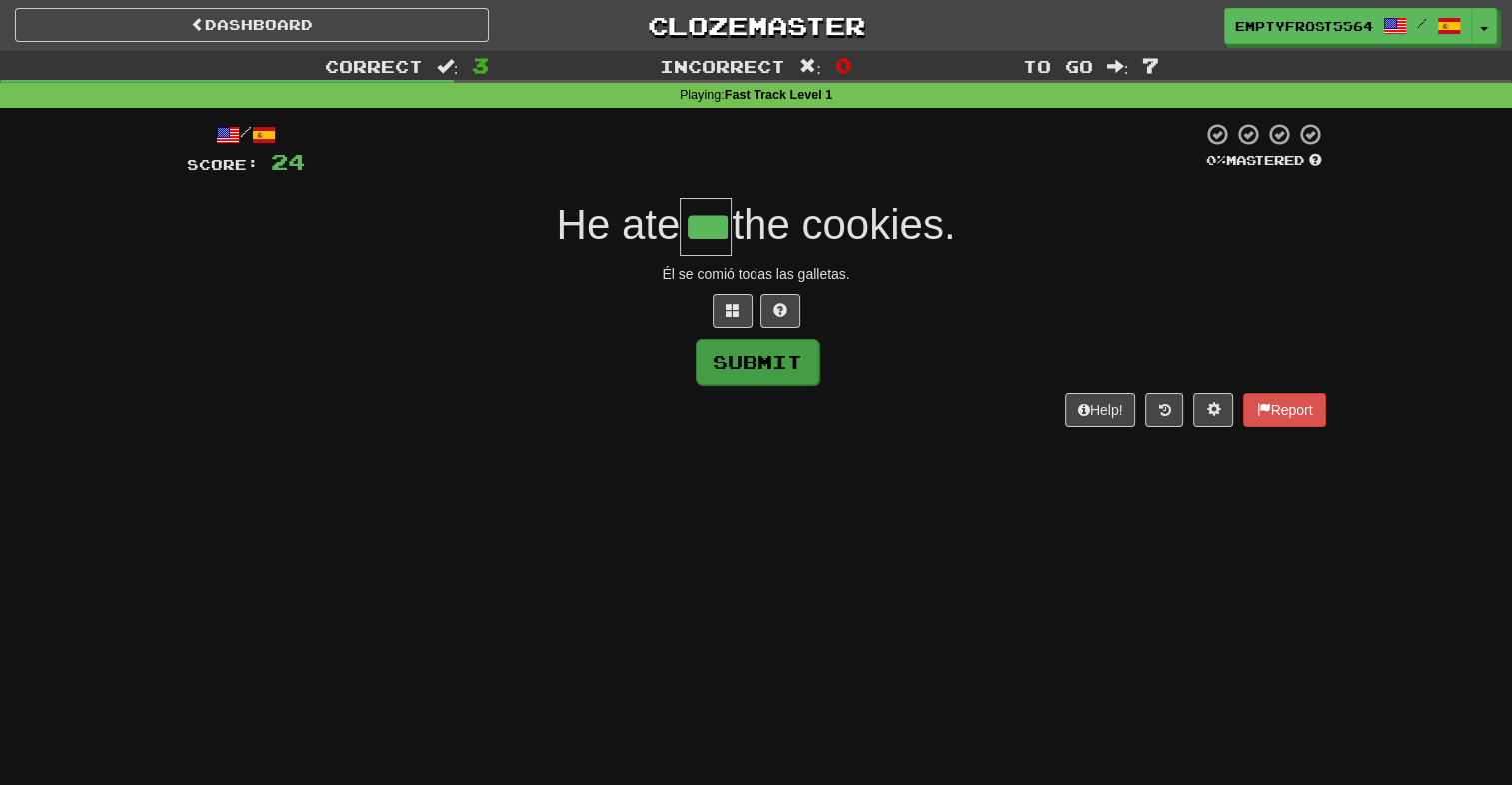 type on "***" 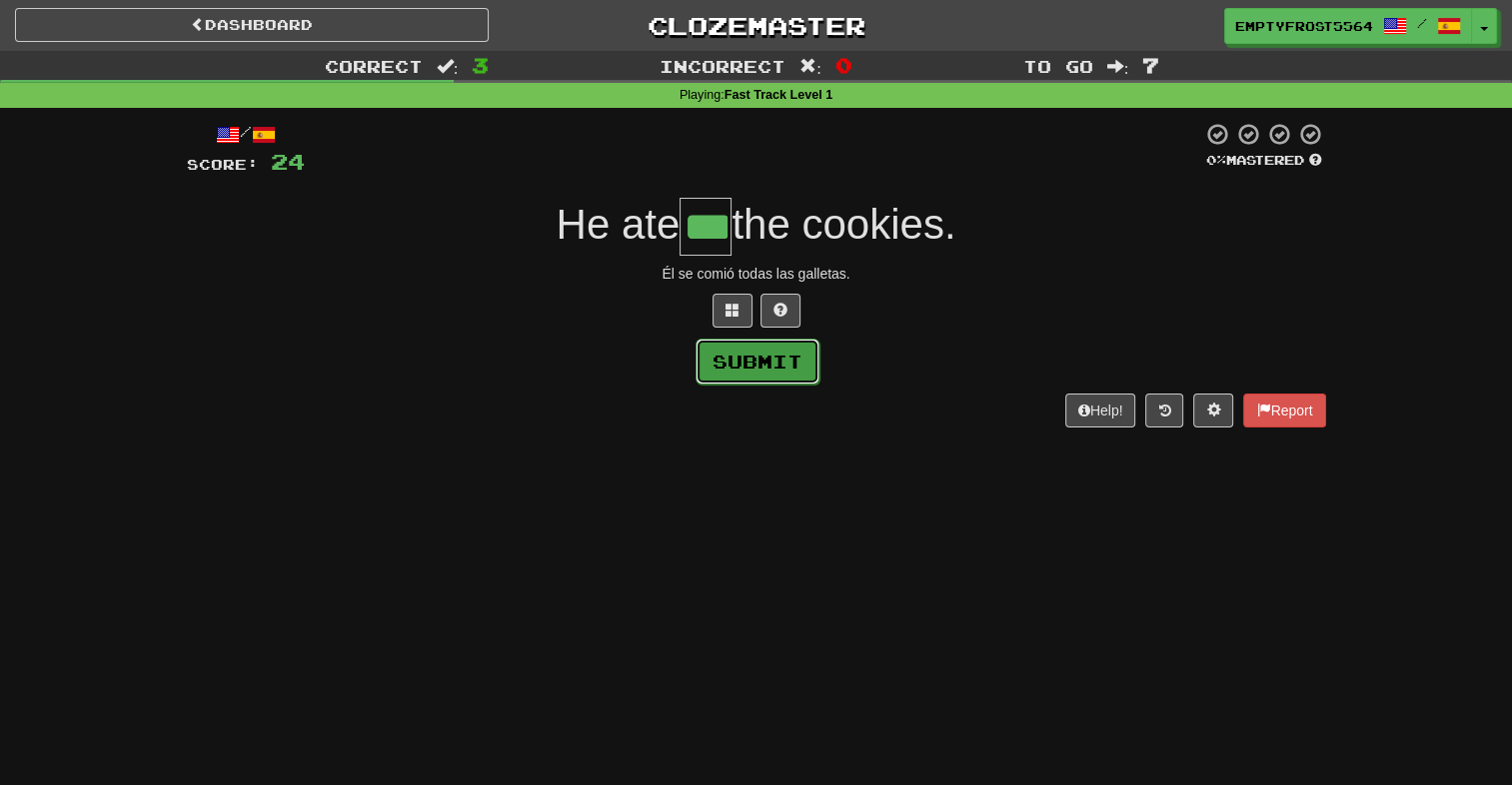 click on "Submit" at bounding box center (757, 362) 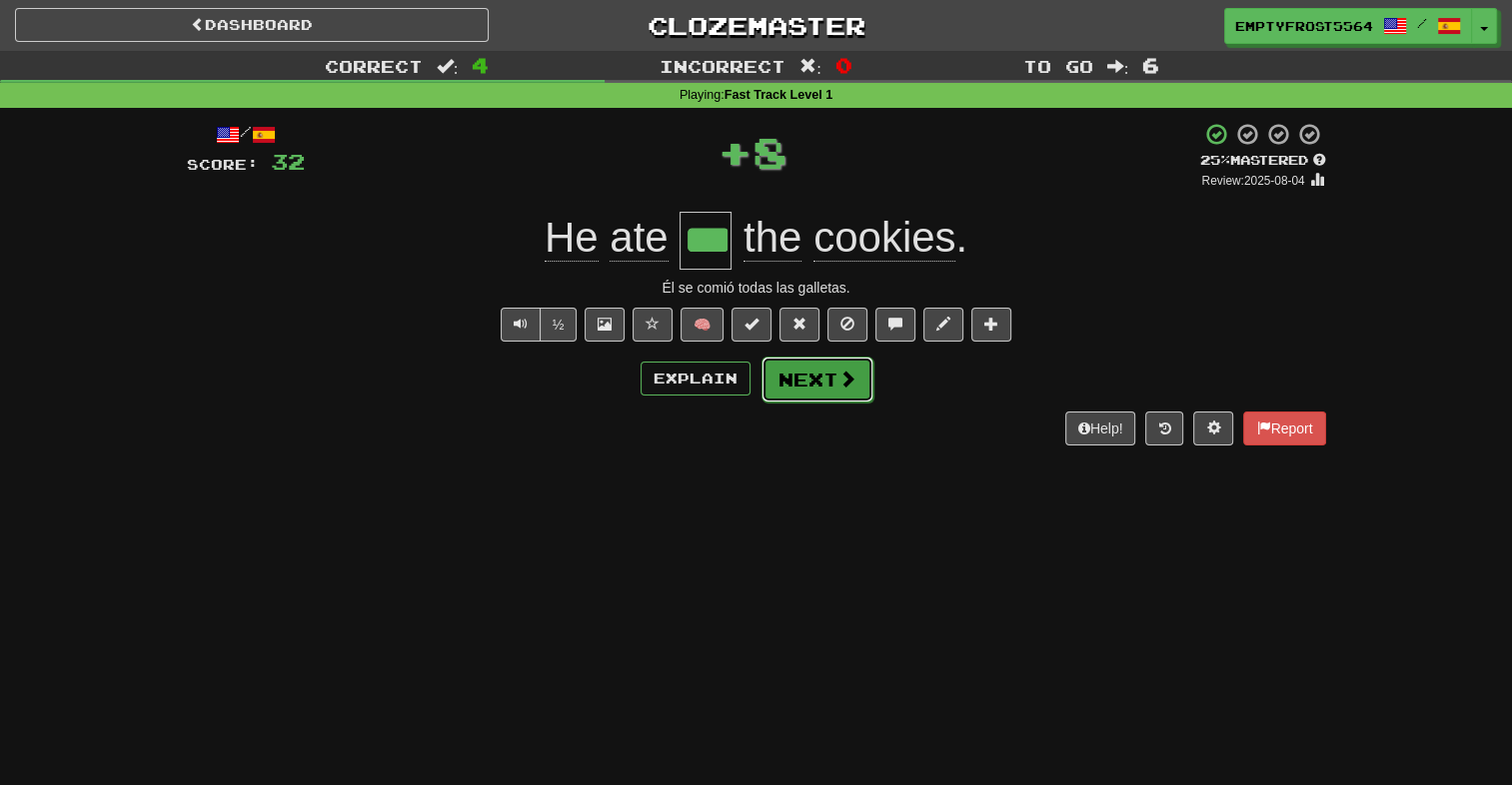 click on "Next" at bounding box center [817, 380] 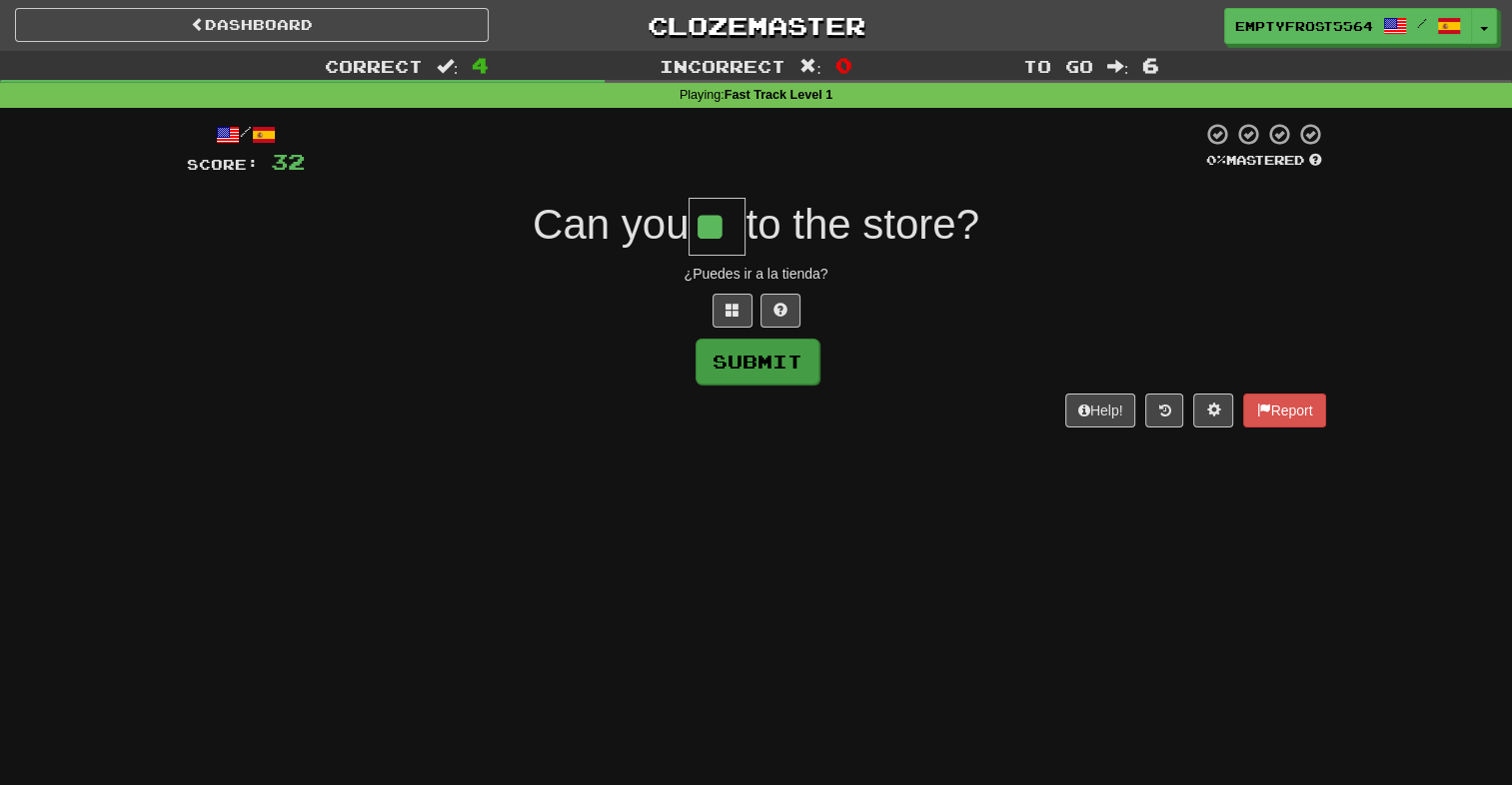 type on "**" 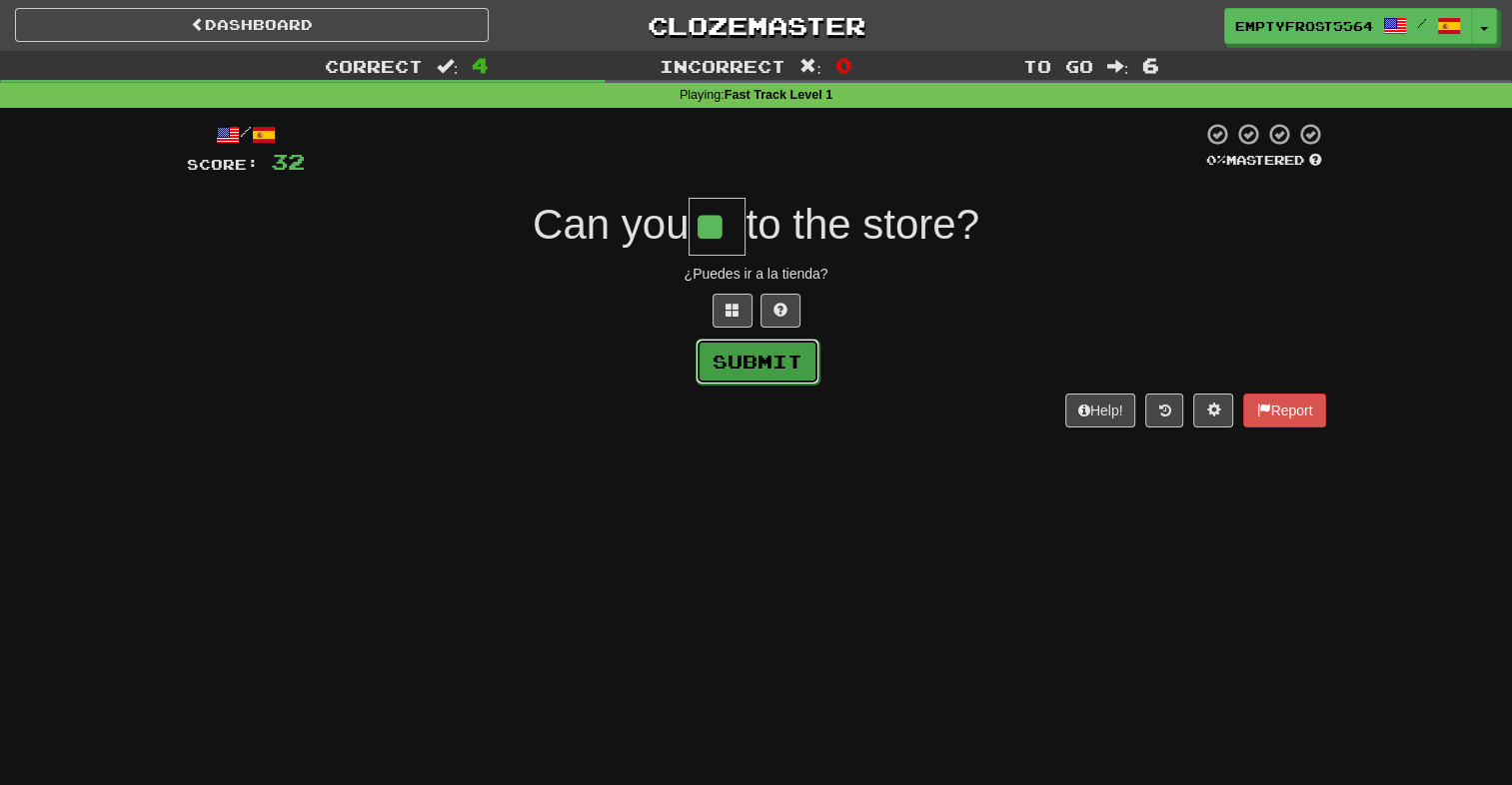click on "Submit" at bounding box center [757, 362] 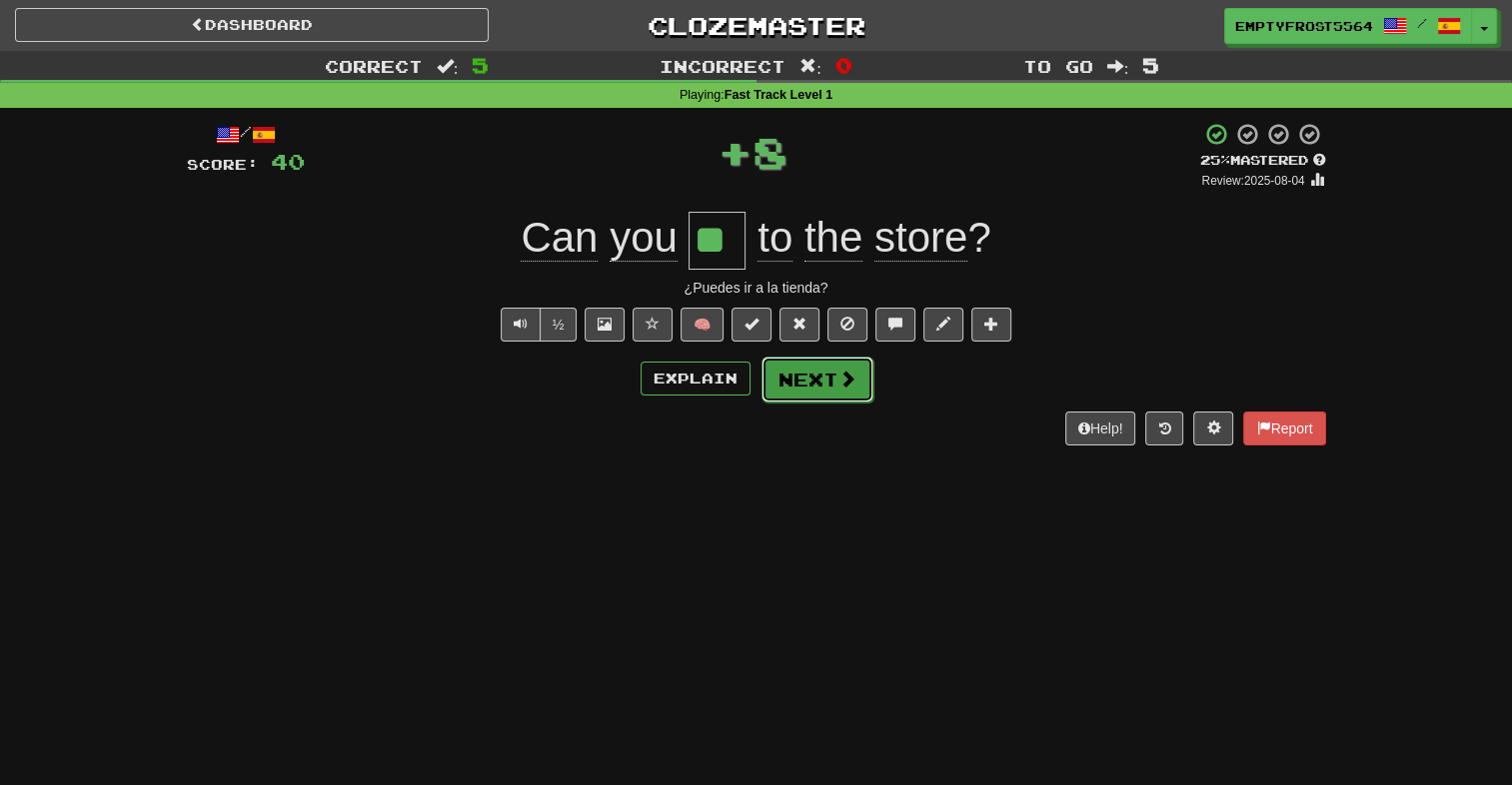 click on "Next" at bounding box center [817, 380] 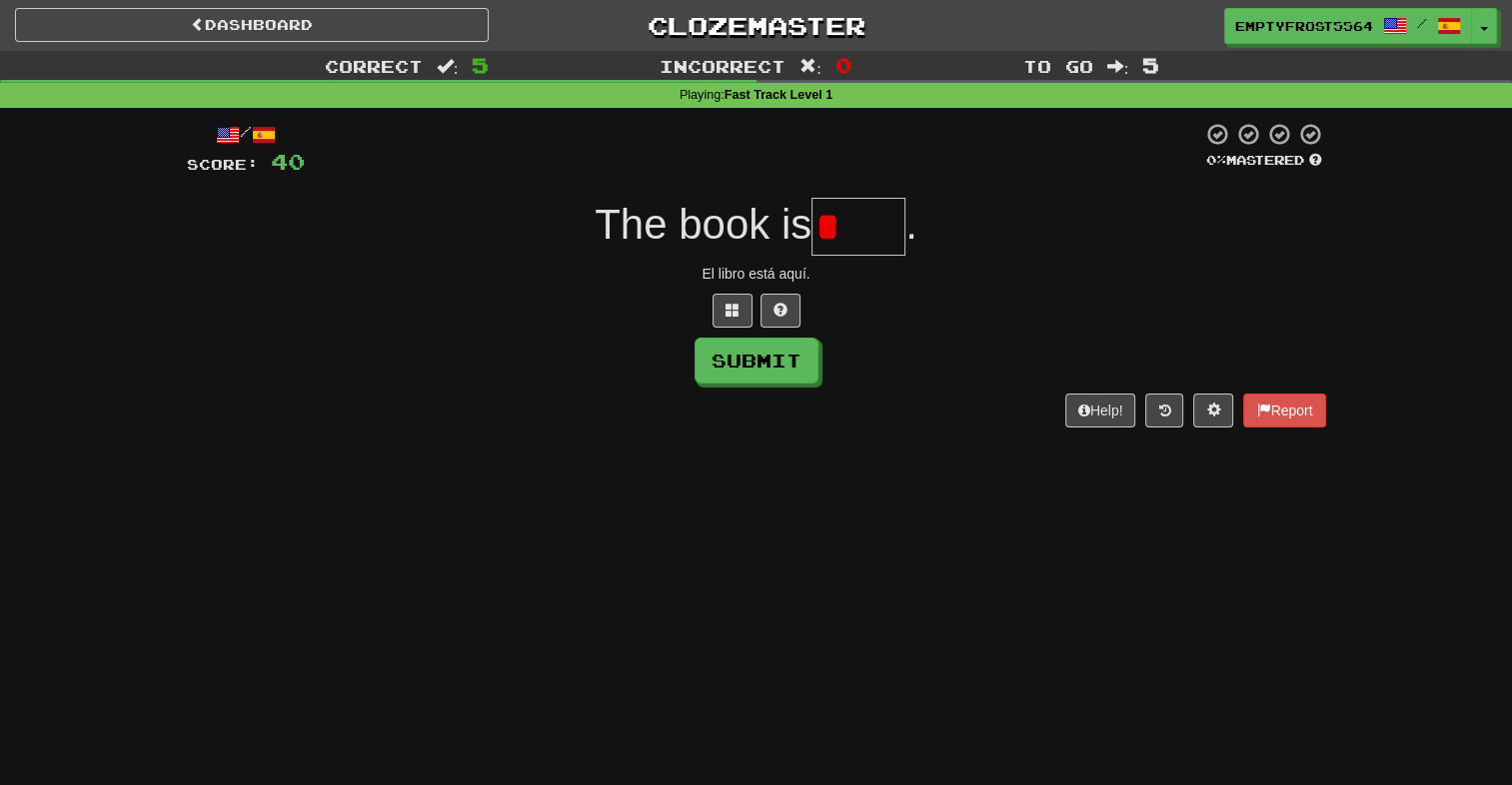 click on "*" at bounding box center (858, 227) 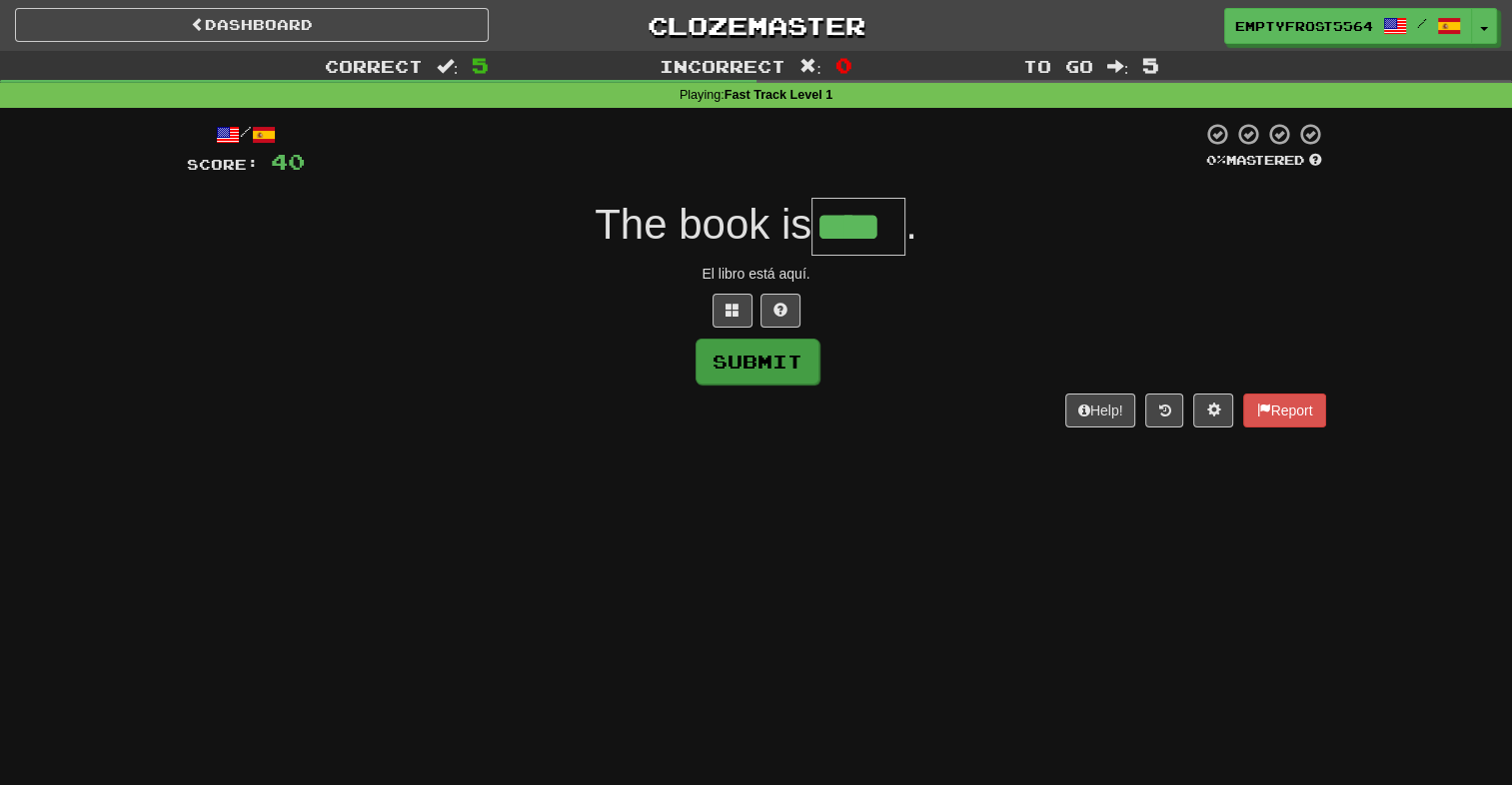 type on "****" 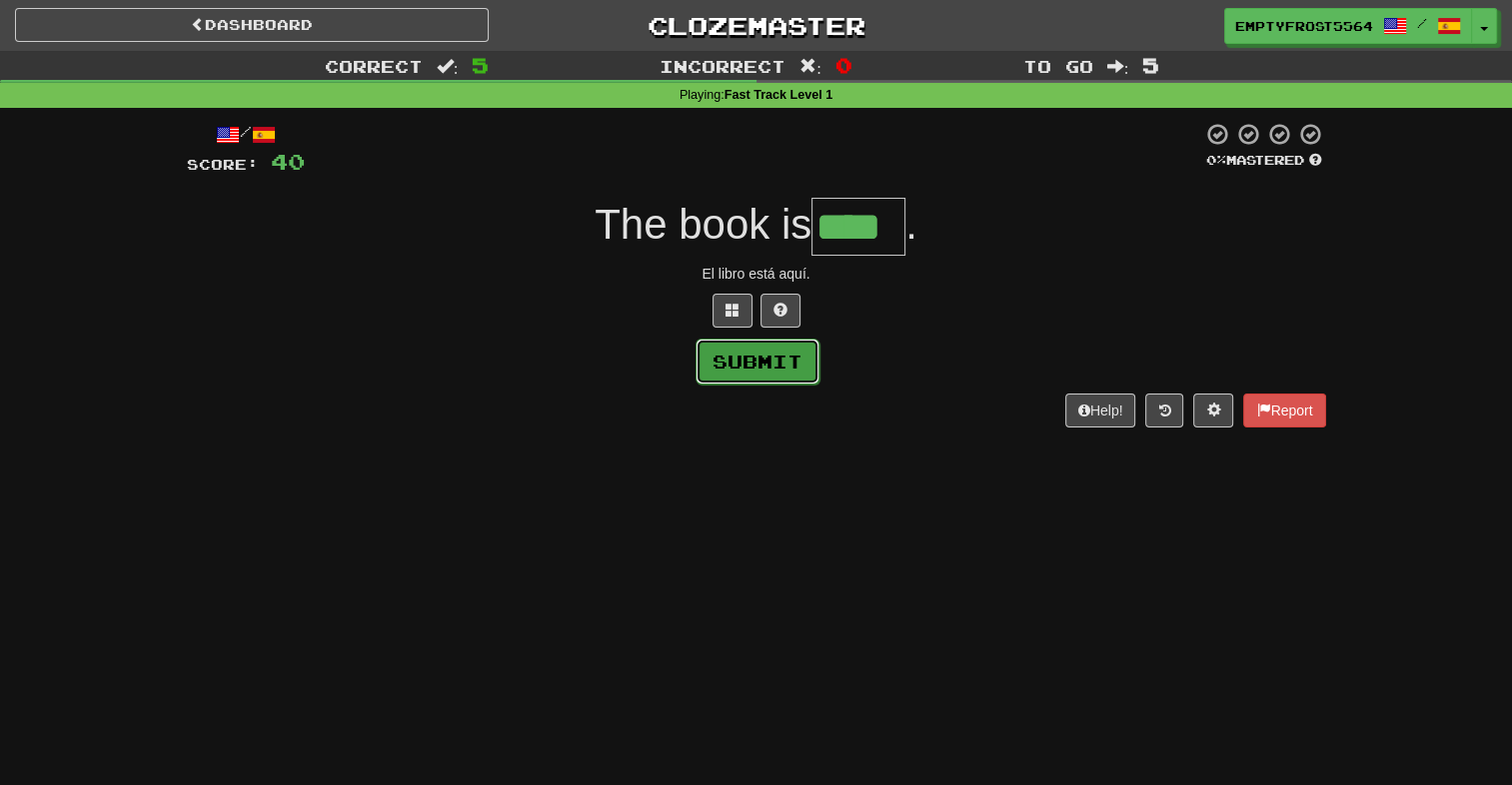 click on "Submit" at bounding box center (757, 362) 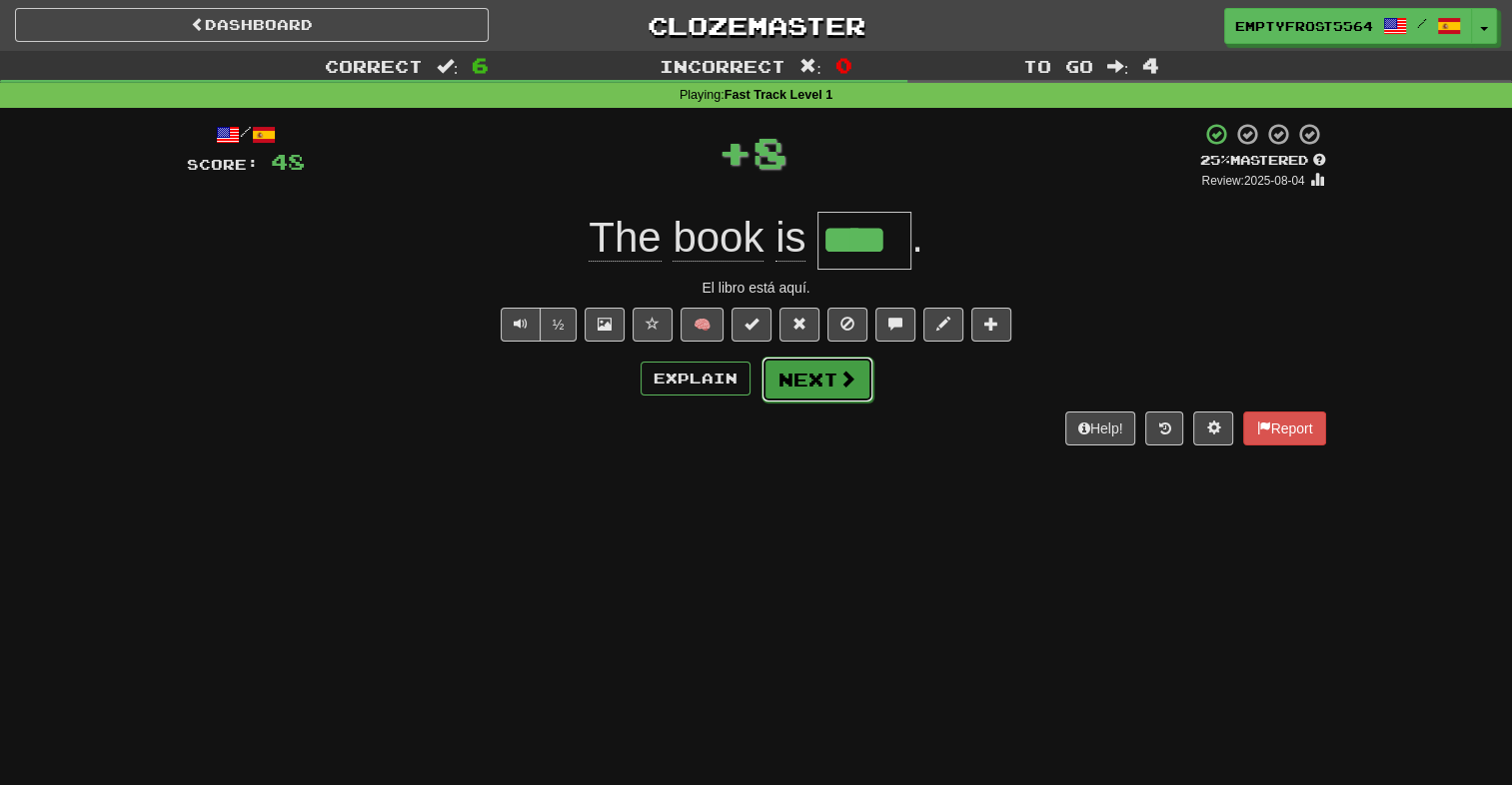 click on "Next" at bounding box center [817, 380] 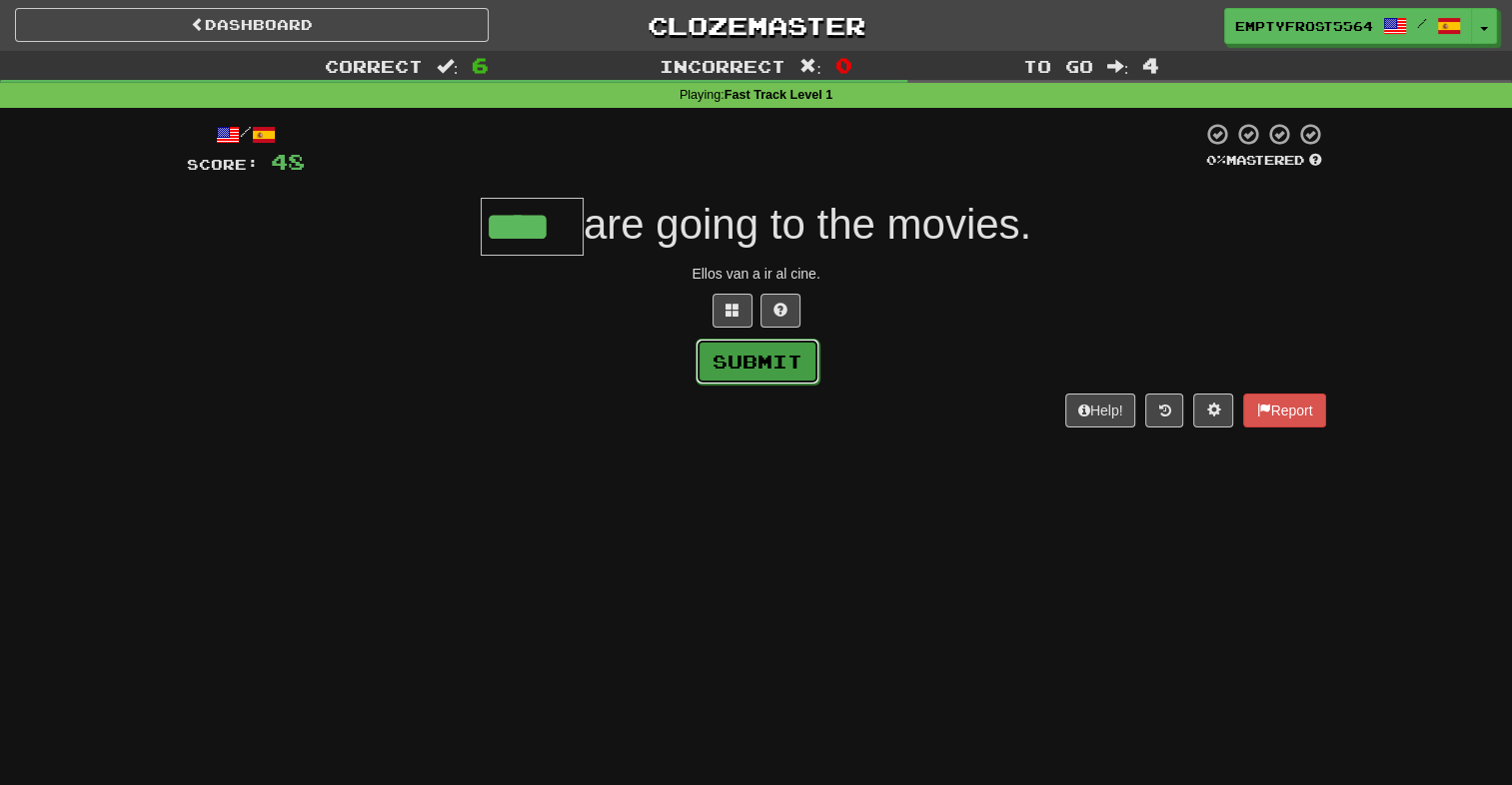 click on "Submit" at bounding box center (757, 362) 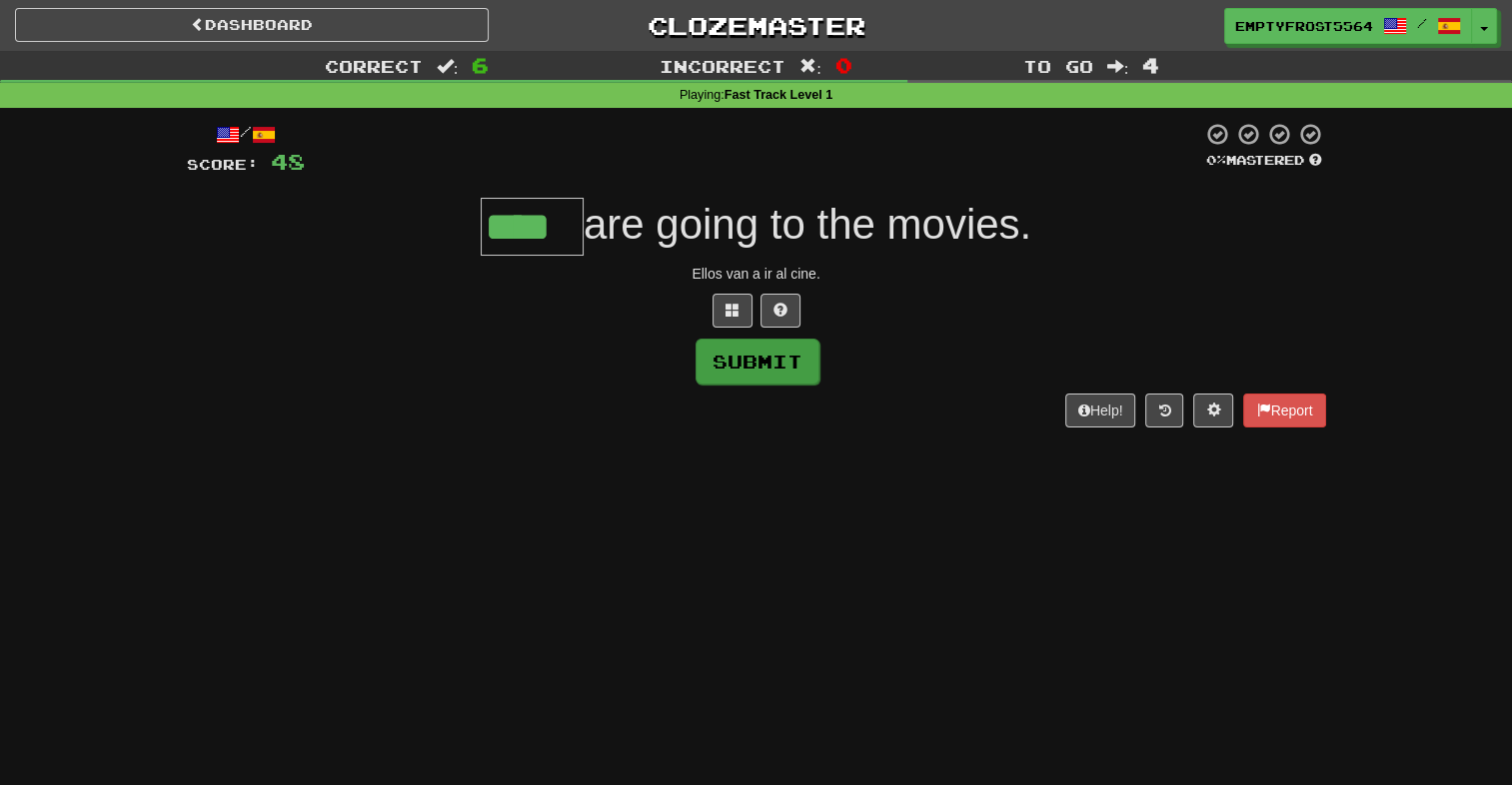 type on "****" 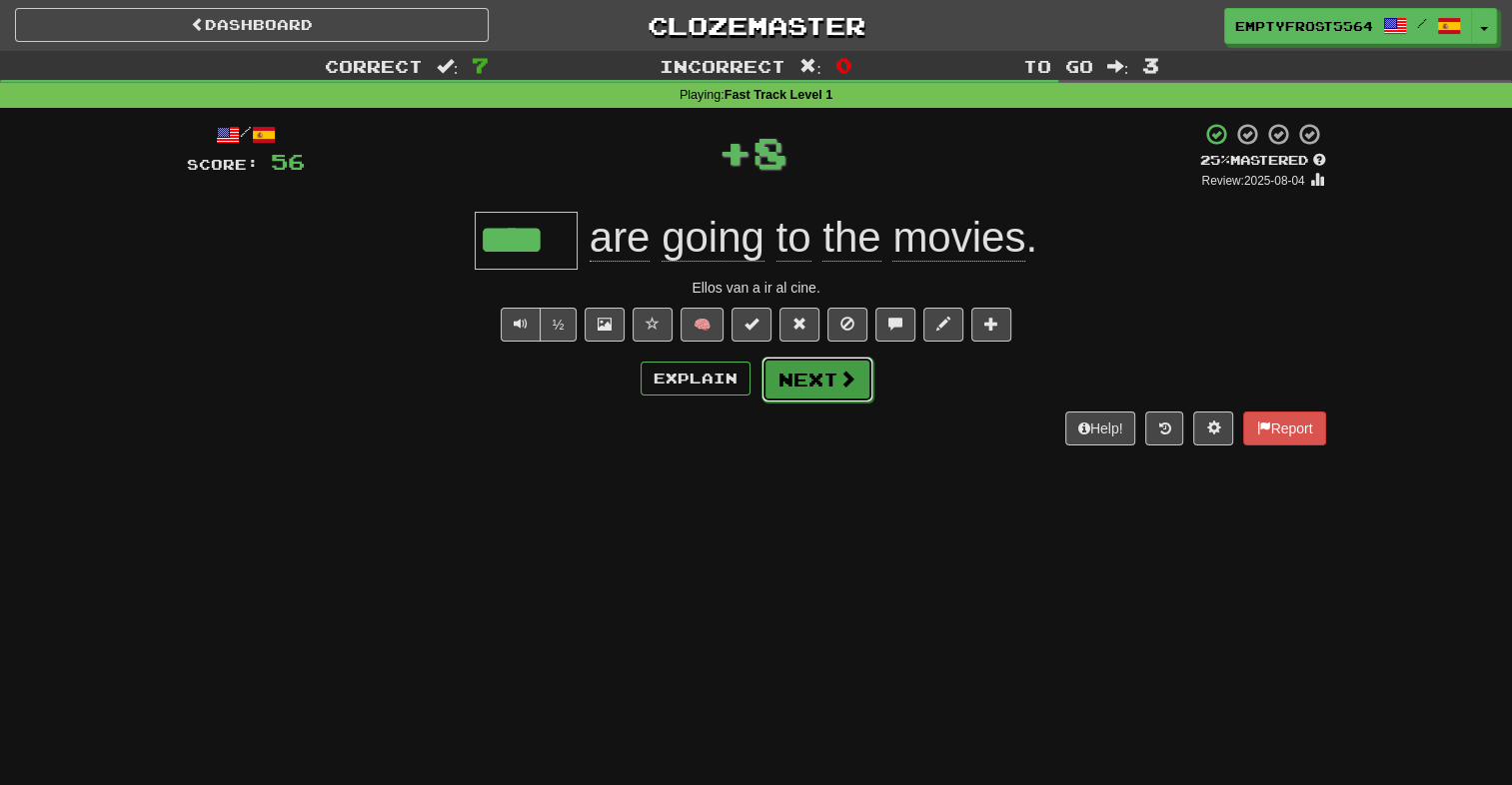 click on "Next" at bounding box center (817, 380) 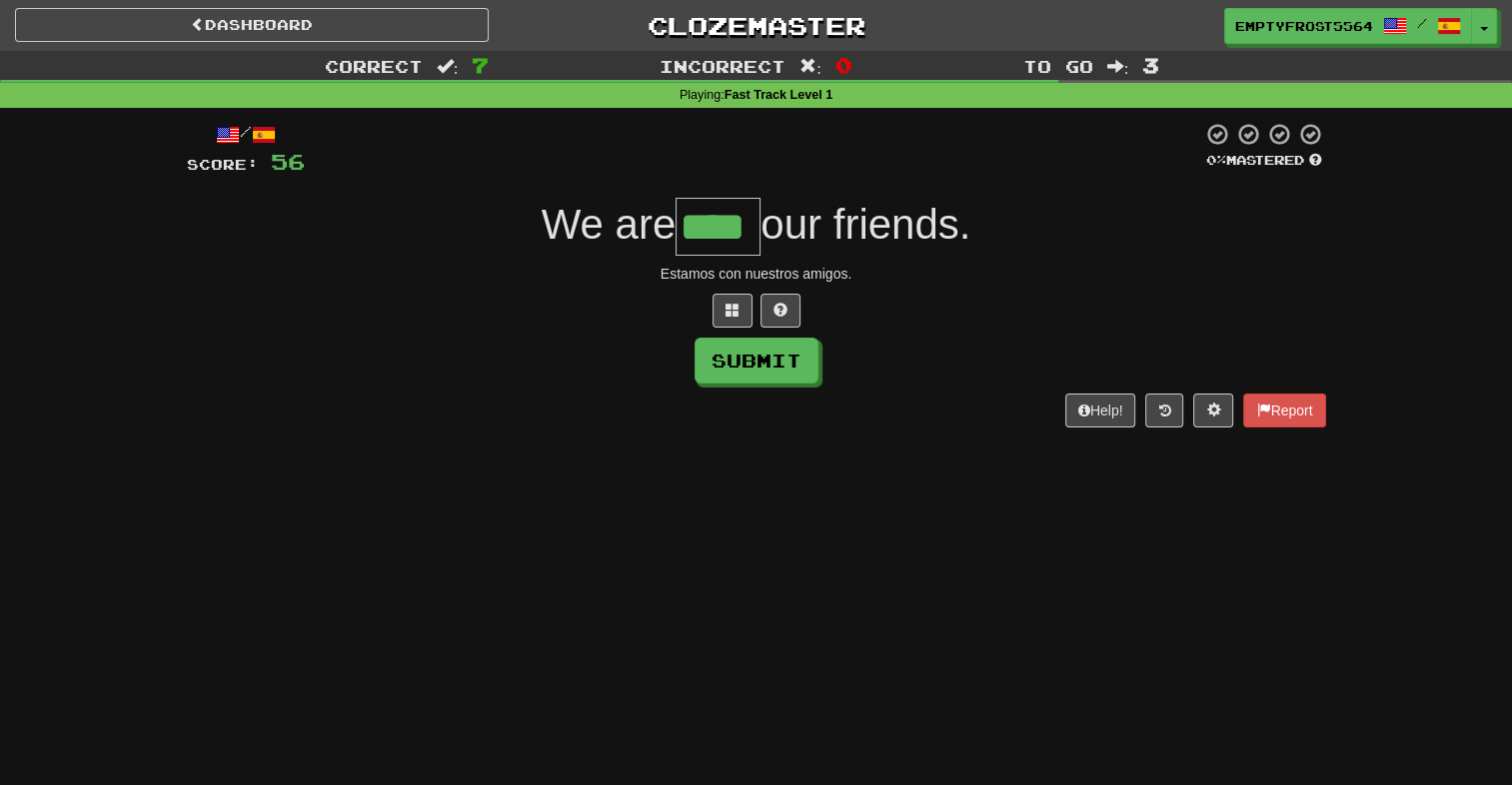 type on "****" 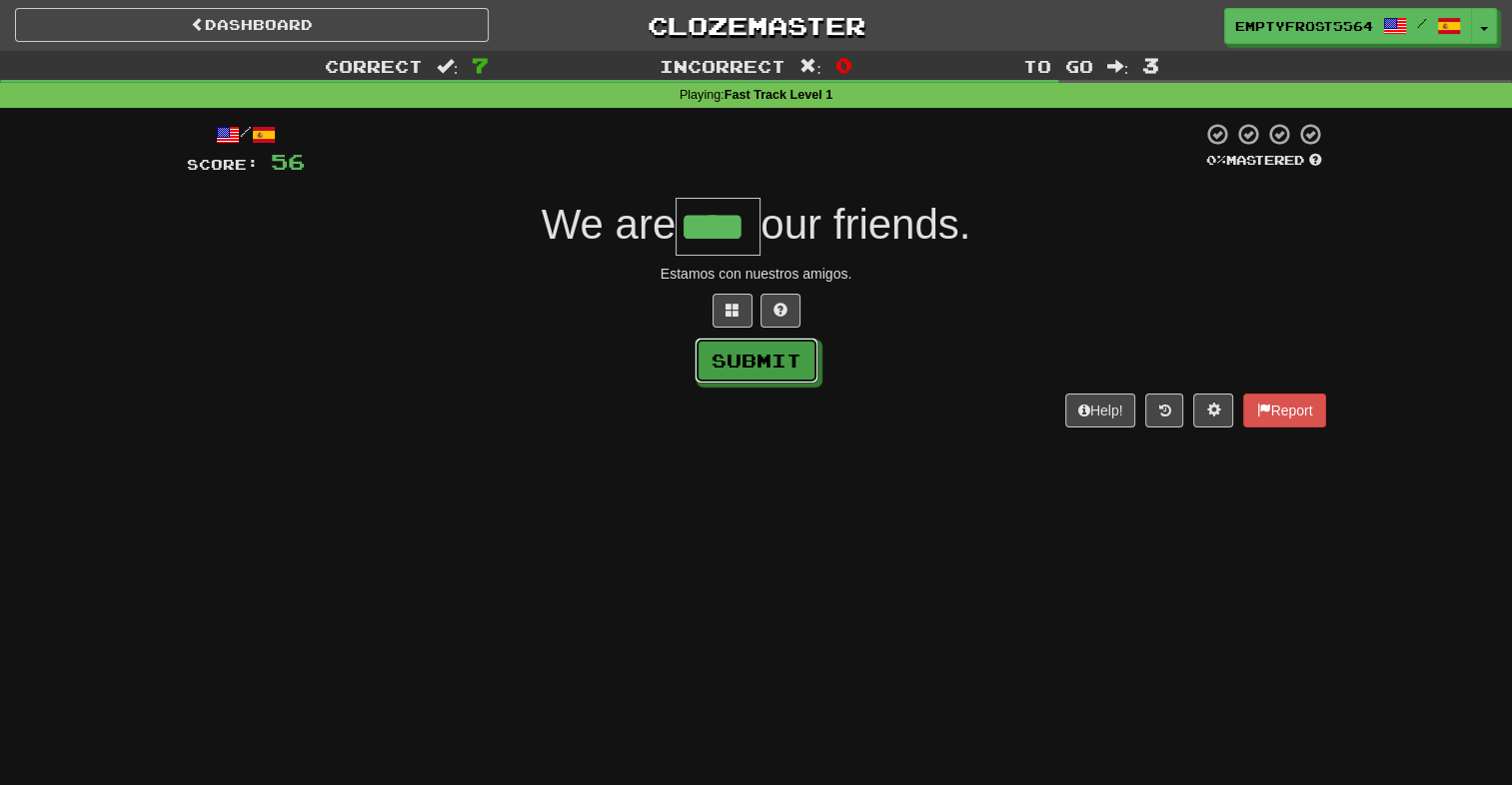 click on "Submit" at bounding box center [756, 361] 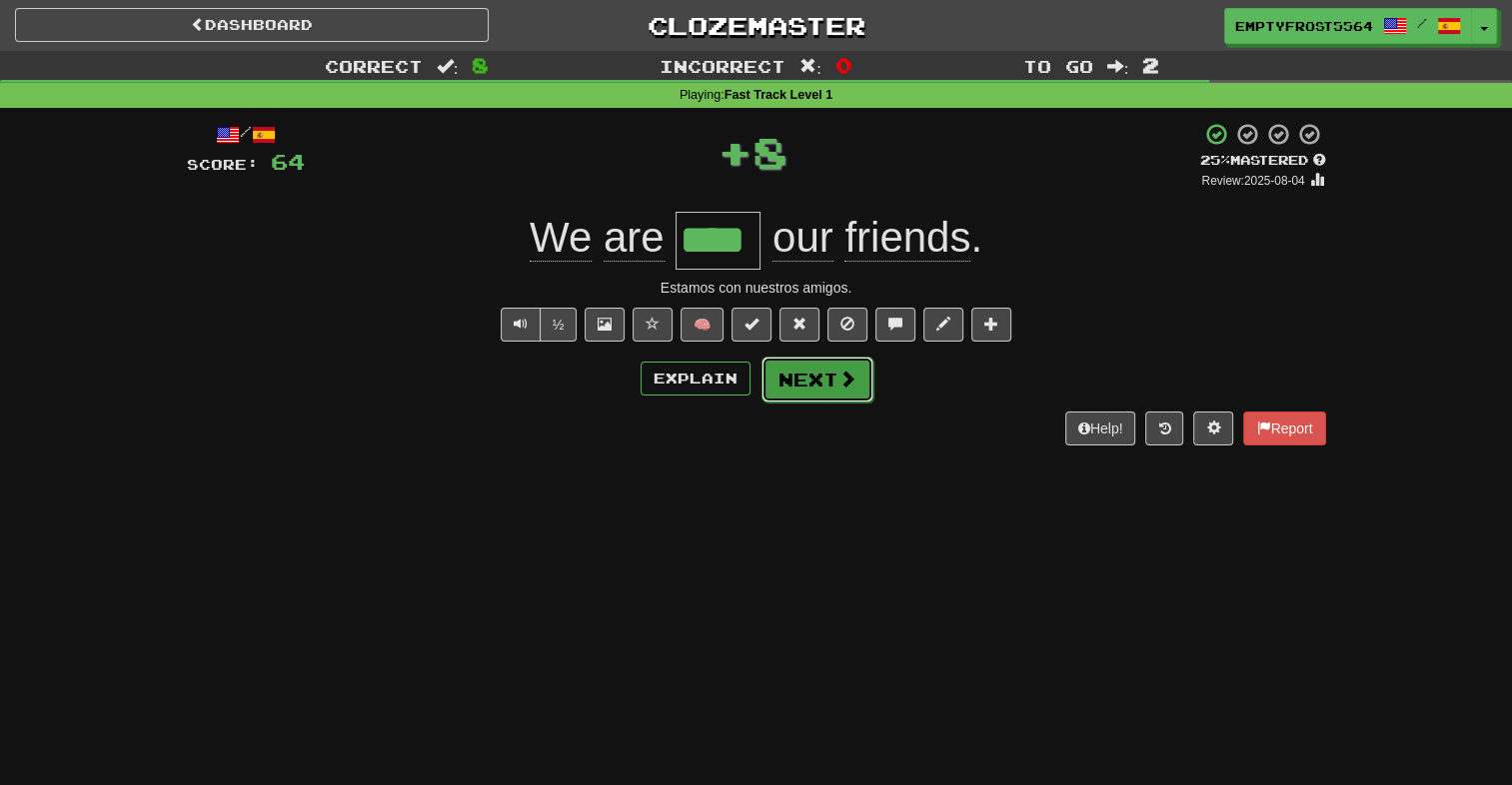 click on "Next" at bounding box center (817, 380) 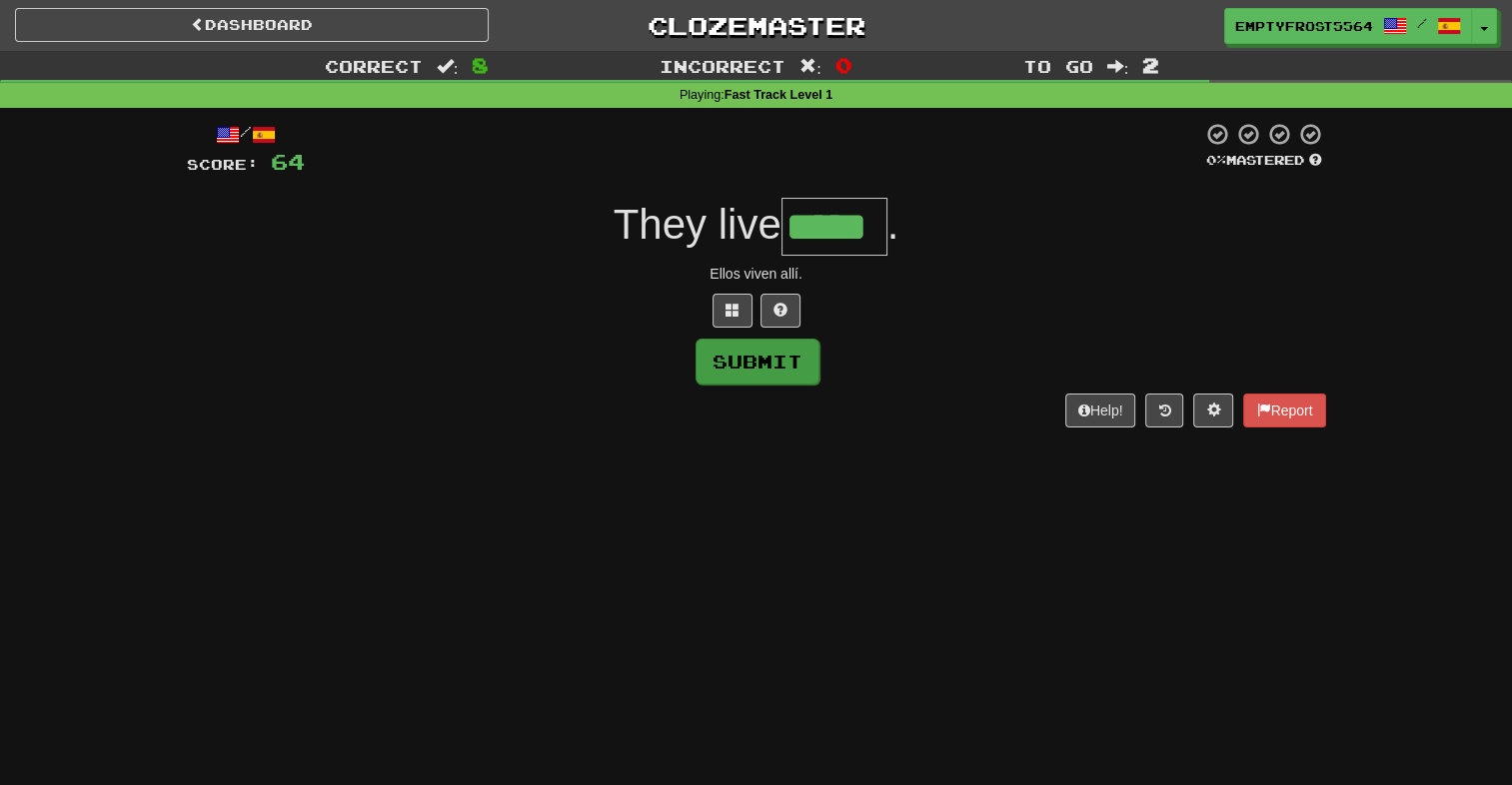type on "*****" 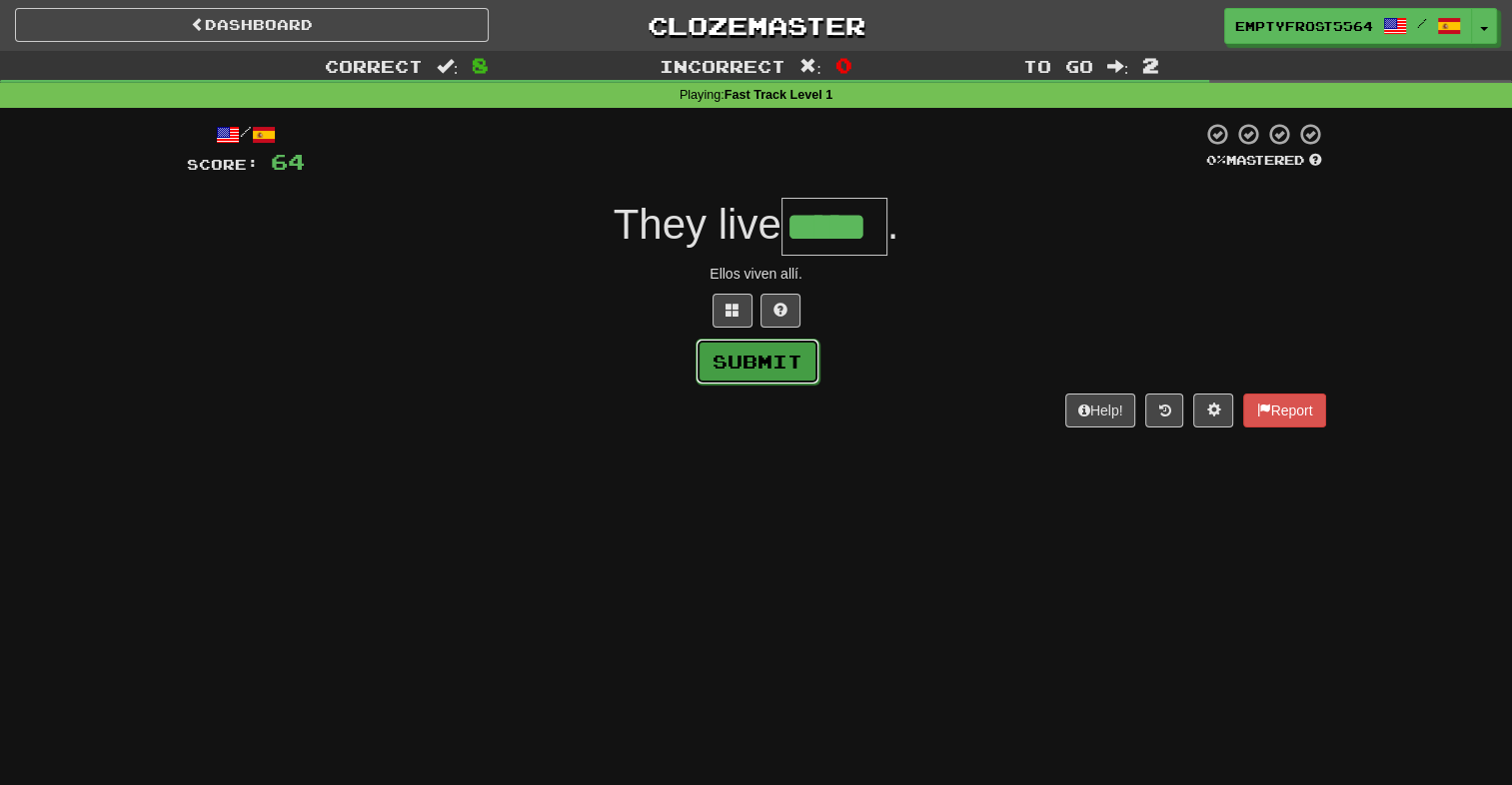 click on "Submit" at bounding box center [757, 362] 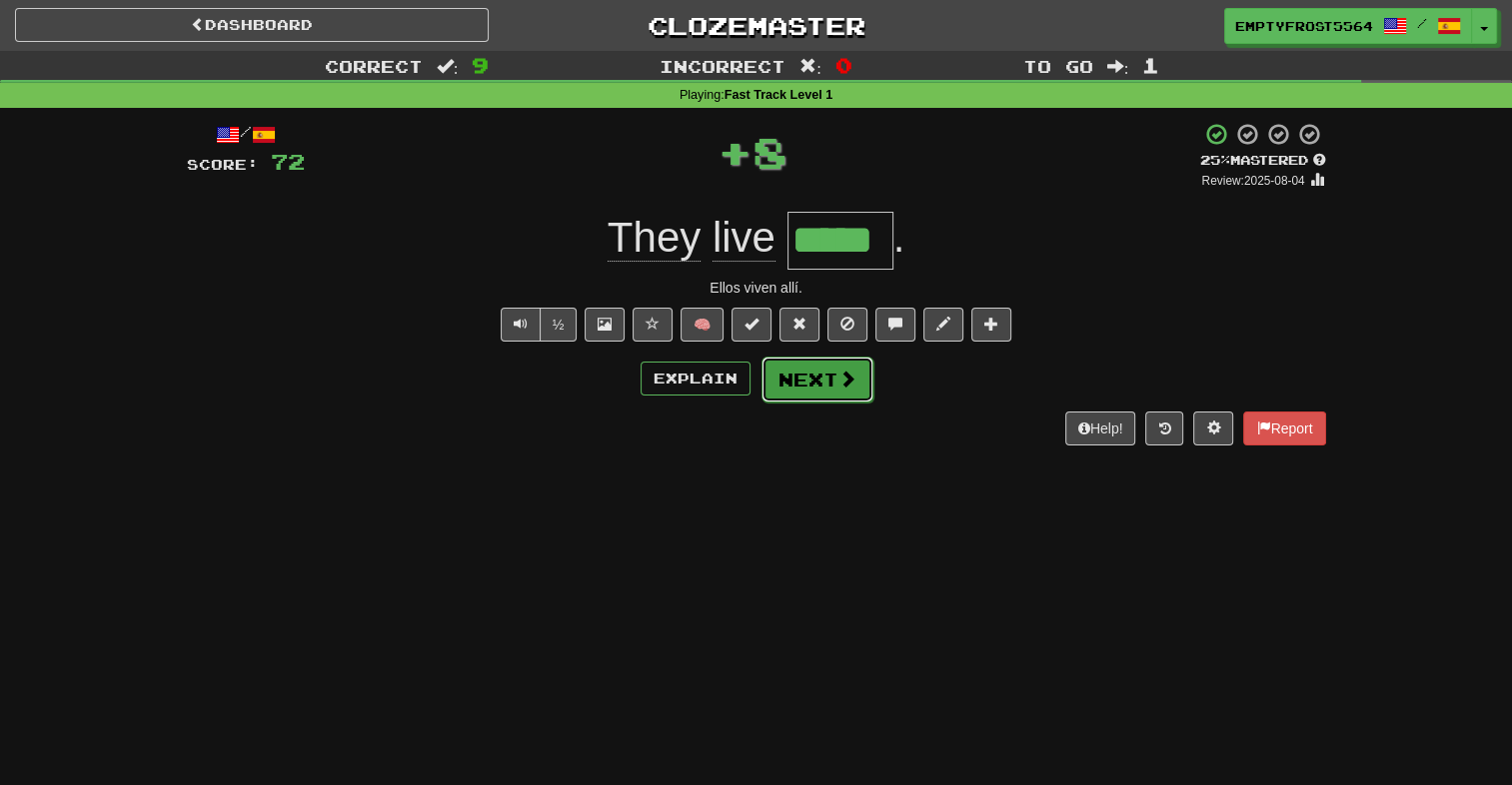 click on "Next" at bounding box center (817, 380) 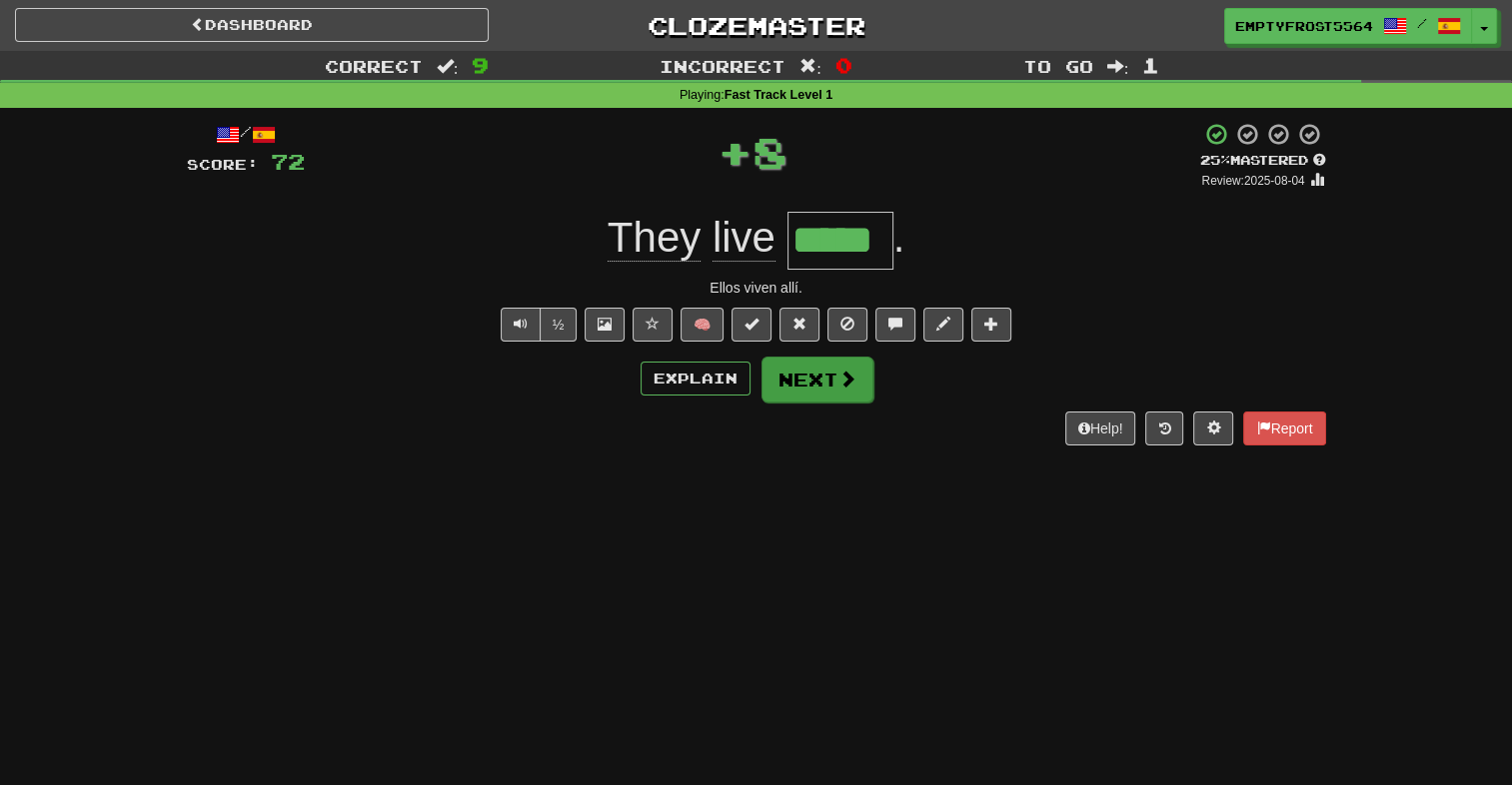 type 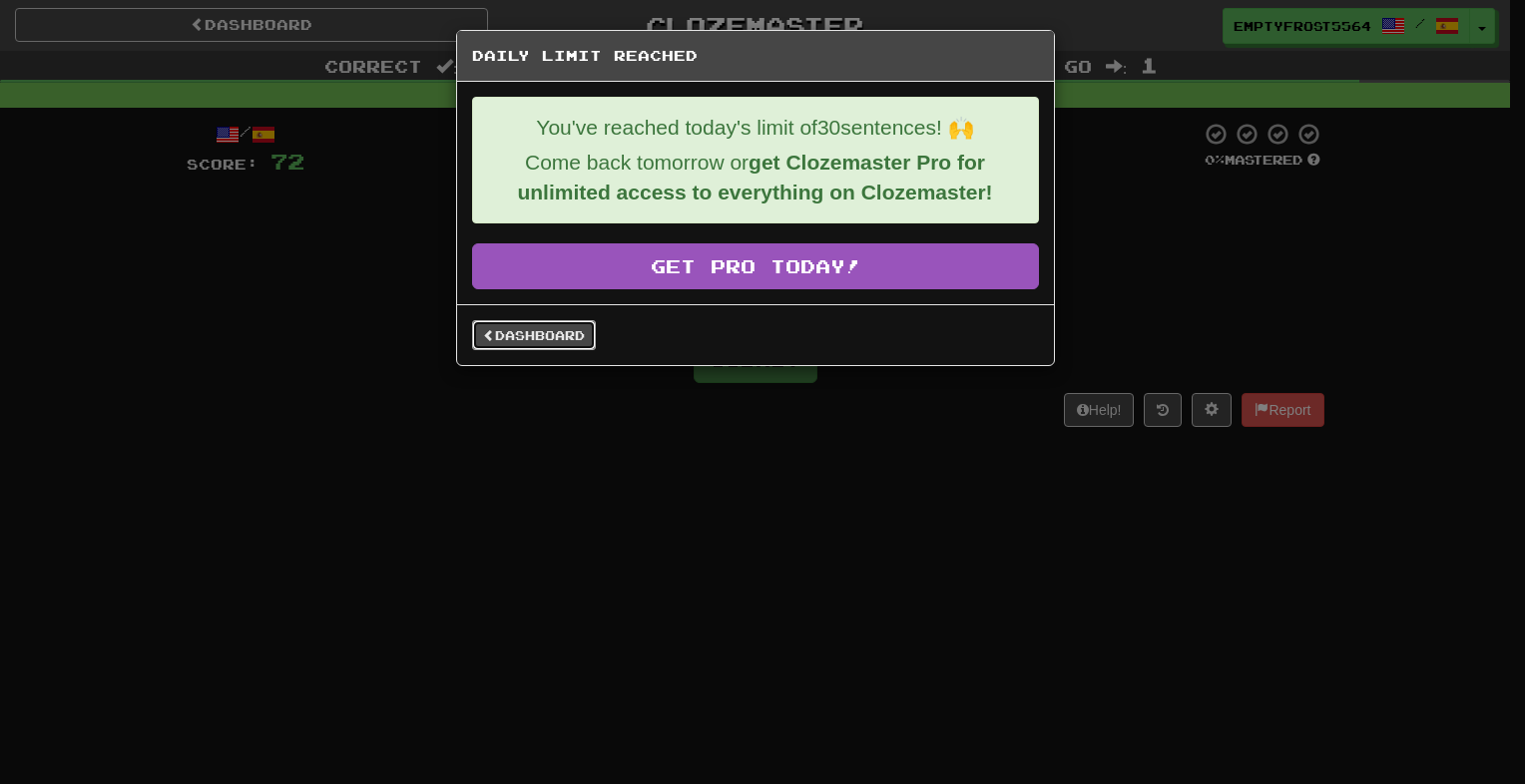 click on "Dashboard" at bounding box center [534, 335] 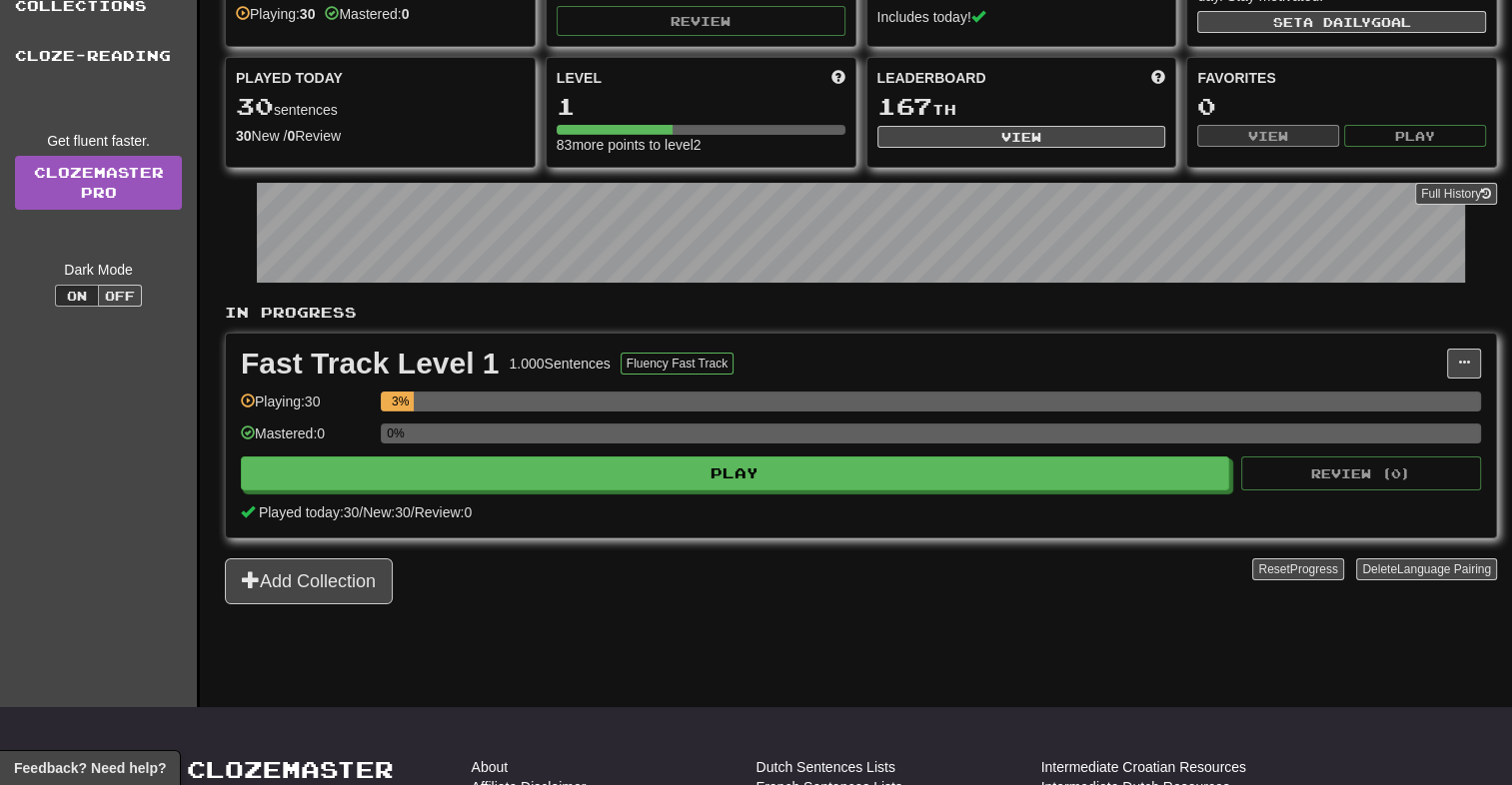 scroll, scrollTop: 0, scrollLeft: 0, axis: both 